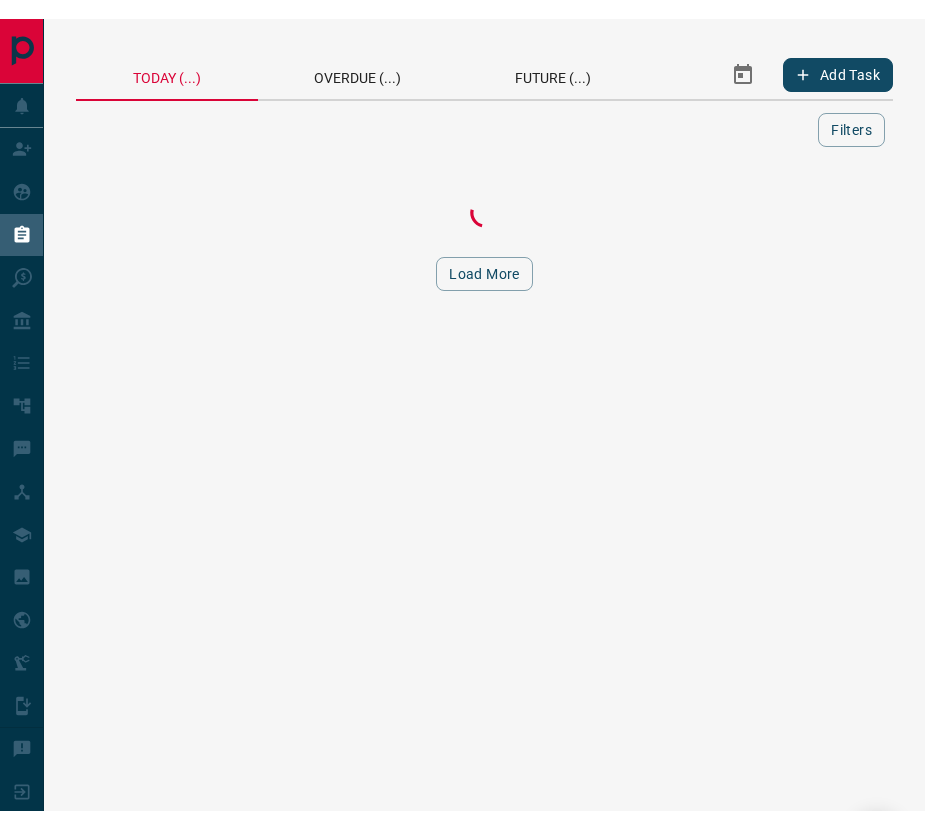 scroll, scrollTop: 0, scrollLeft: 0, axis: both 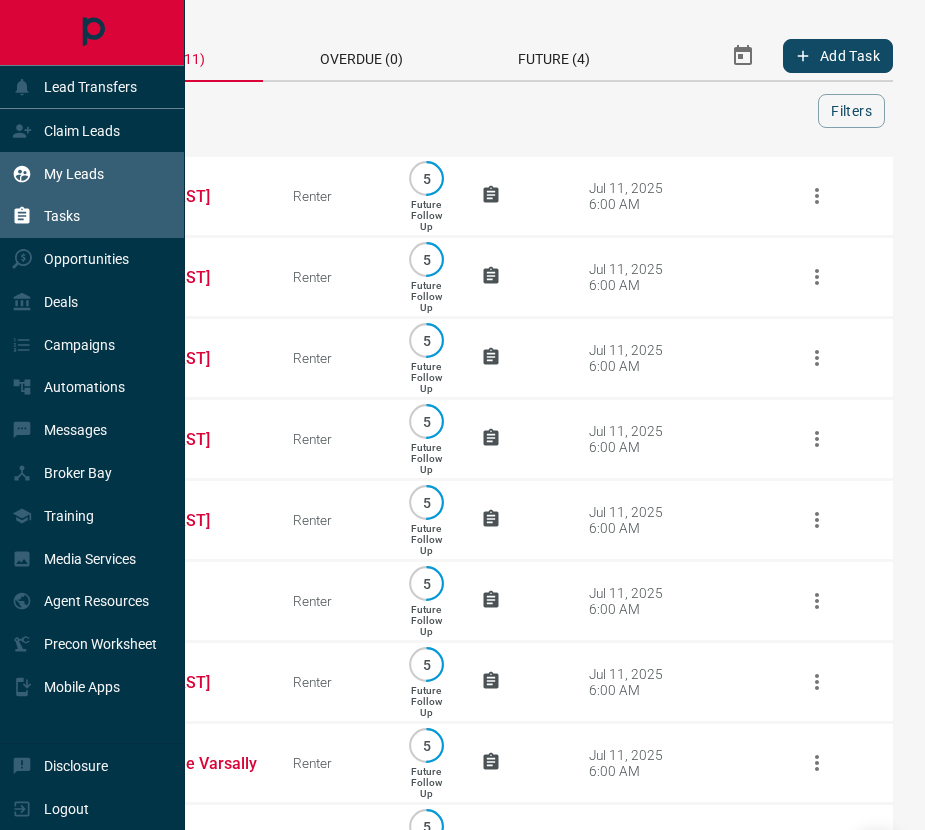 click on "My Leads" at bounding box center (58, 173) 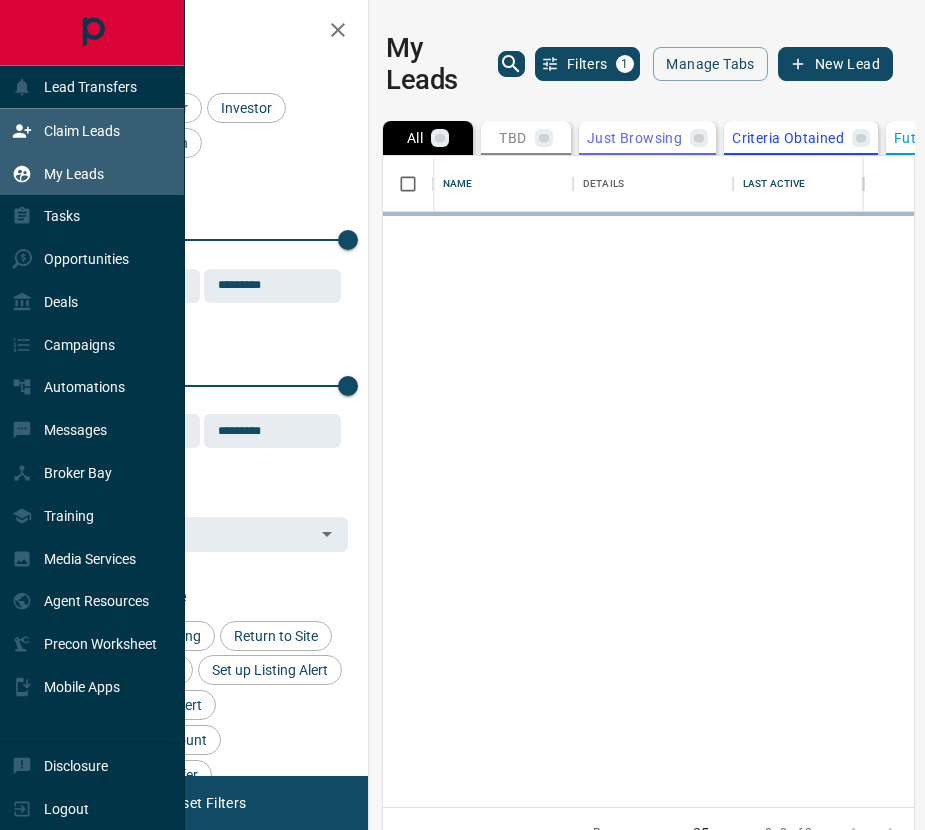 scroll, scrollTop: 1, scrollLeft: 1, axis: both 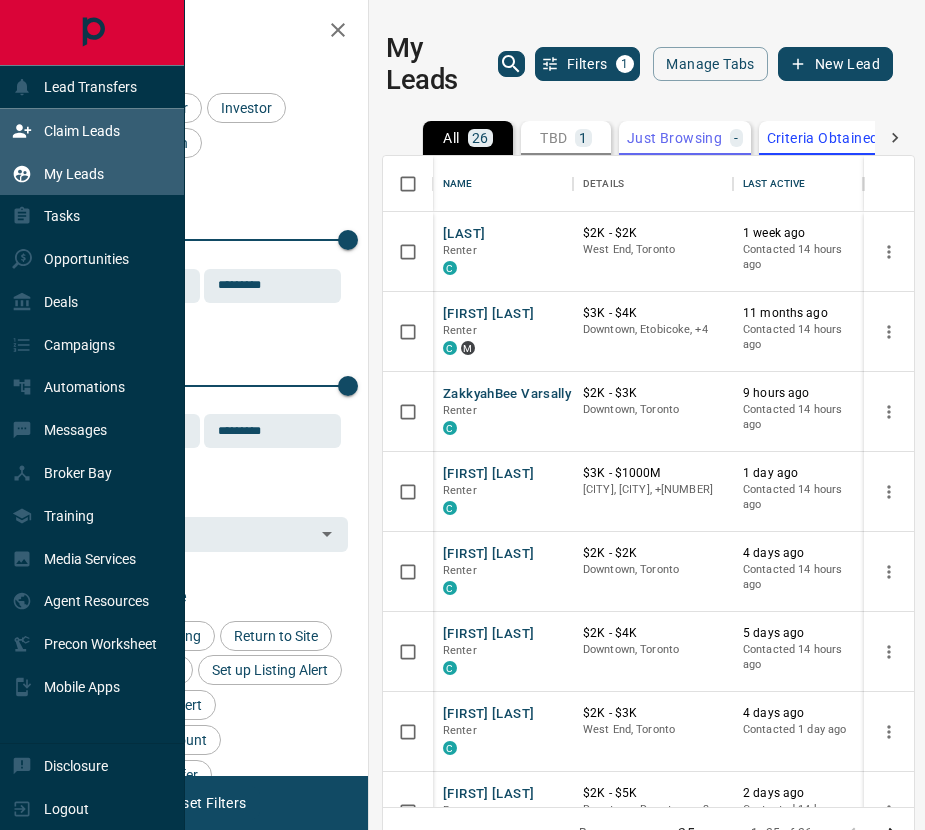 click on "Claim Leads" at bounding box center [66, 130] 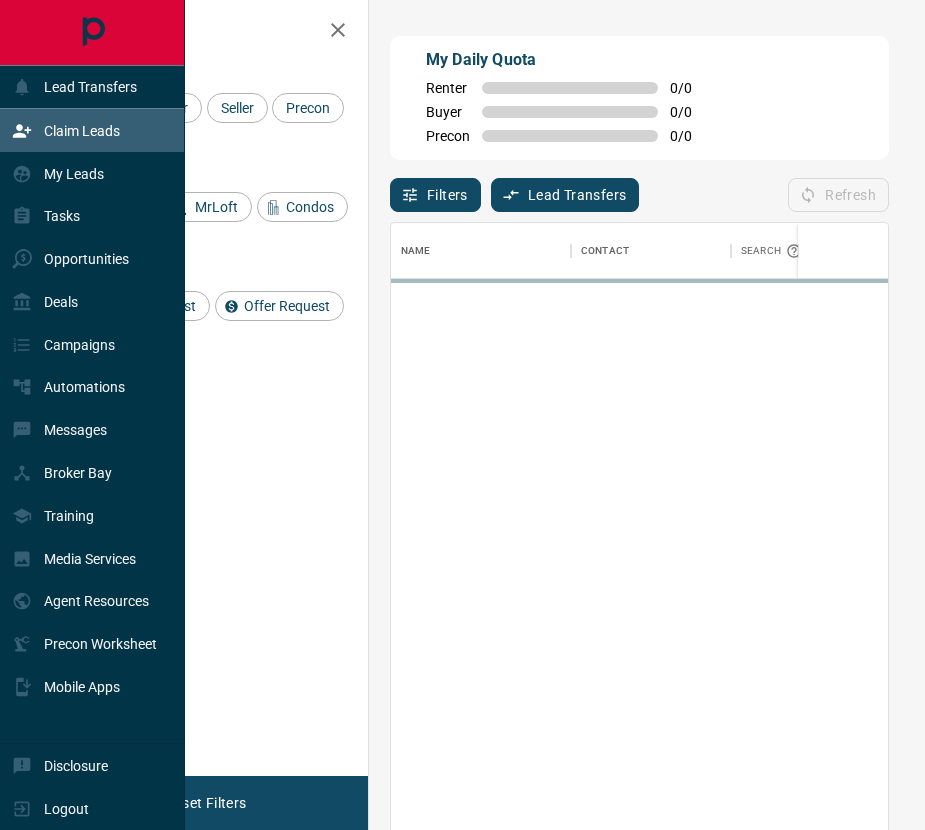 scroll, scrollTop: 632, scrollLeft: 497, axis: both 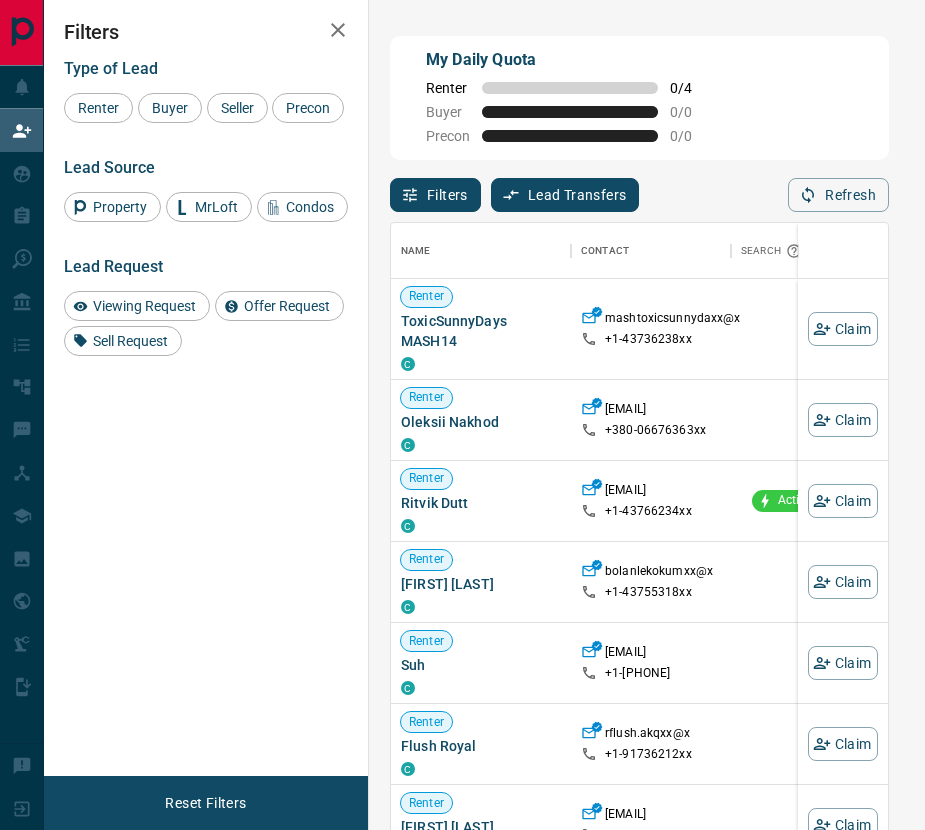 click 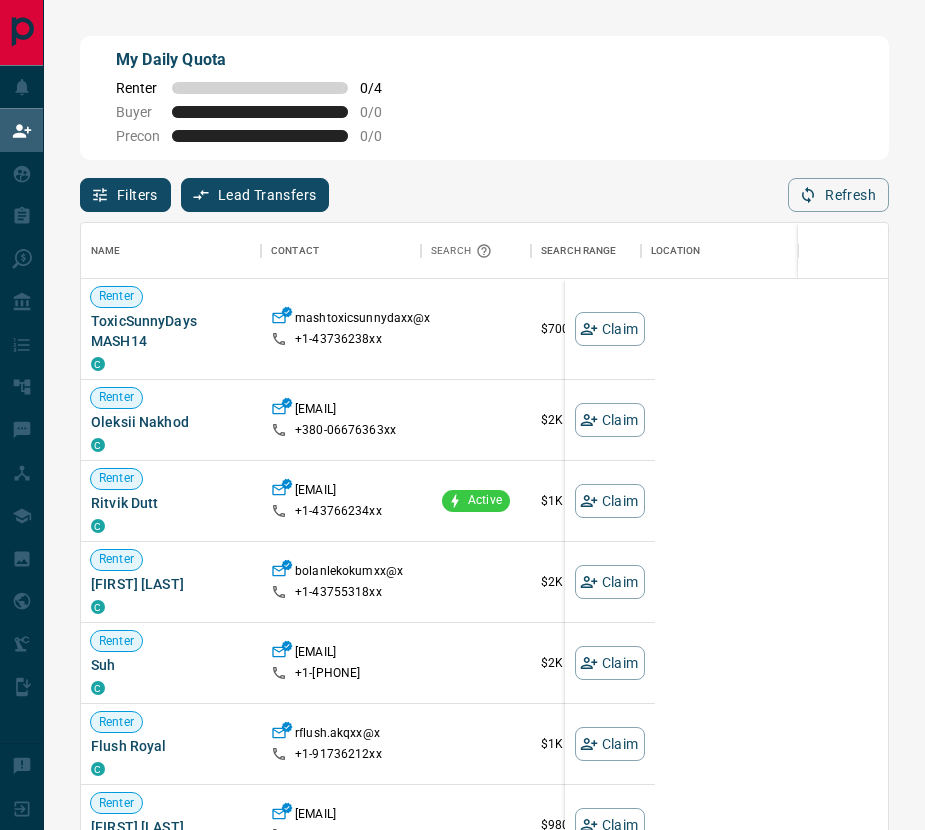 scroll, scrollTop: 1, scrollLeft: 1, axis: both 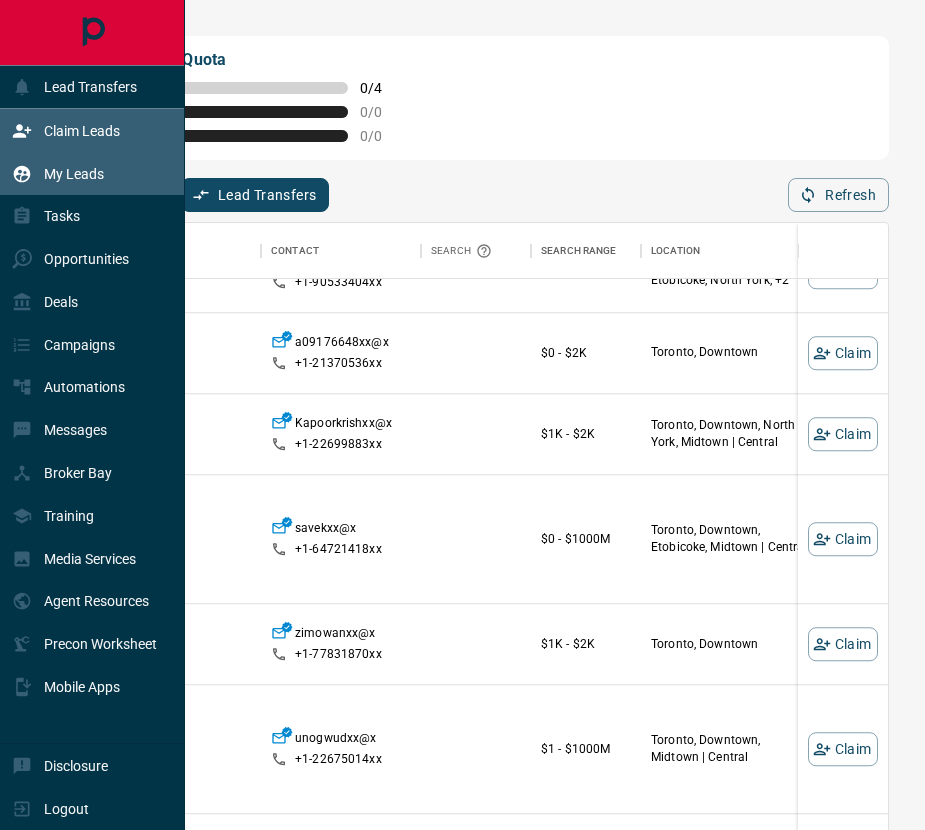 click on "My Leads" at bounding box center (58, 173) 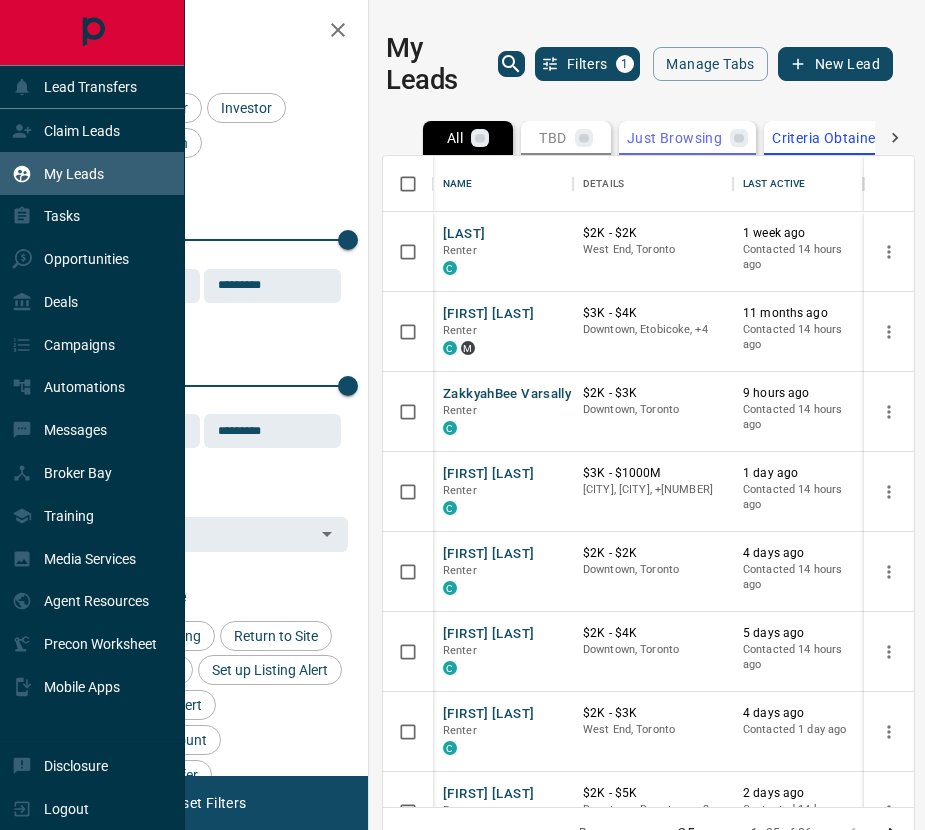 scroll, scrollTop: 1, scrollLeft: 1, axis: both 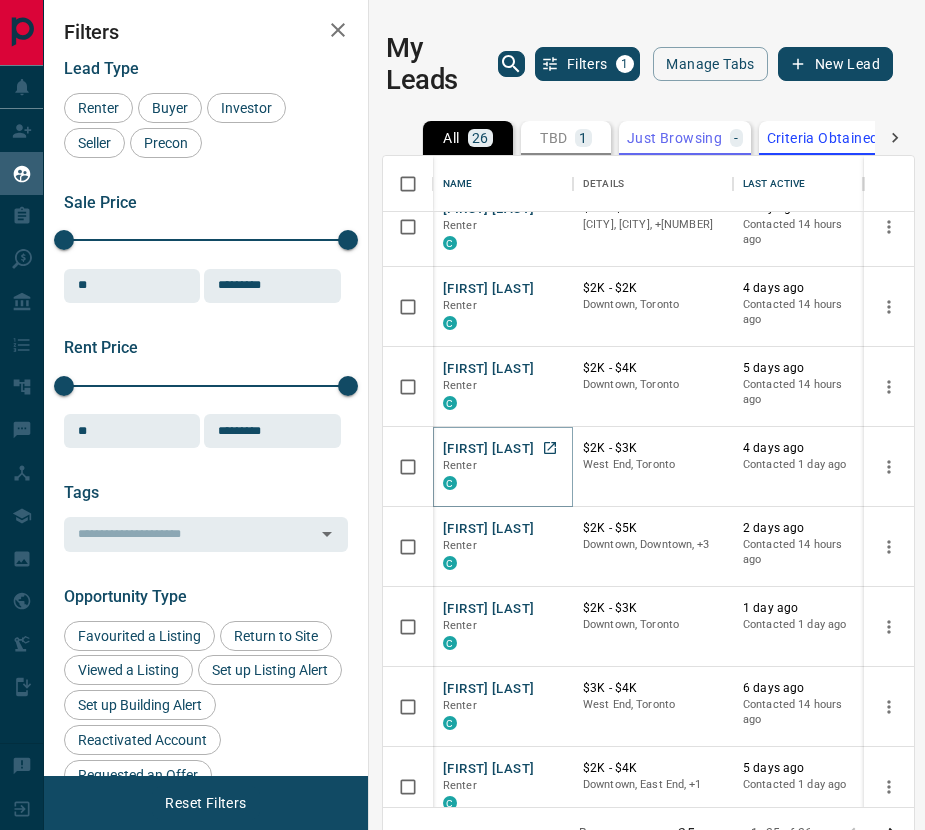 click on "[FIRST] [LAST]" at bounding box center (488, 449) 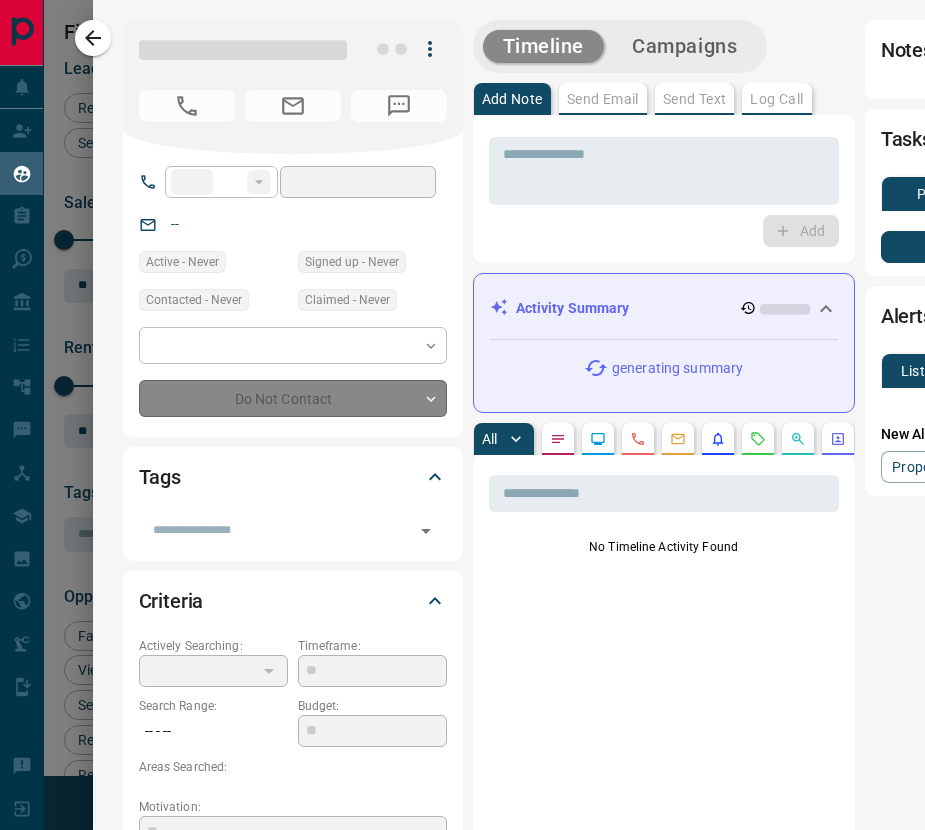 type on "**" 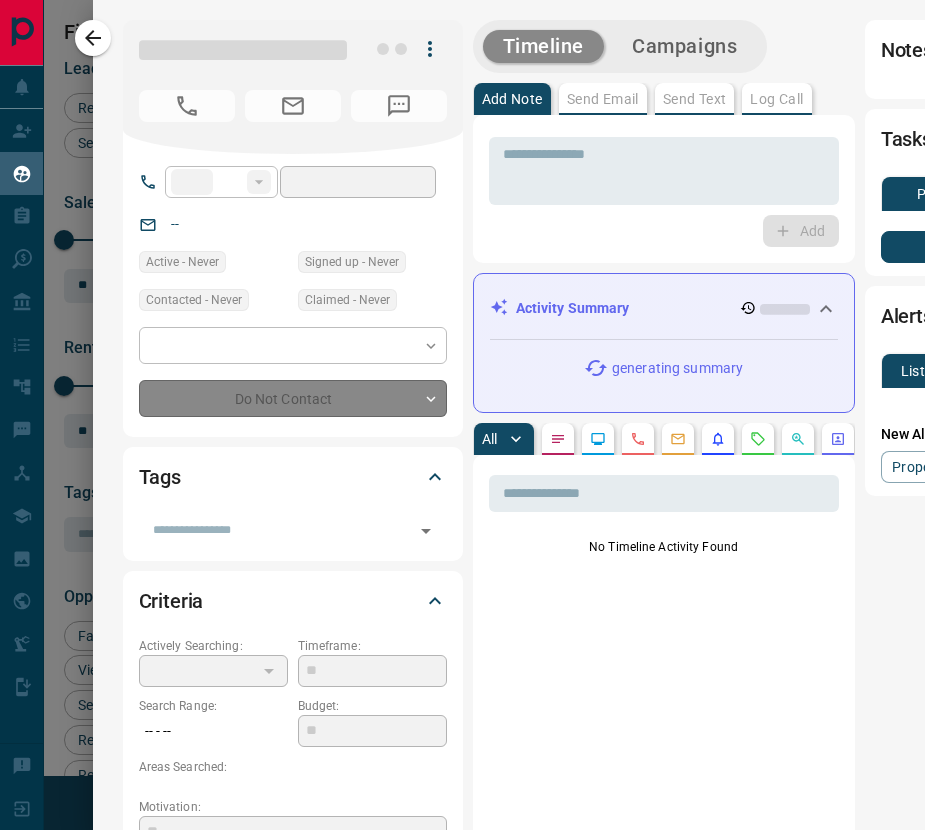 type on "**********" 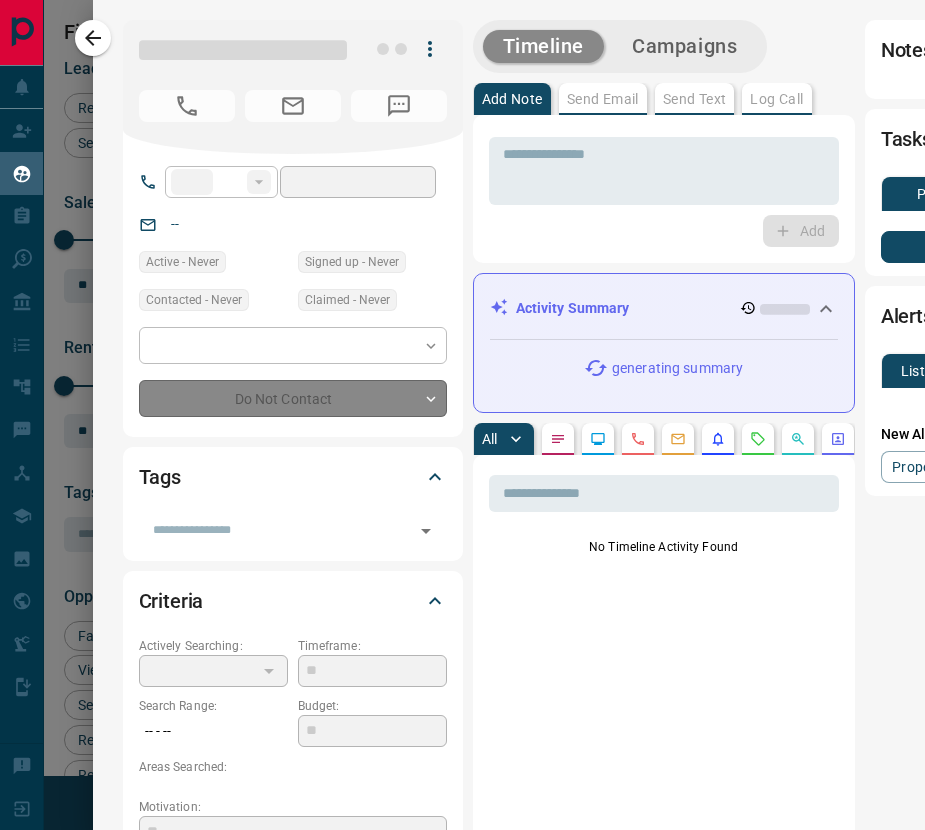 type on "**********" 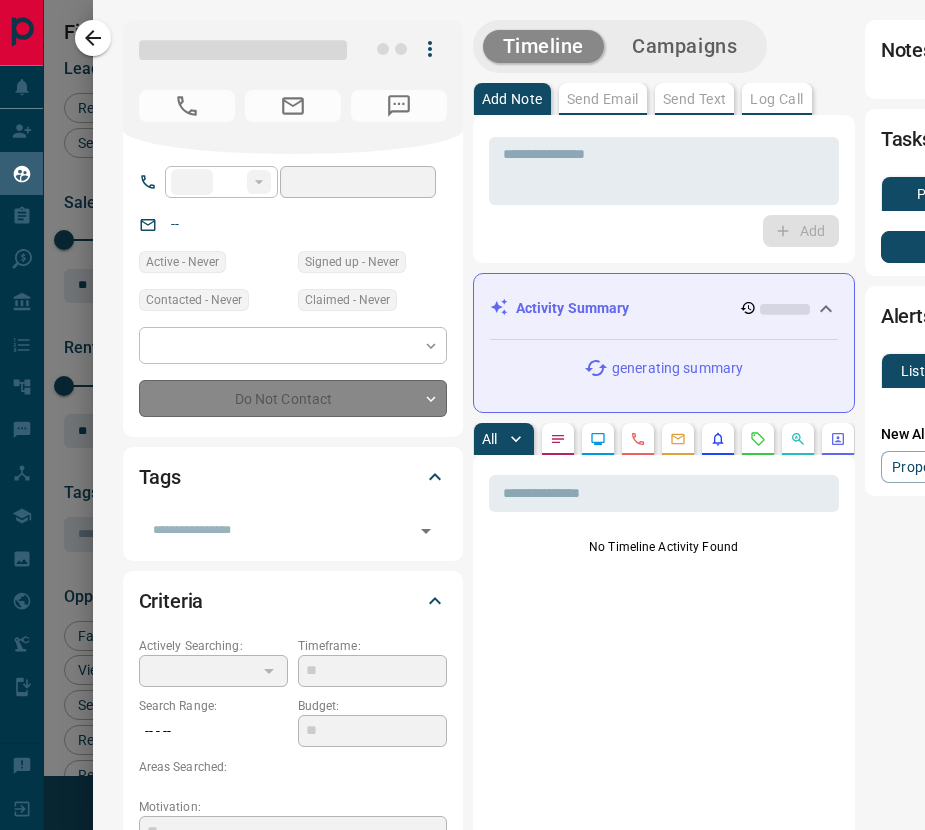 type on "*" 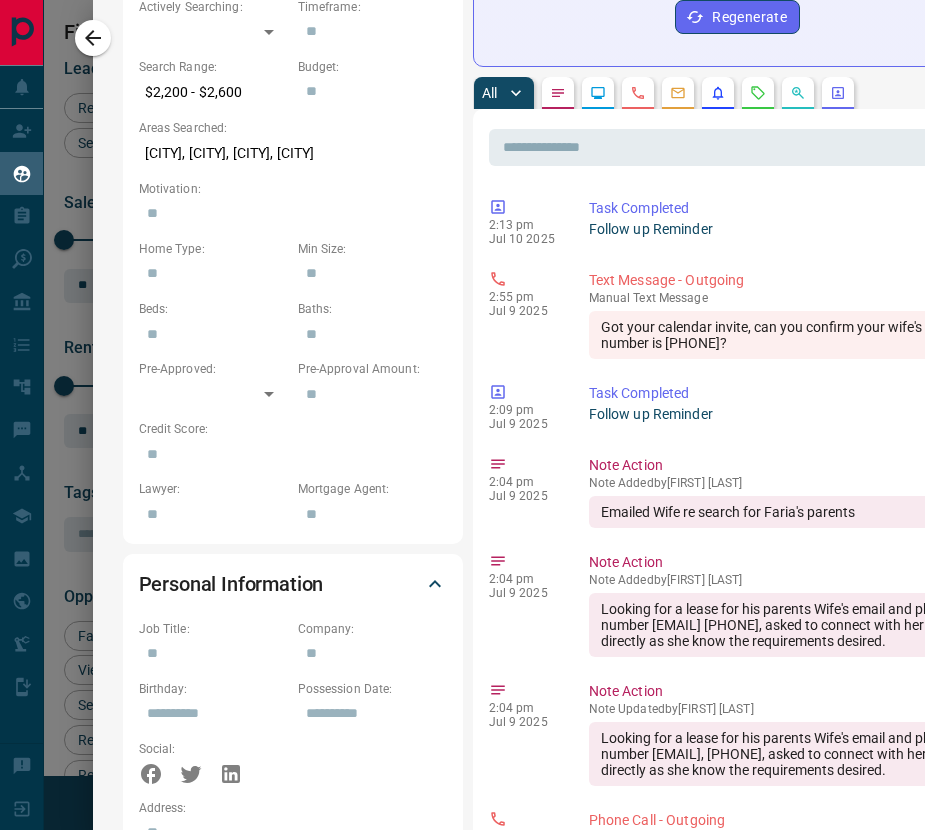 scroll, scrollTop: 732, scrollLeft: 0, axis: vertical 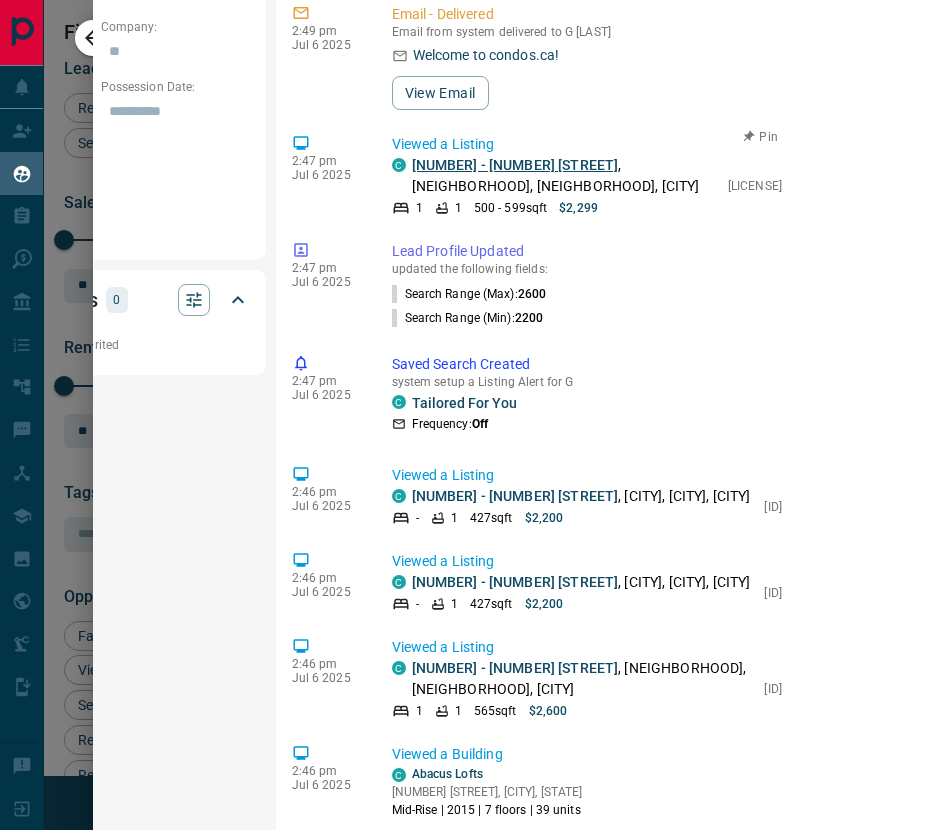 click on "[NUMBER] - [NUMBER] [STREET]" at bounding box center (515, 165) 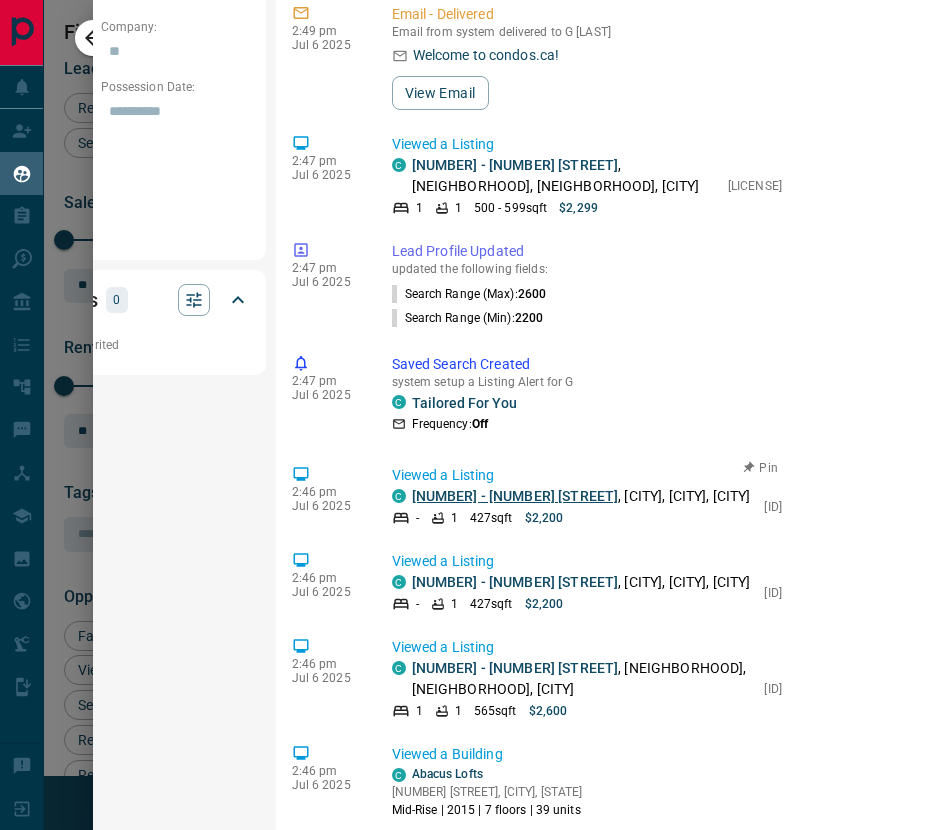 click on "[NUMBER] - [NUMBER] [STREET]" at bounding box center [515, 496] 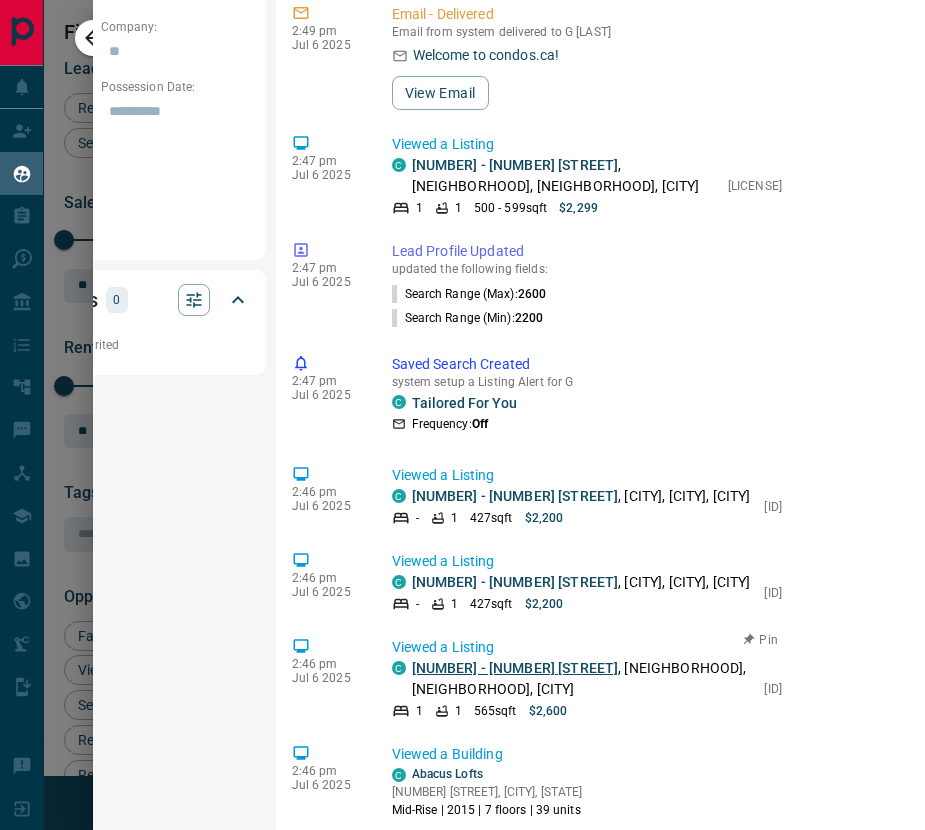 click on "[NUMBER] - [NUMBER] [STREET]" at bounding box center [515, 668] 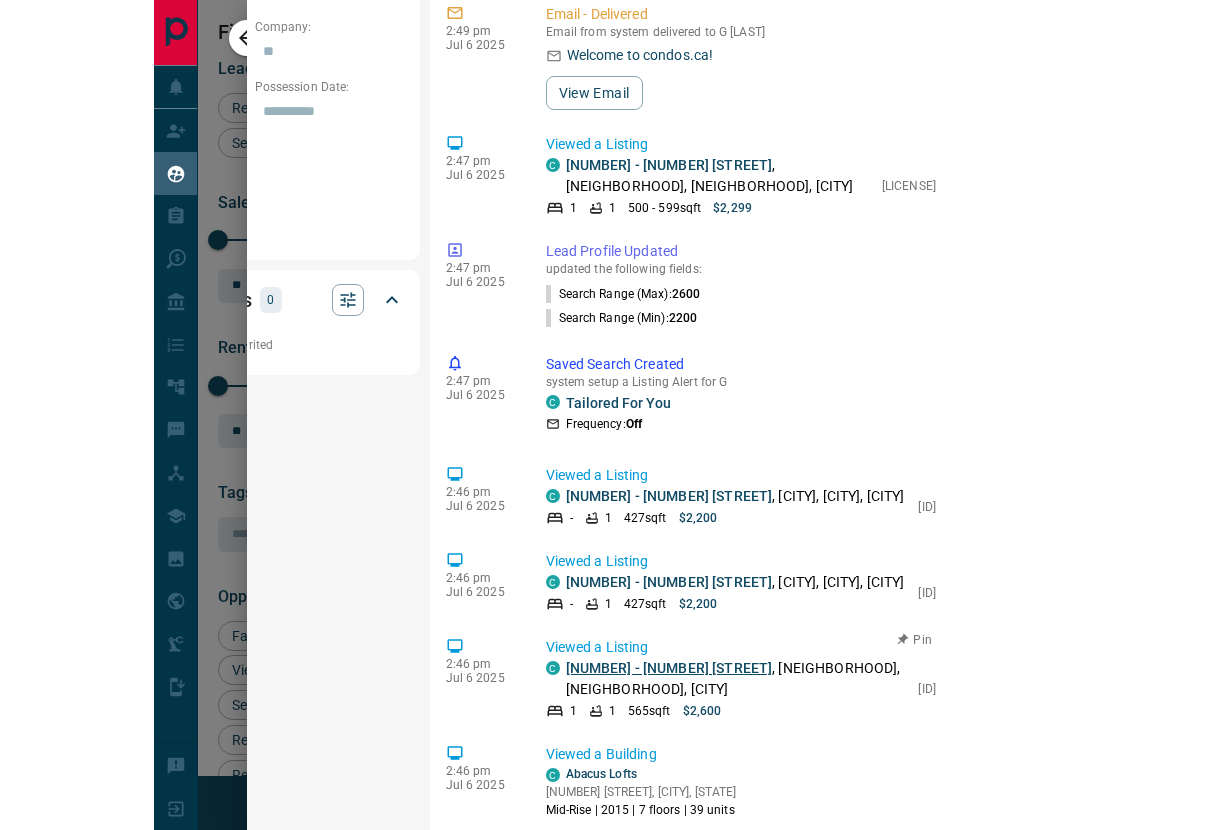 scroll, scrollTop: 974, scrollLeft: 0, axis: vertical 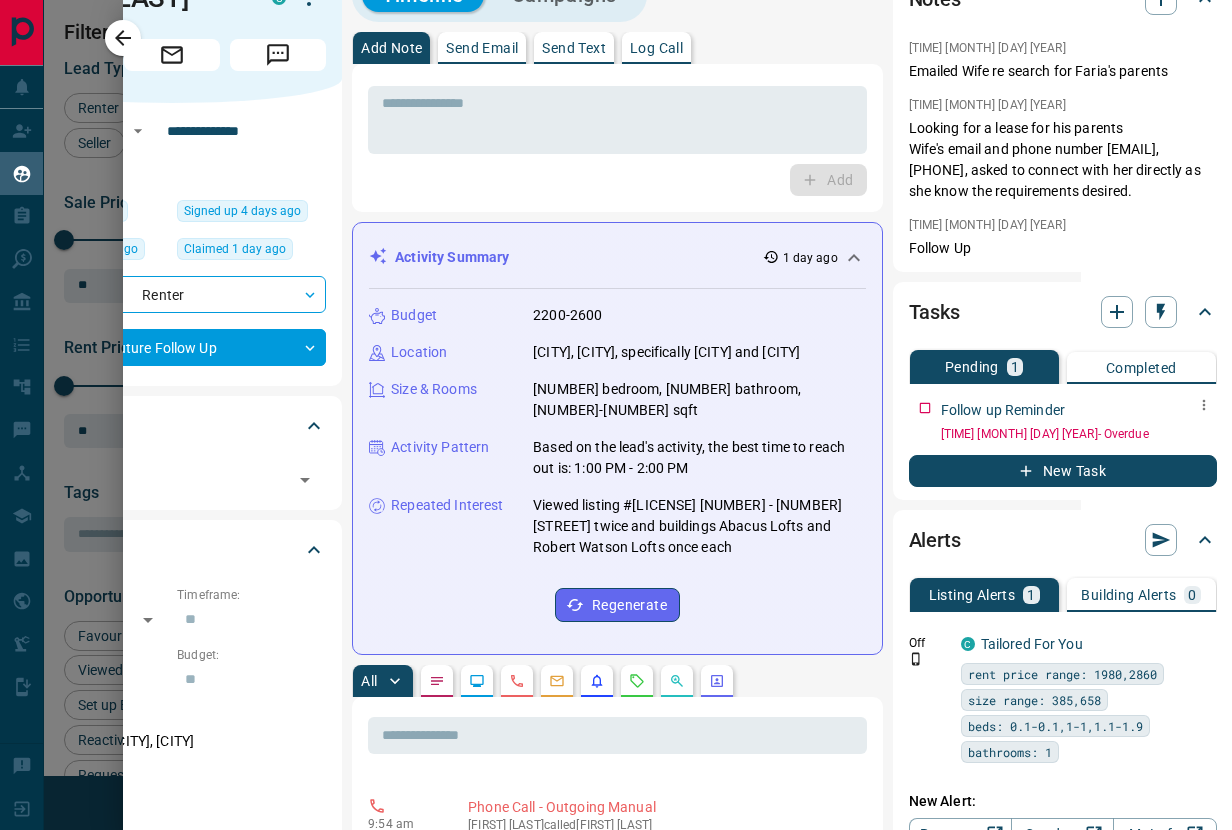 click 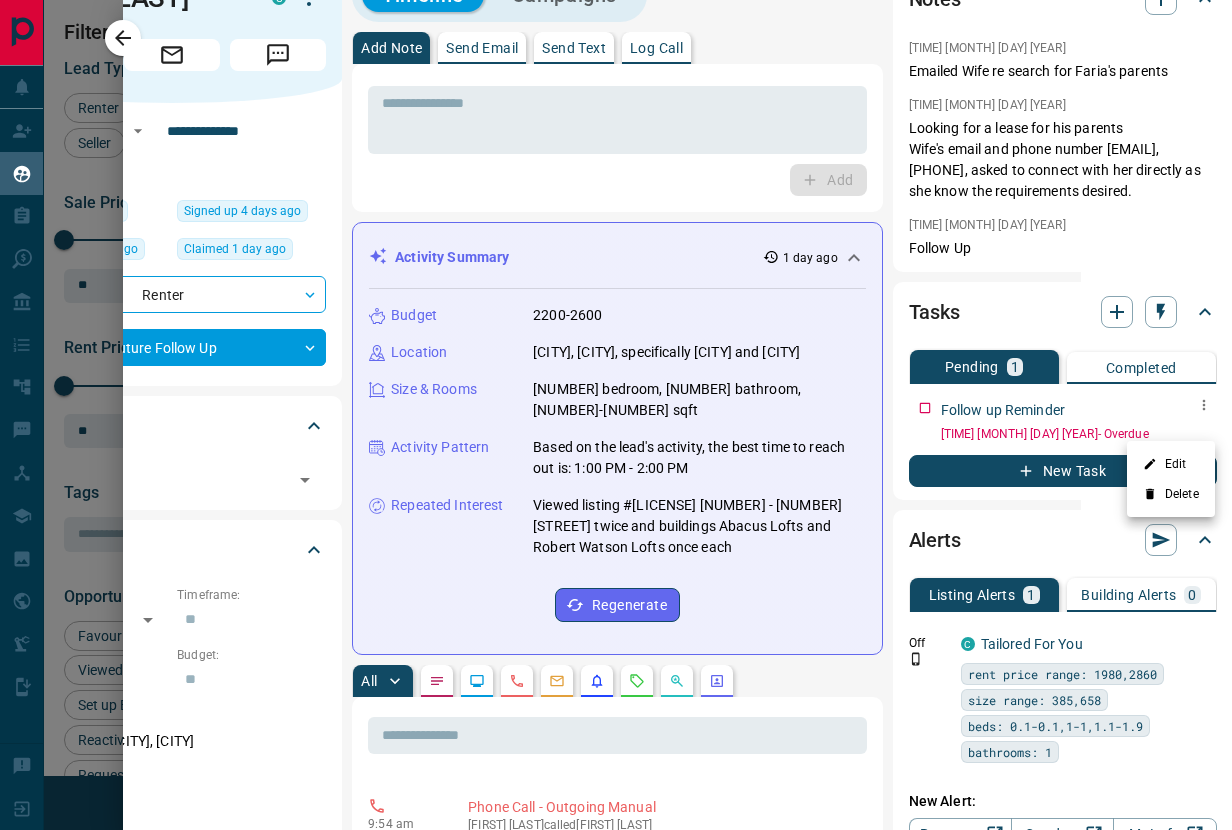 click on "Edit" at bounding box center [1171, 464] 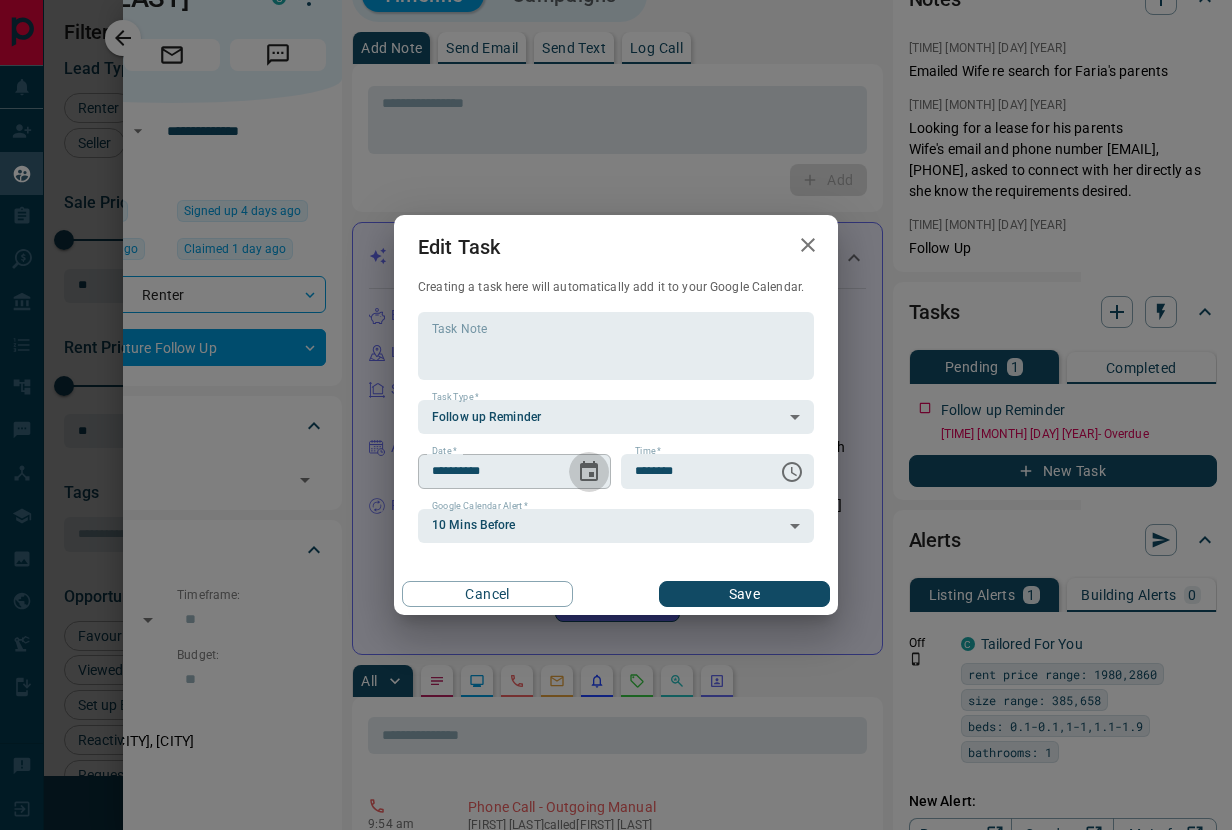 click 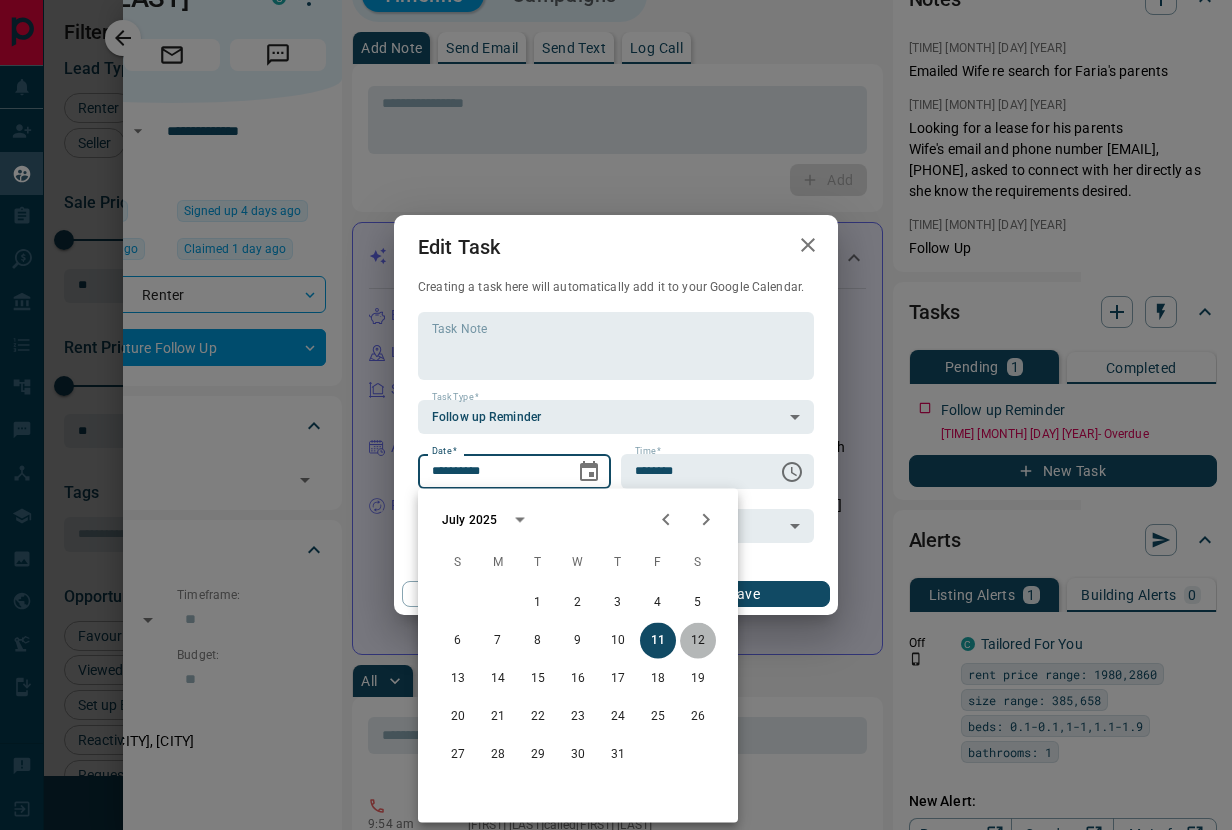 click on "12" at bounding box center (698, 641) 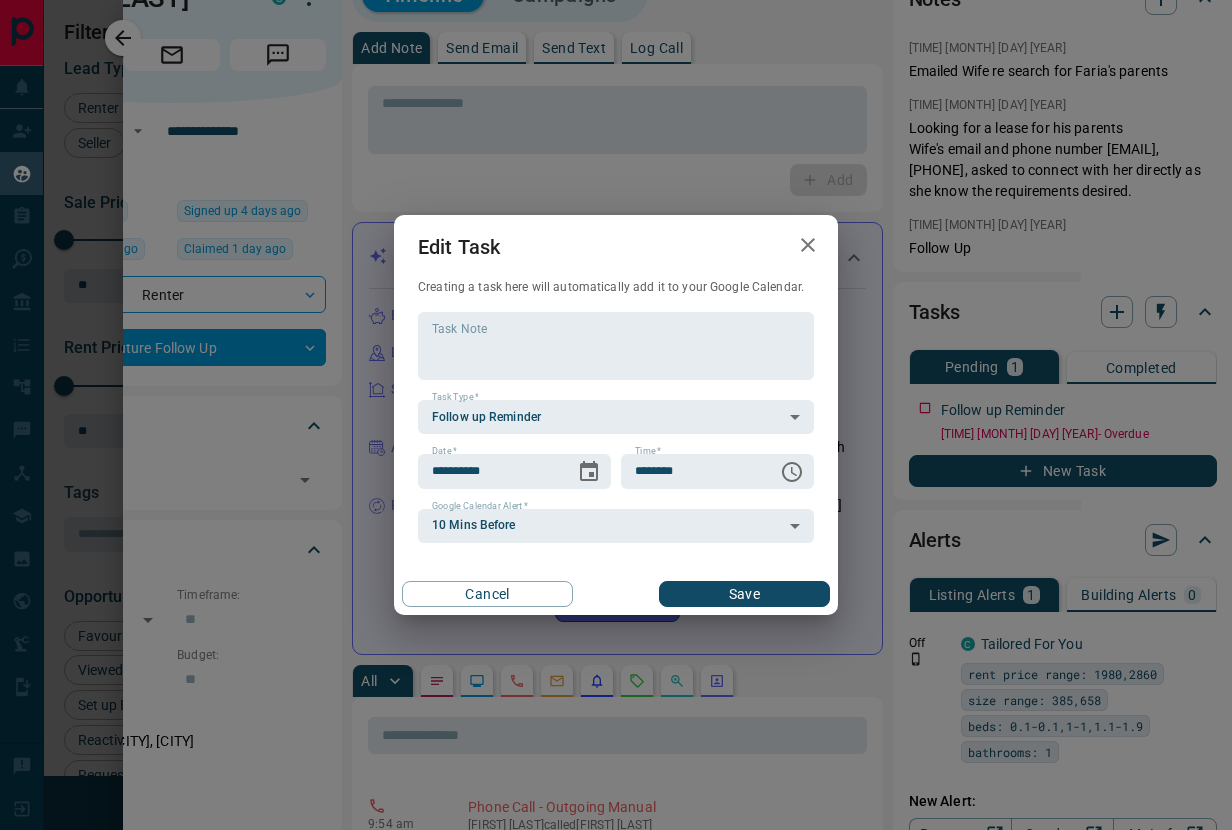 click on "Save" at bounding box center [744, 594] 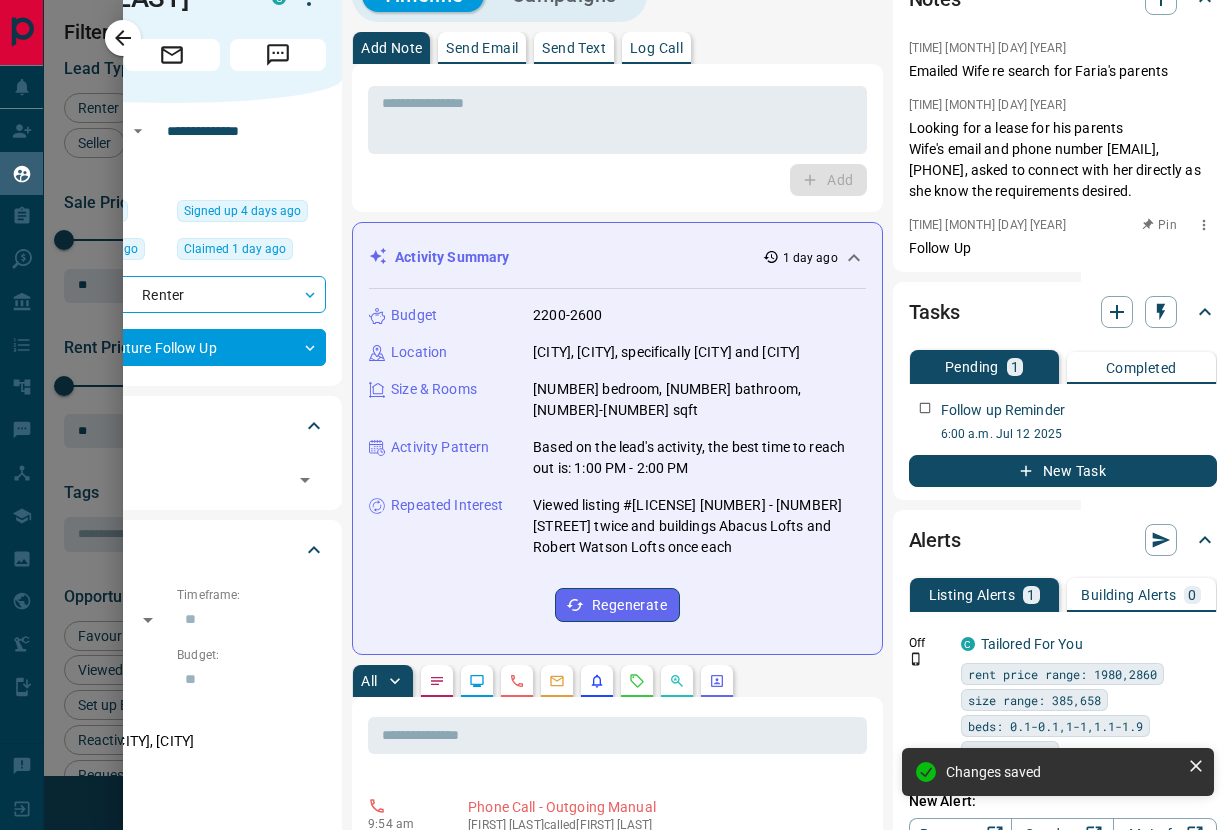 scroll, scrollTop: 0, scrollLeft: 152, axis: horizontal 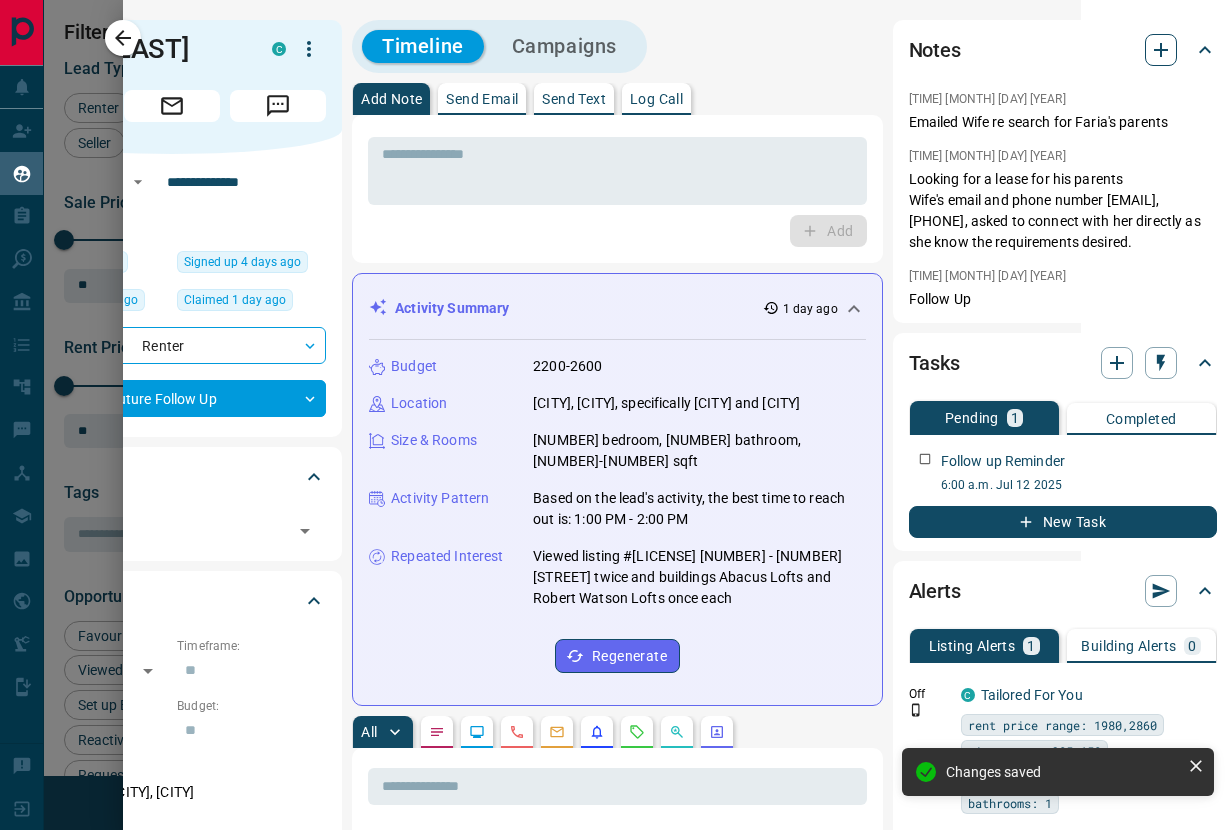 click 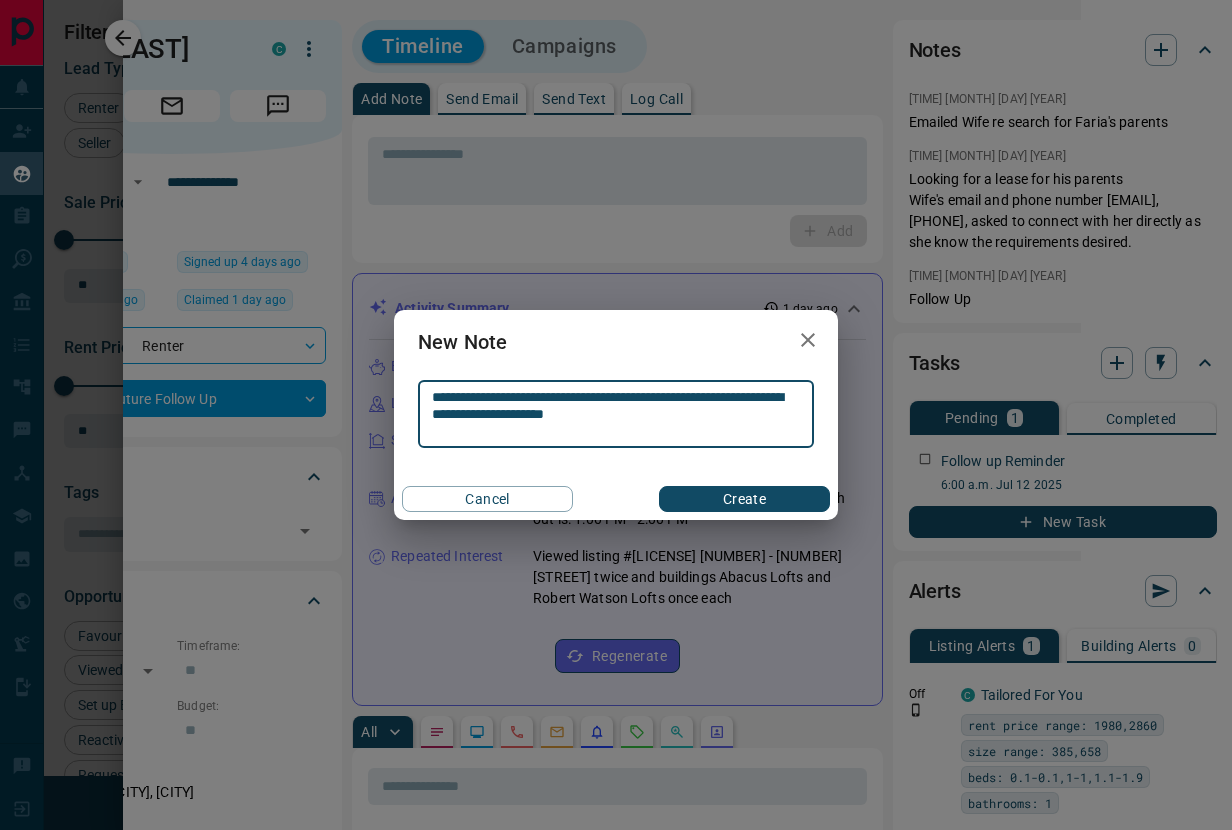type on "**********" 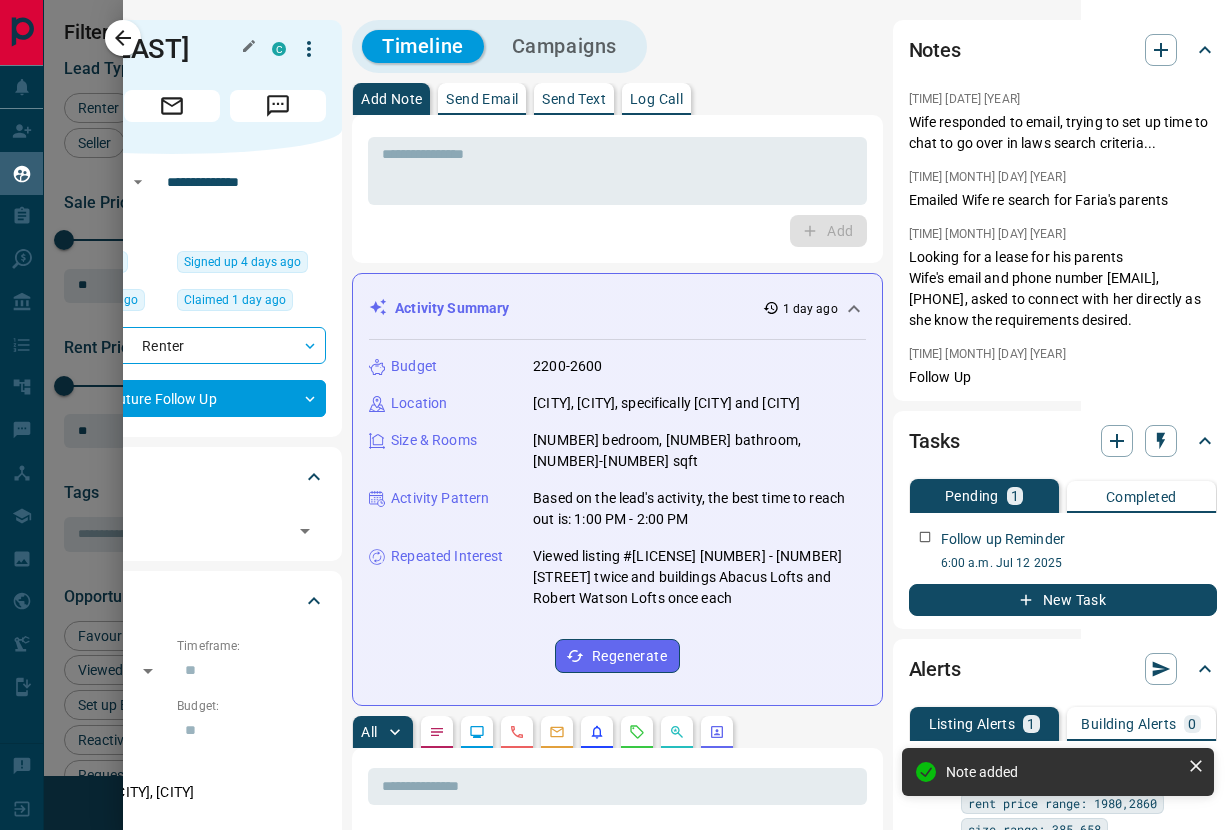 scroll, scrollTop: 1087, scrollLeft: 0, axis: vertical 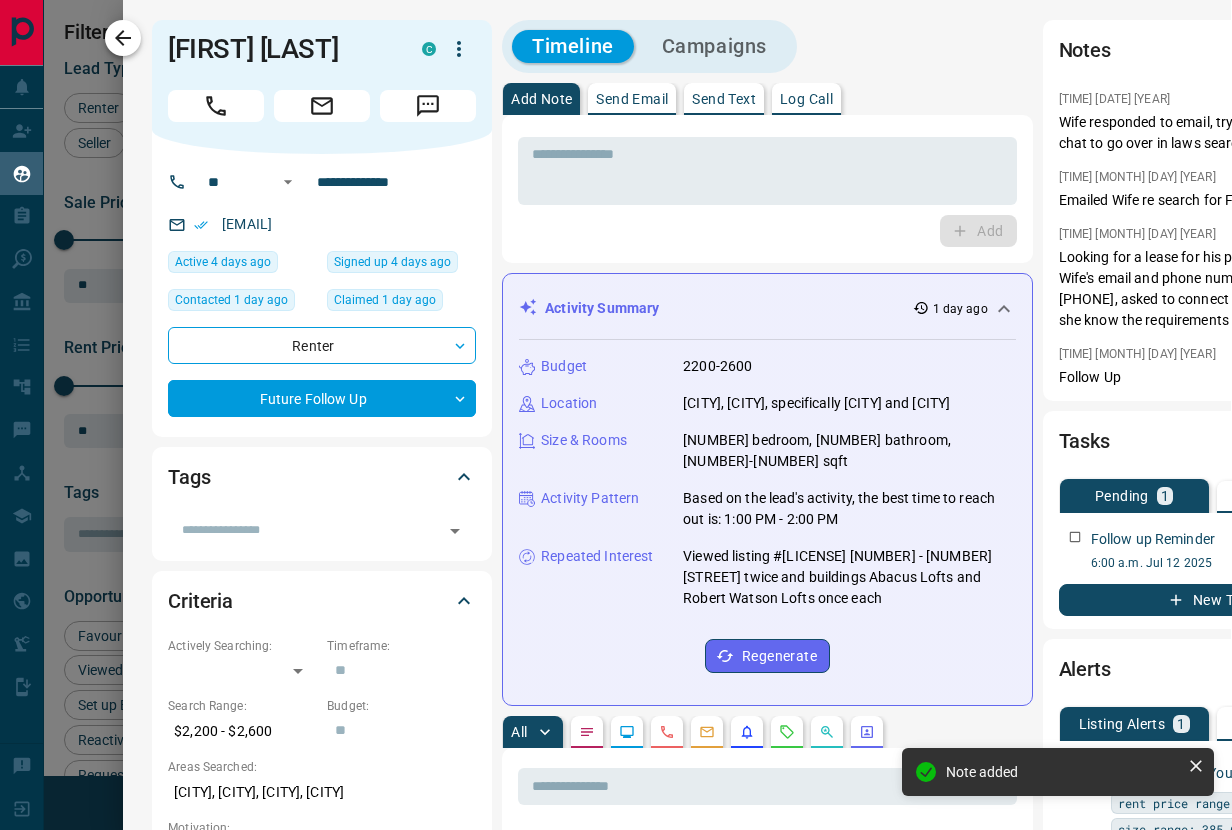 click 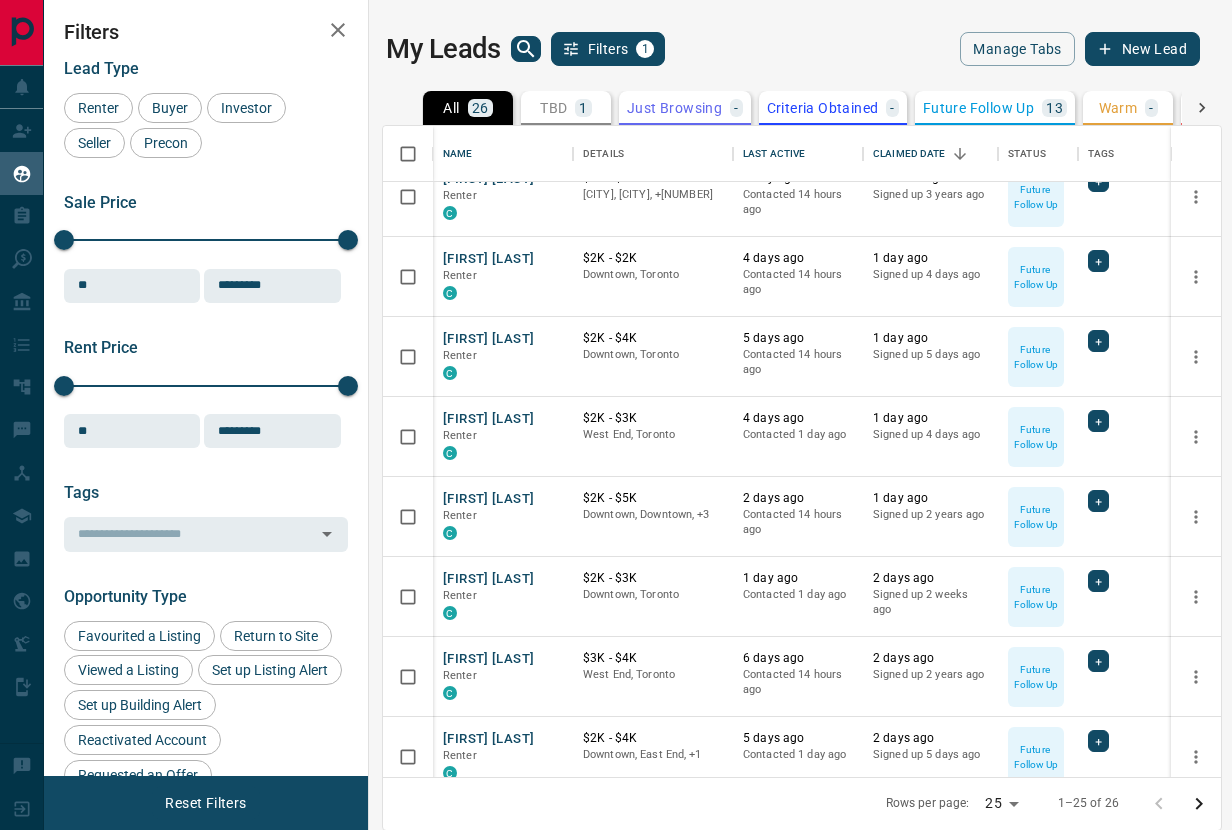 click on "New Lead" at bounding box center (1142, 49) 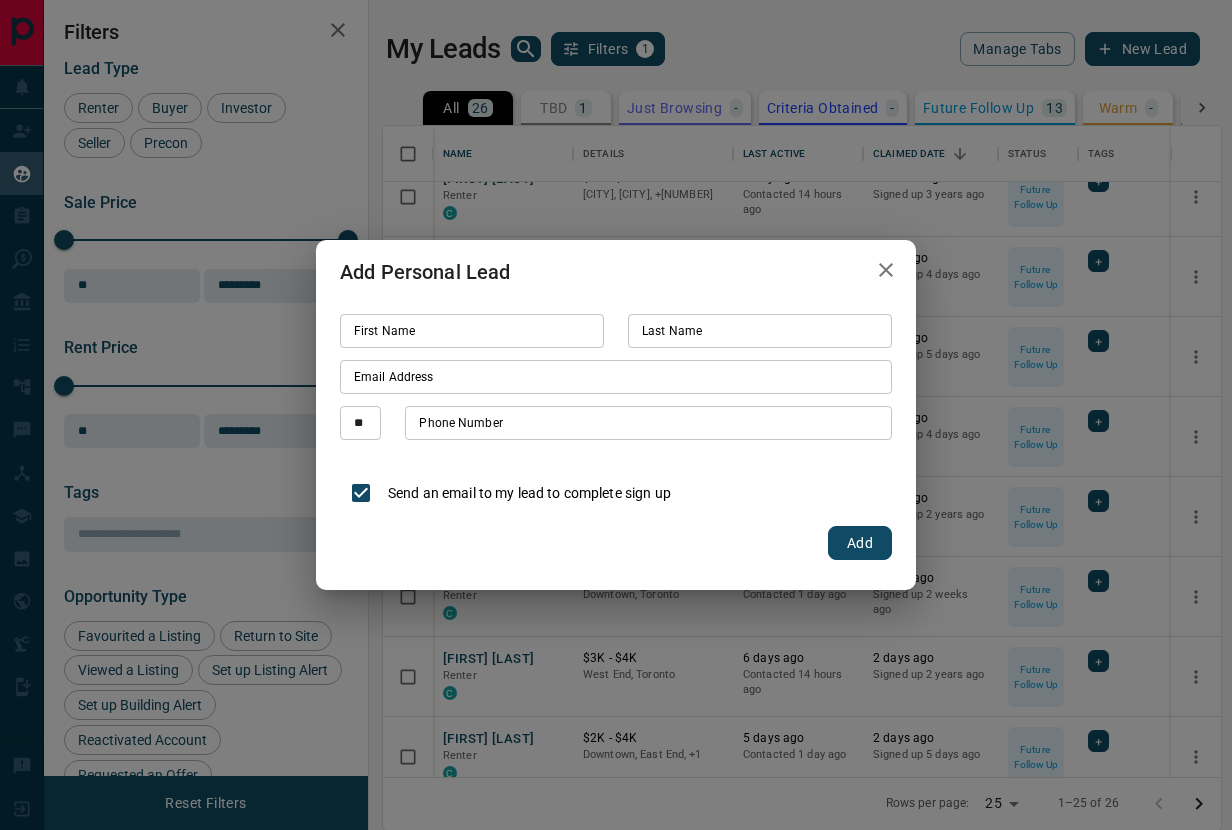click on "First Name" at bounding box center [472, 331] 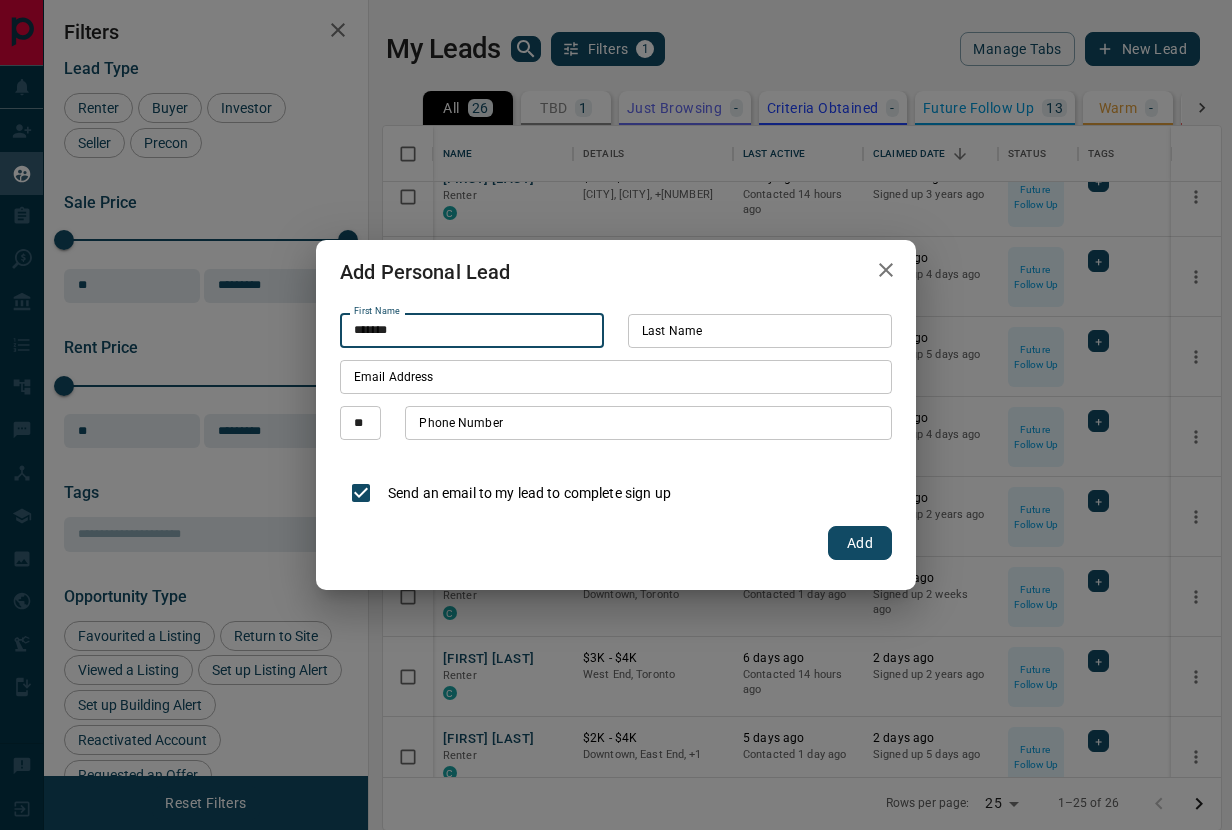 type on "*******" 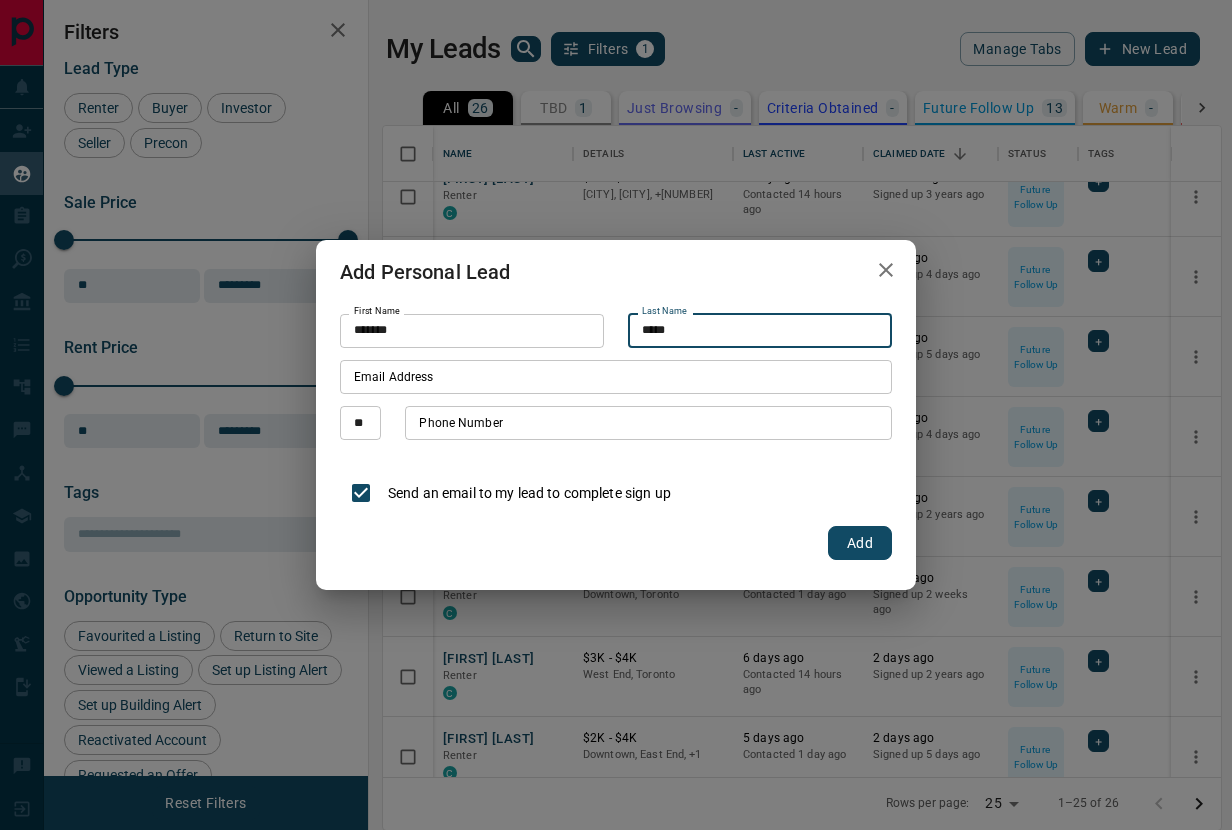 type on "*****" 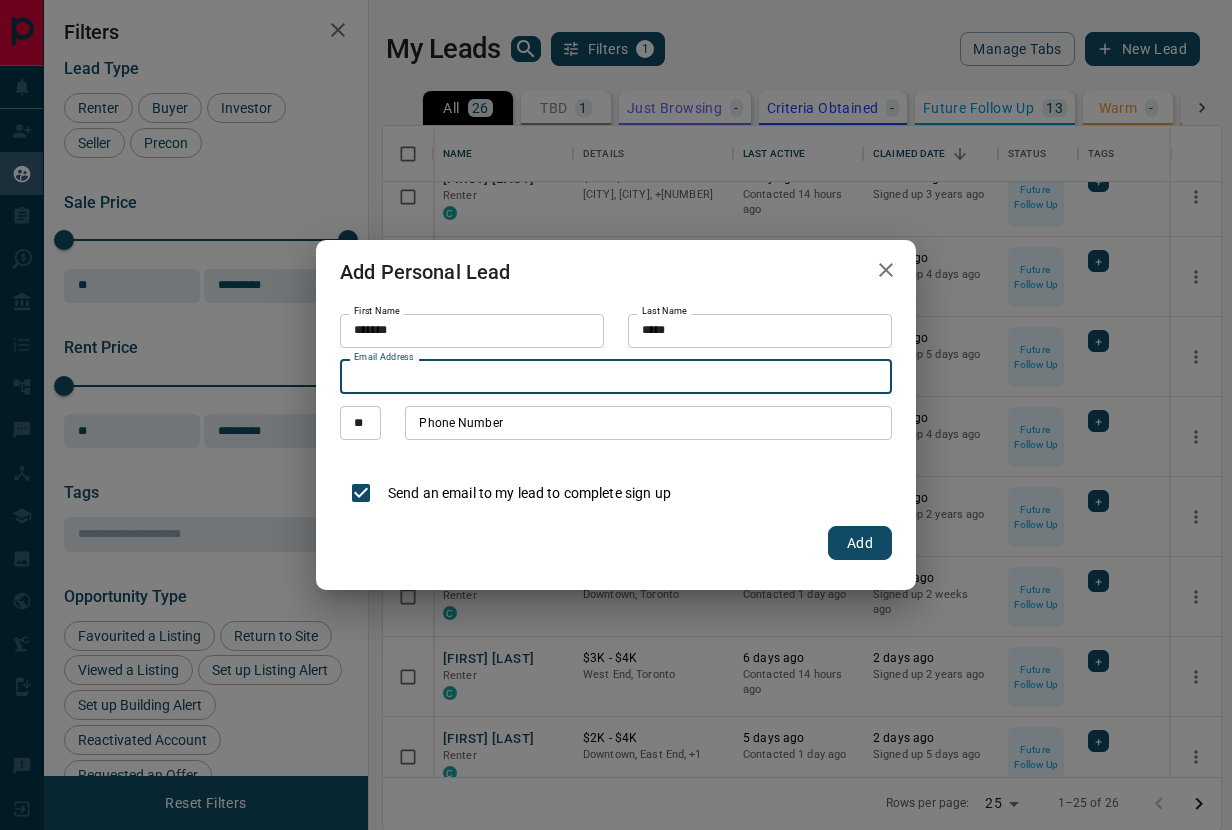 paste on "**********" 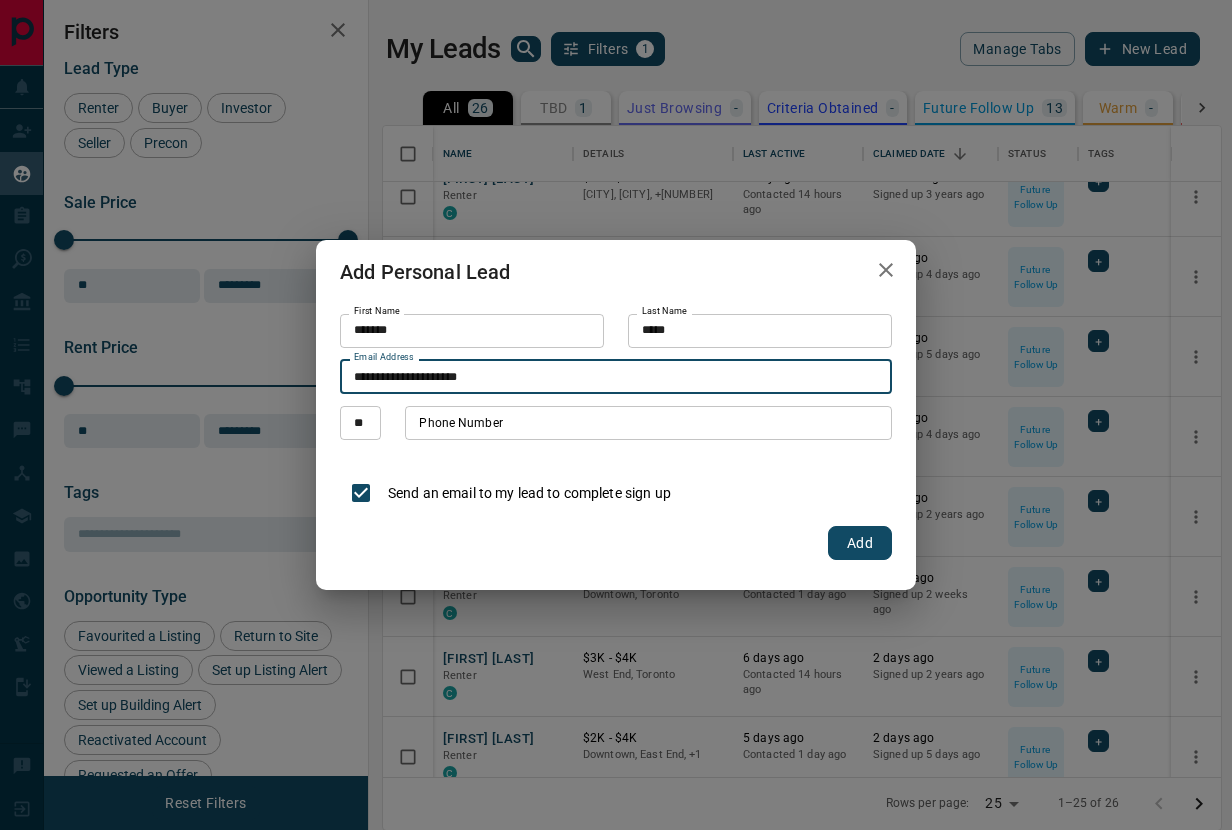 type on "**********" 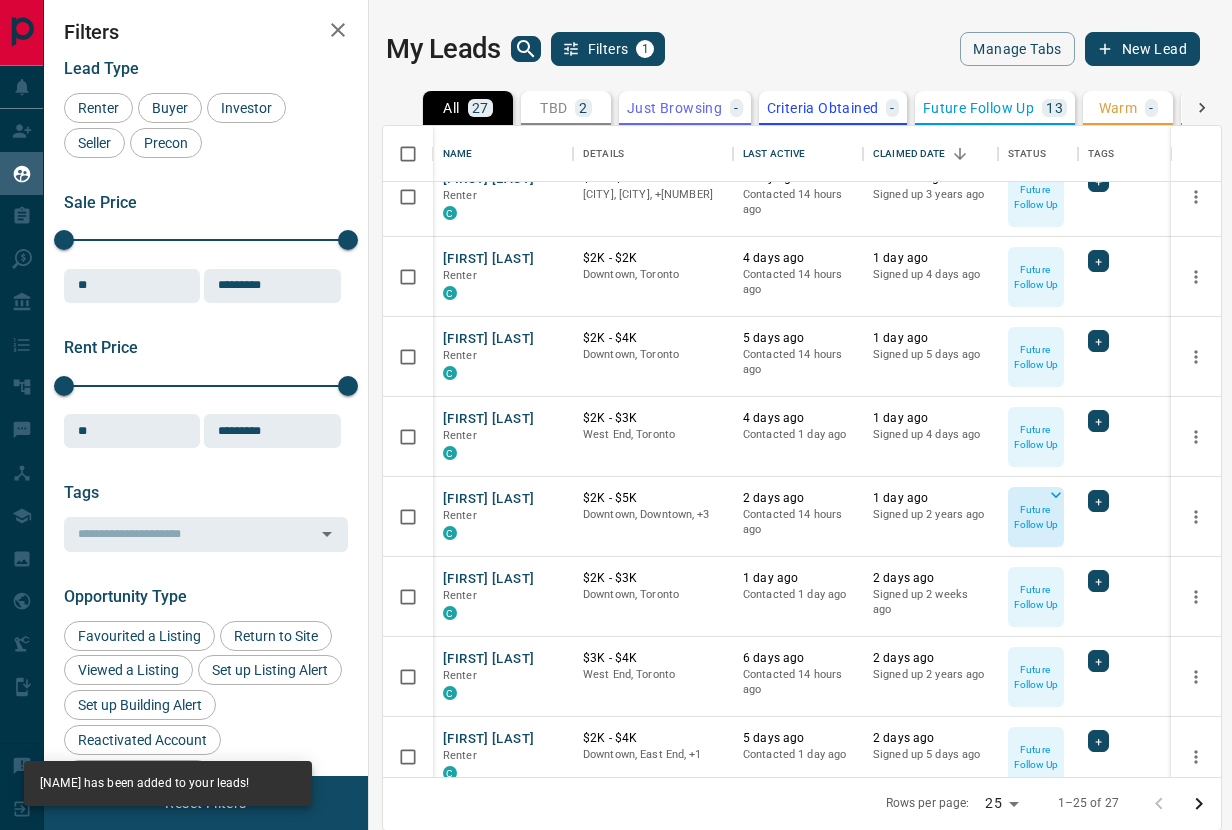 scroll, scrollTop: 0, scrollLeft: 0, axis: both 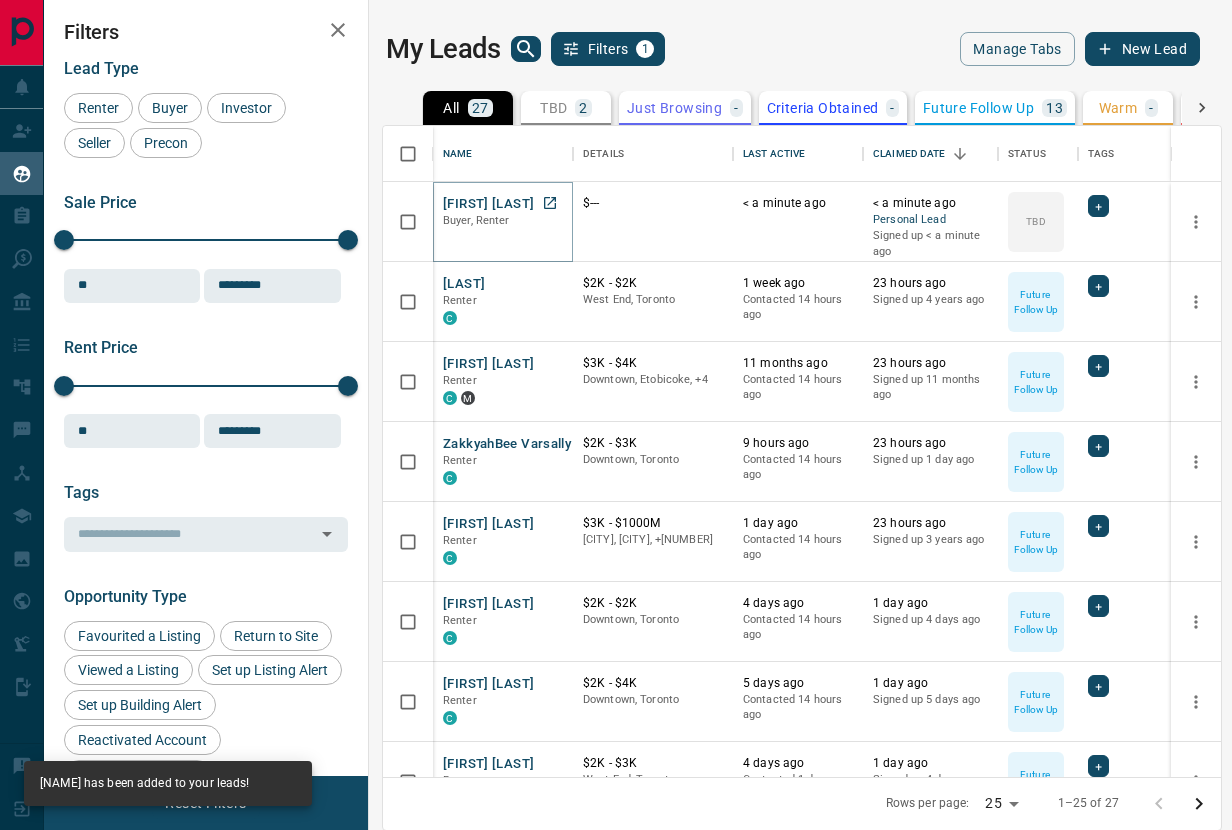 click on "[FIRST] [LAST]" at bounding box center [488, 204] 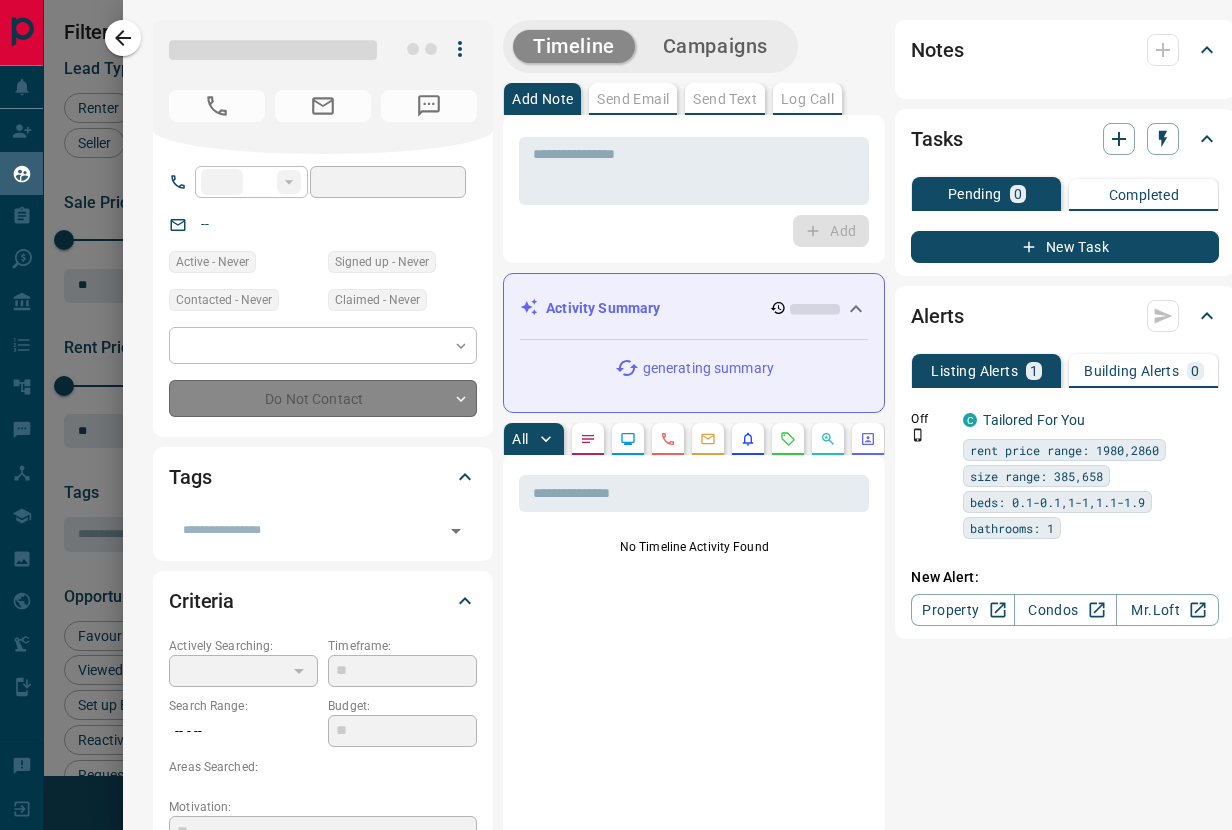 type on "**" 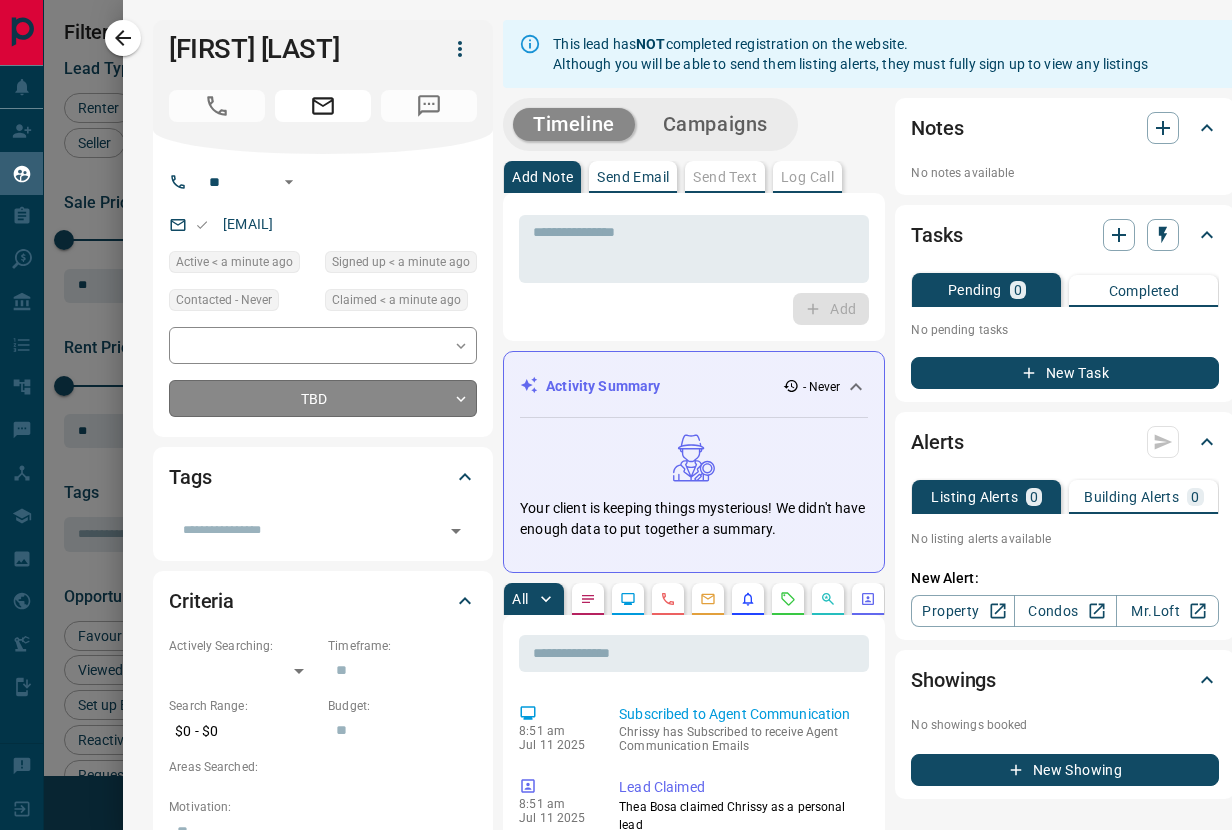 click on "Name Details Last Active Claimed Date Status Tags Chrissy Faria Buyer, Renter $--- < a minute ago < a minute ago Personal Lead Signed up < a minute ago TBD +  Fielding Renter C $2K - $2K West End, Toronto 1 week ago Contacted 14 hours ago 23 hours ago Signed up 4 years ago Future Follow Up + Vanessa Cassar Renter C M $3K - $4K Downtown, Etobicoke, +4 11 months ago Contacted 14 hours ago 23 hours ago Signed up 11 months ago Future Follow Up + ZakkyahBee Varsally Renter C $2K - $3K Downtown, Toronto 9 hours ago Contacted 14 hours ago 23 hours ago Signed up 1 day ago Future Follow Up + David Shi Renter C $3K - $100M" at bounding box center (616, 414) 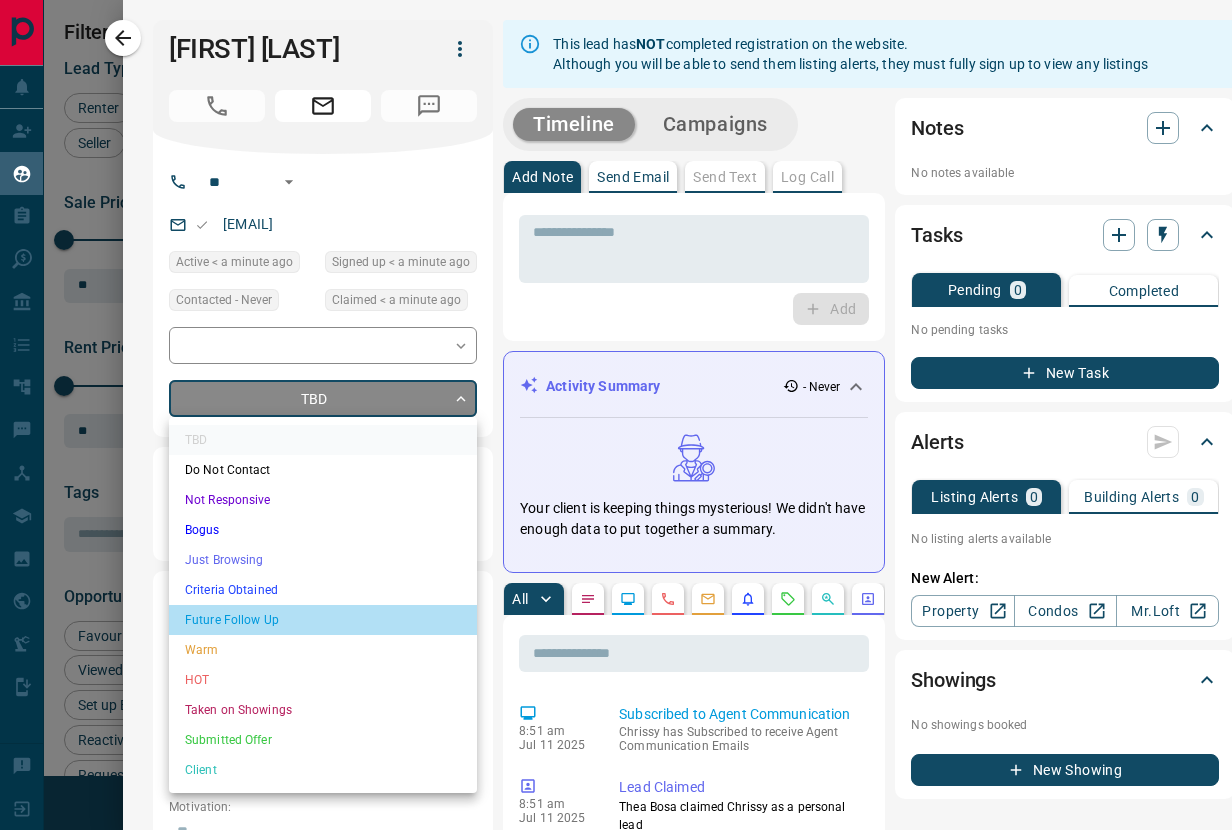 click on "Future Follow Up" at bounding box center (323, 620) 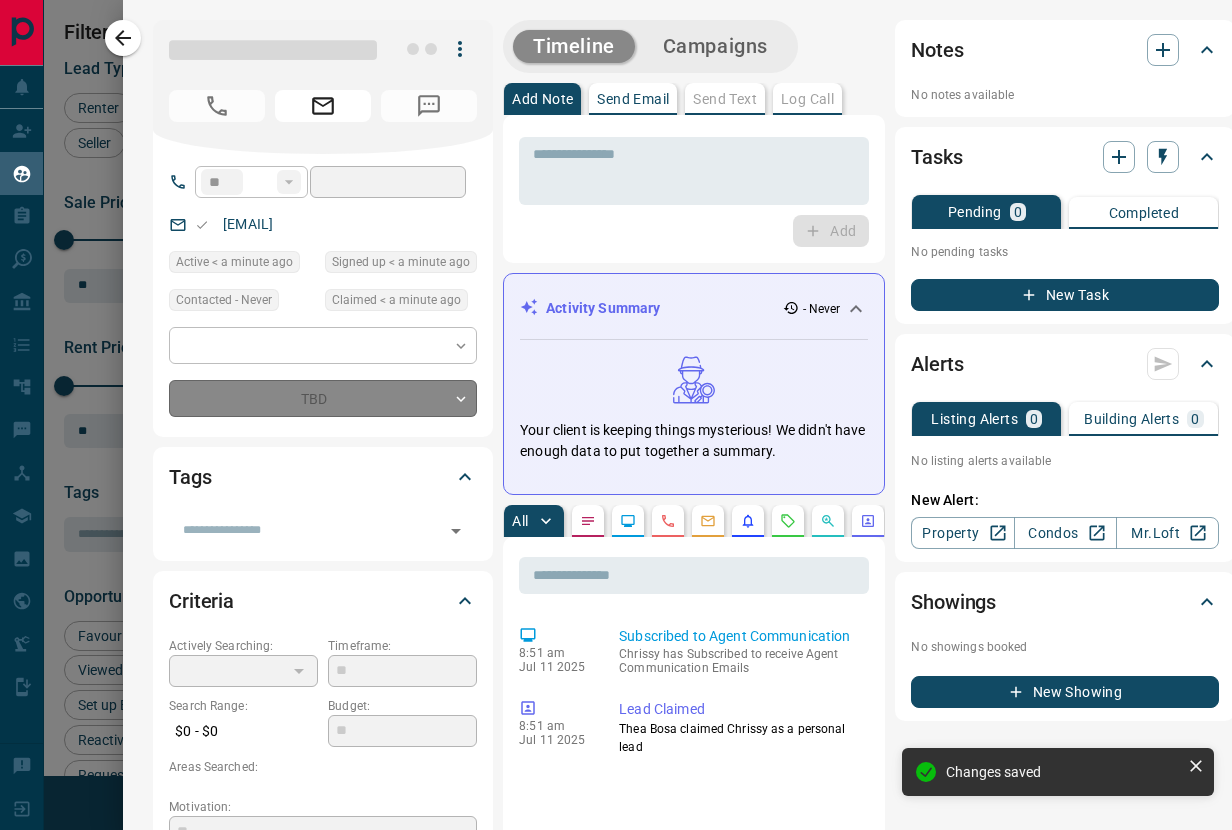 type on "*" 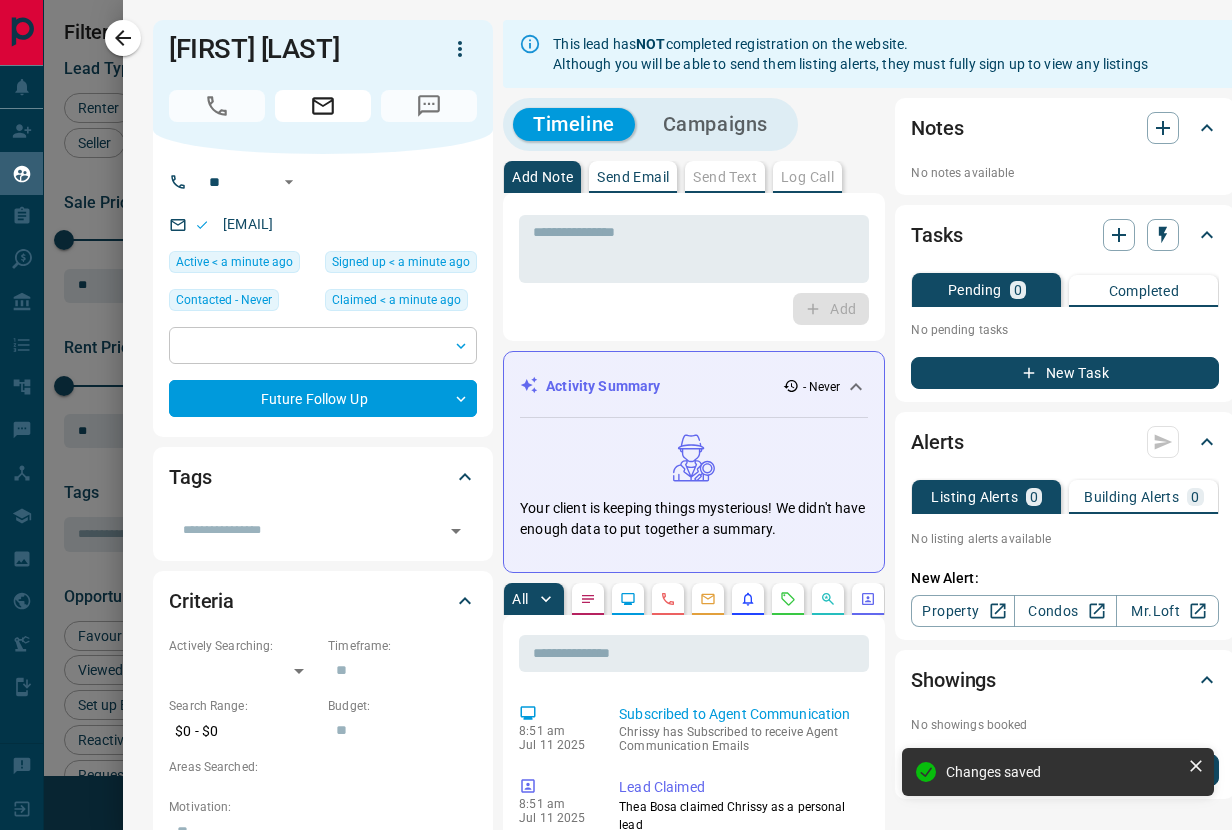 click on "Name Details Last Active Claimed Date Status Tags Chrissy Faria Buyer, Renter $--- < a minute ago < a minute ago Personal Lead Signed up < a minute ago TBD +  Fielding Renter C $2K - $2K West End, Toronto 1 week ago Contacted 14 hours ago 23 hours ago Signed up 4 years ago Future Follow Up + Vanessa Cassar Renter C M $3K - $4K Downtown, Etobicoke, +4 11 months ago Contacted 14 hours ago 23 hours ago Signed up 11 months ago Future Follow Up + ZakkyahBee Varsally Renter C $2K - $3K Downtown, Toronto 9 hours ago Contacted 14 hours ago 23 hours ago Signed up 1 day ago Future Follow Up + David Shi Renter C $3K - $100M" at bounding box center (616, 414) 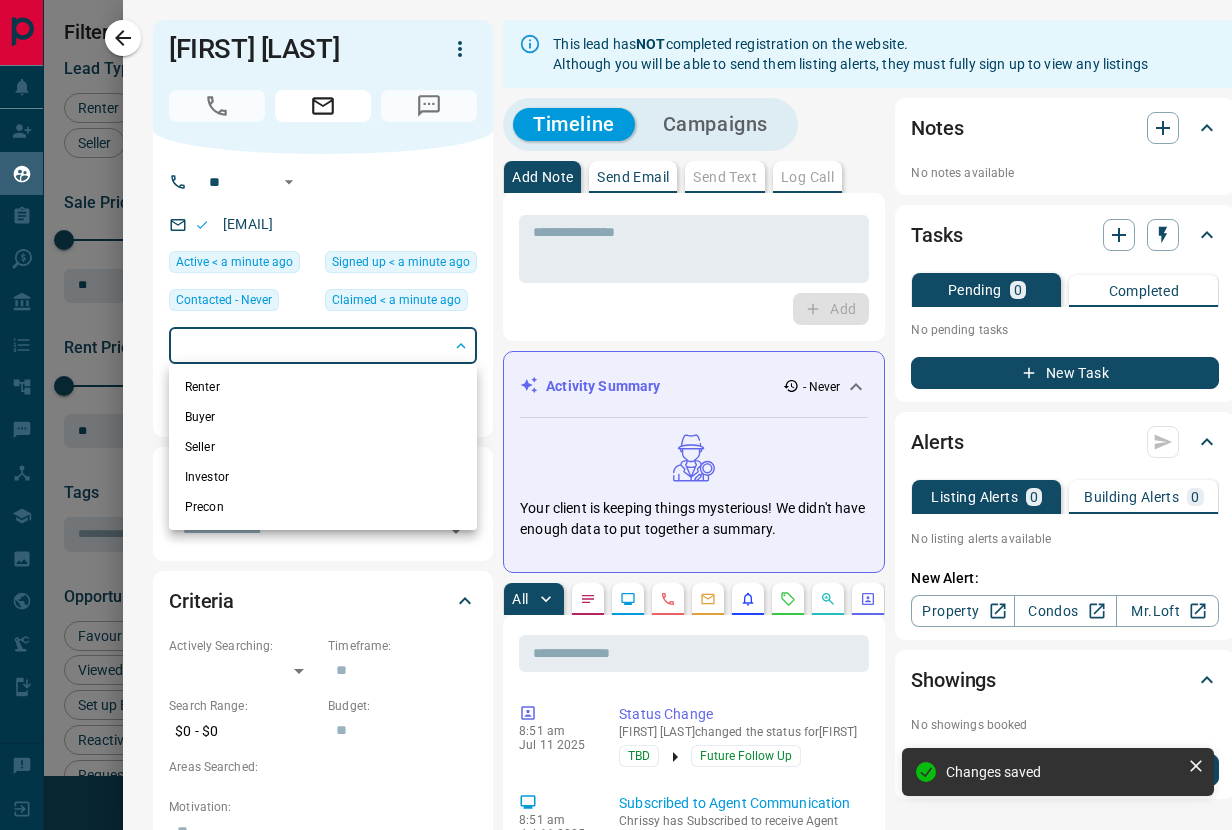 click on "Renter" at bounding box center (323, 387) 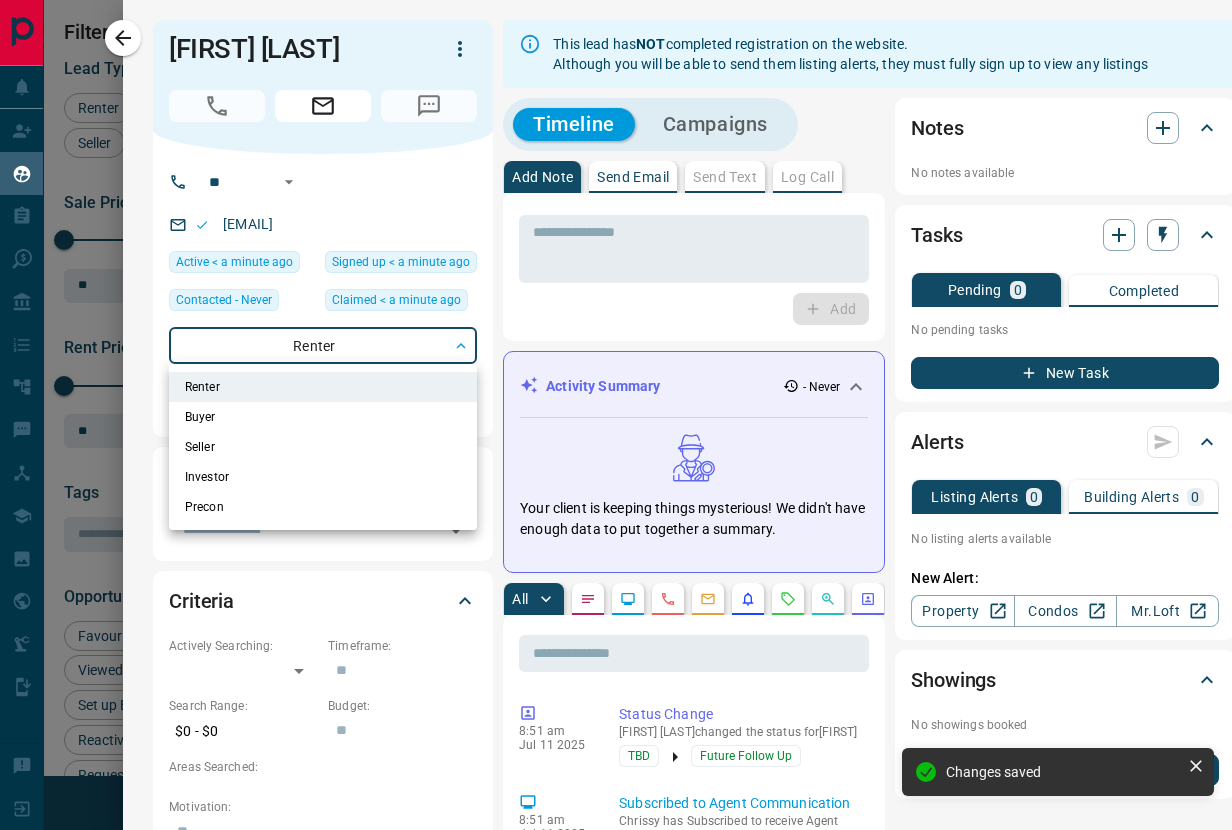click on "Renter" at bounding box center [323, 387] 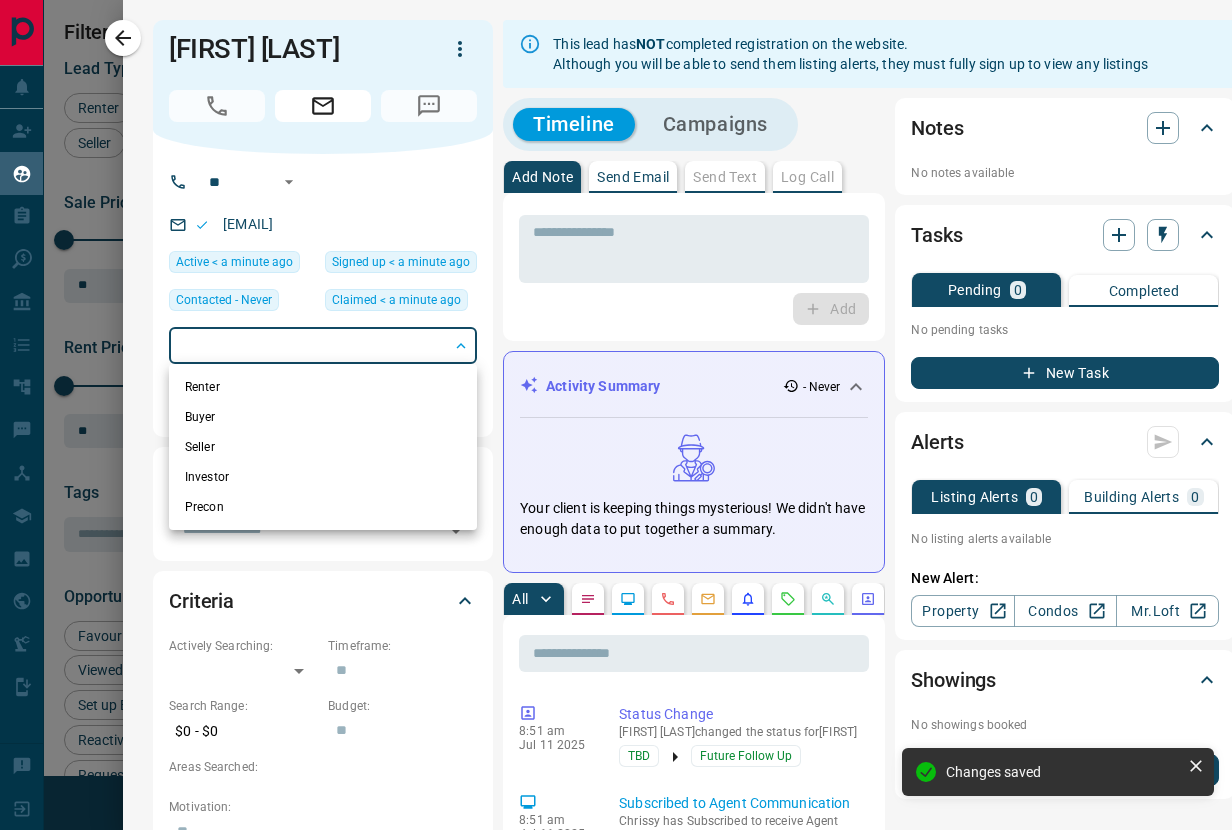 click on "Renter" at bounding box center (323, 387) 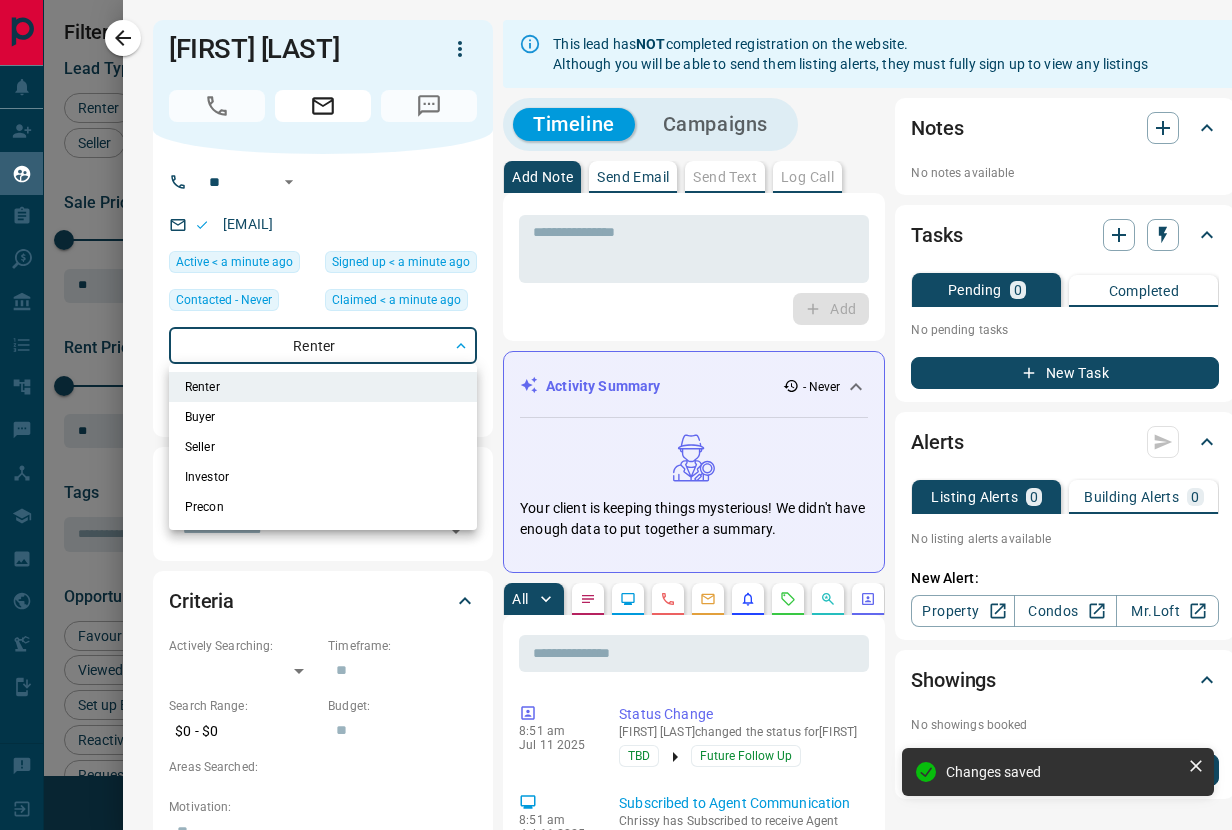 click at bounding box center [616, 415] 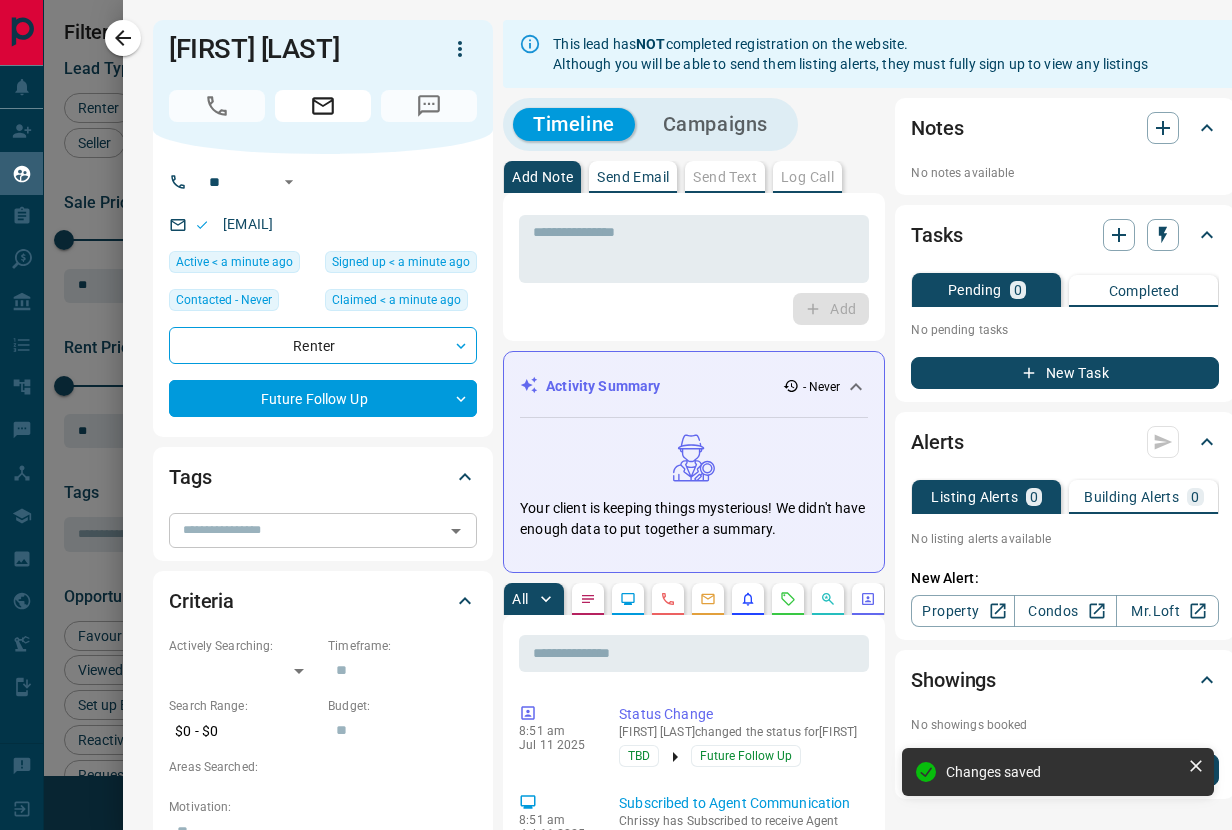 click at bounding box center (306, 530) 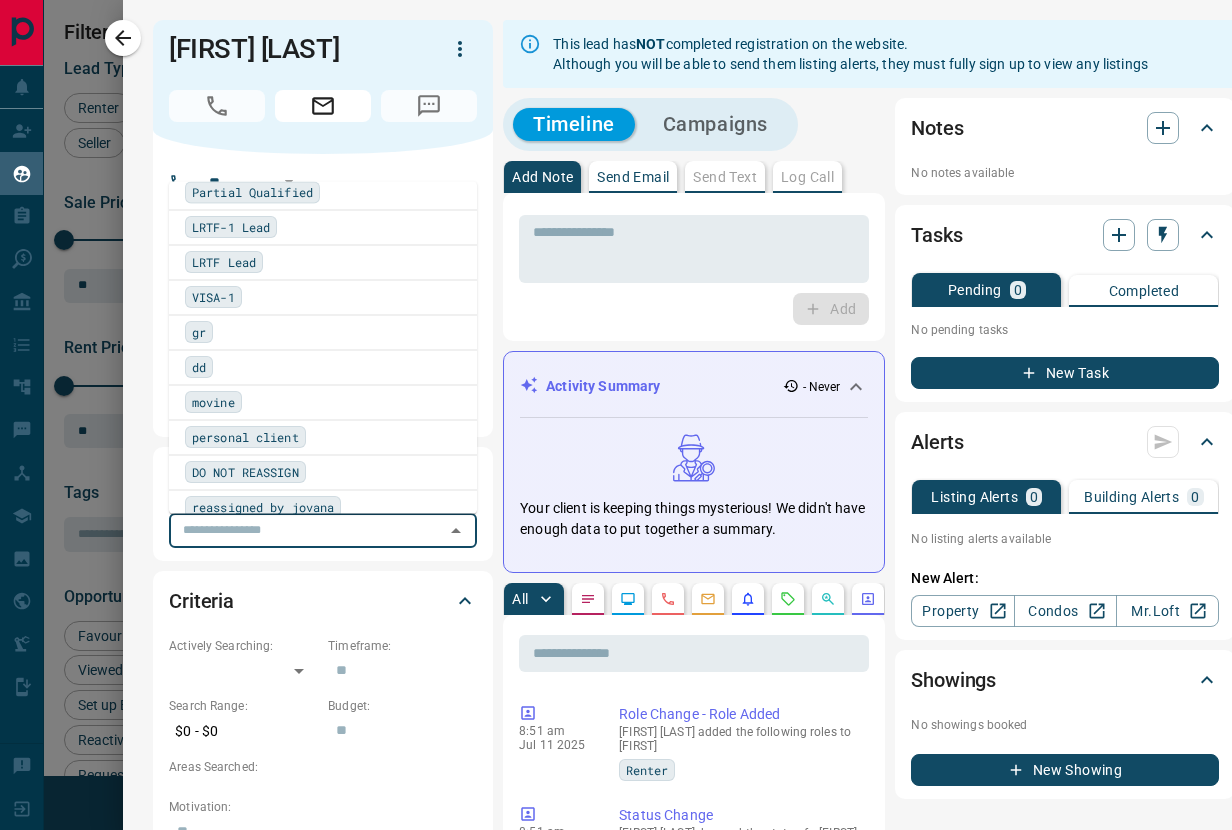 scroll, scrollTop: 1119, scrollLeft: 0, axis: vertical 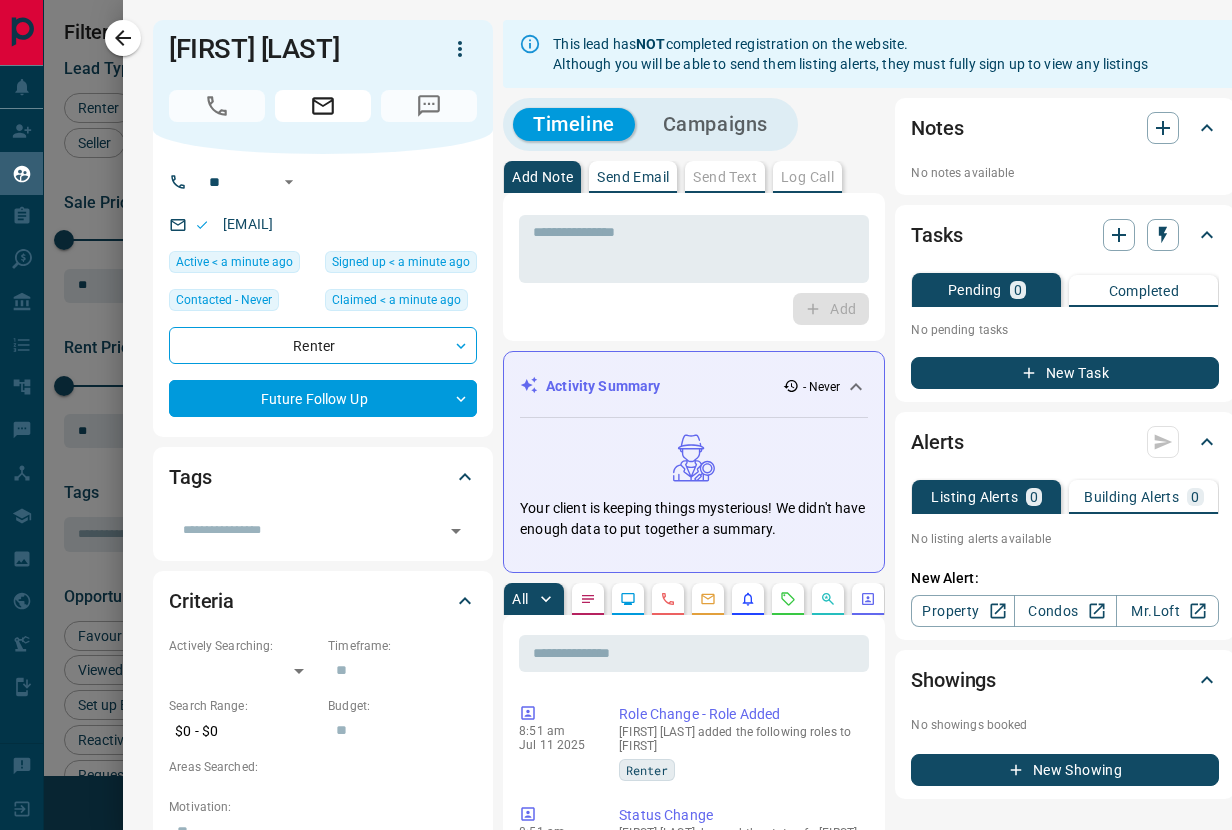 click on "Criteria" at bounding box center [323, 601] 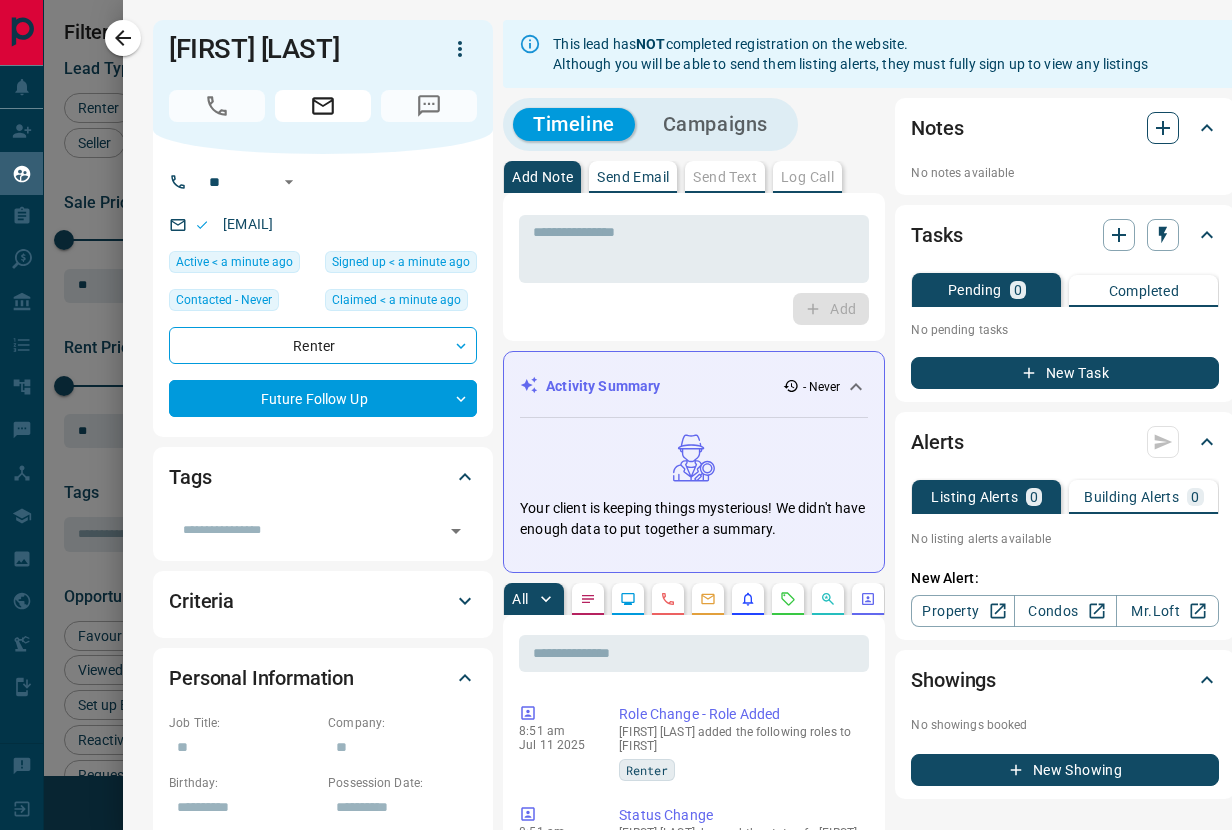 click 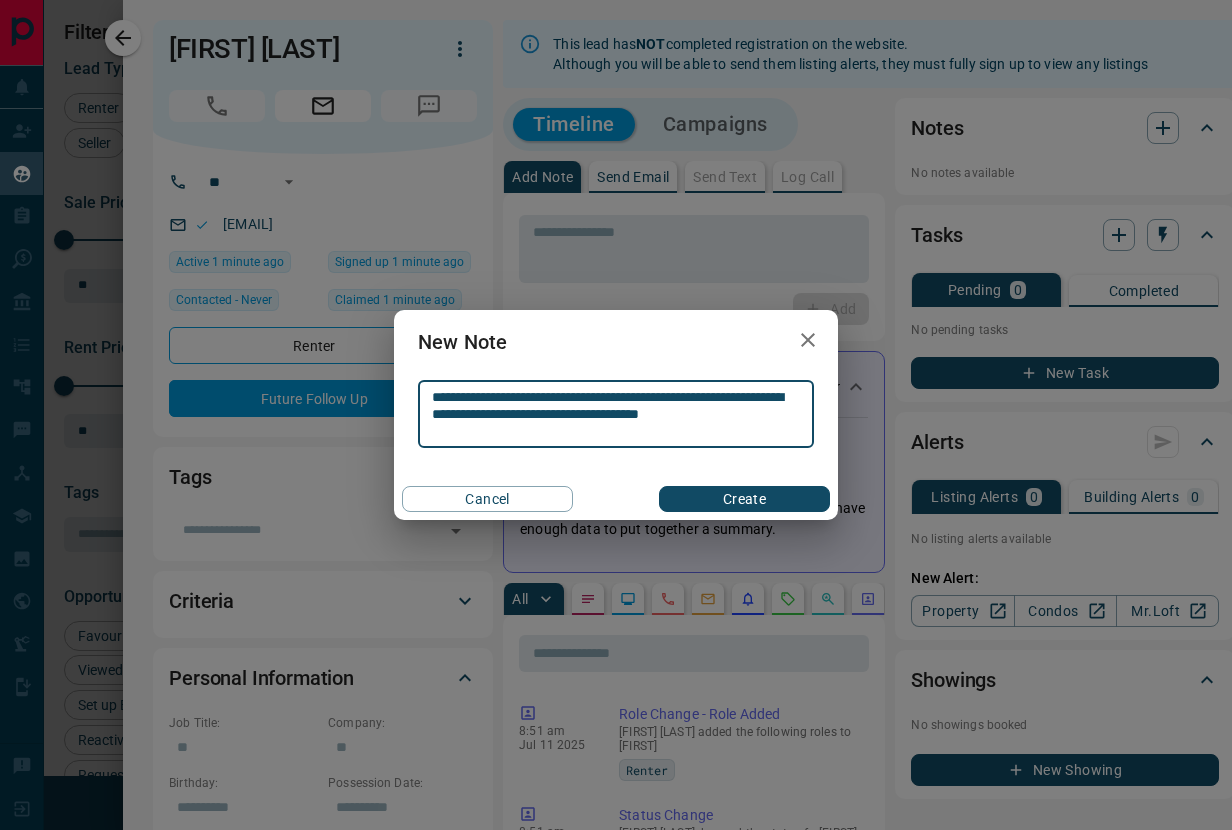type on "**********" 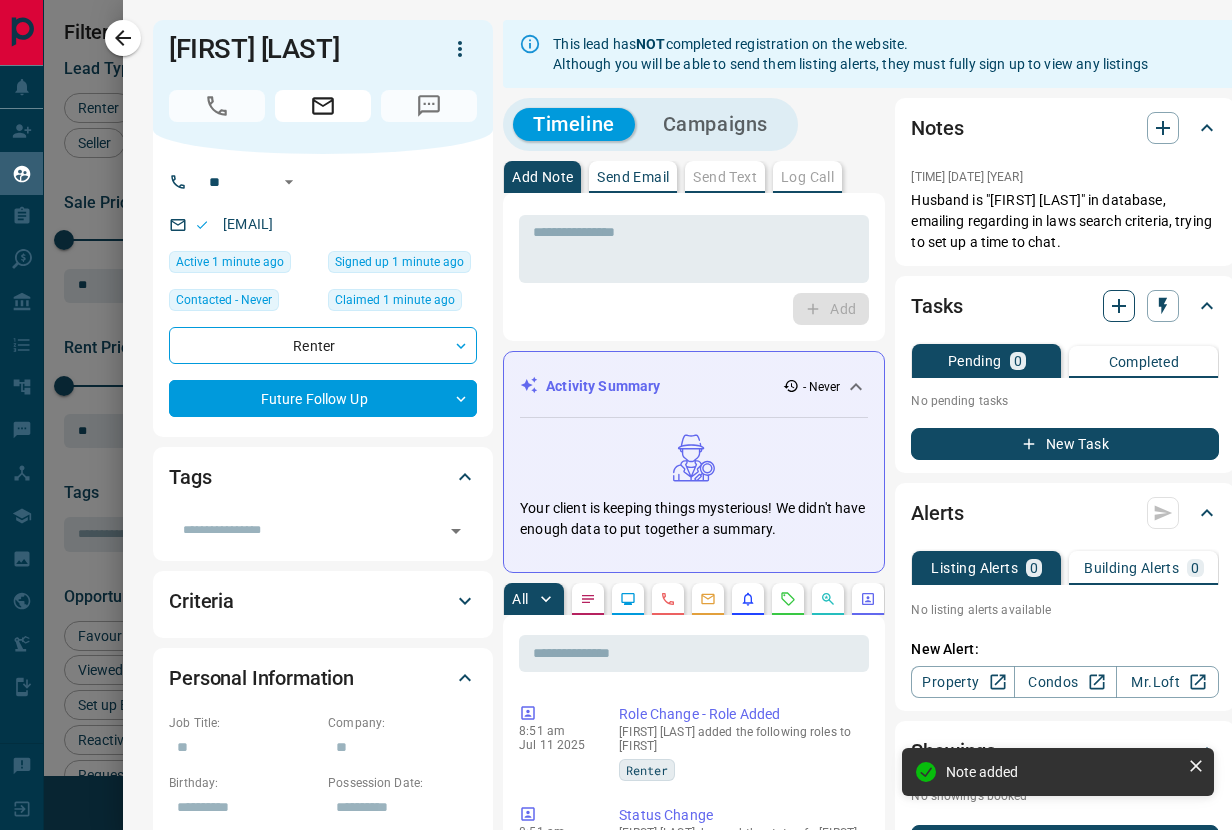 click 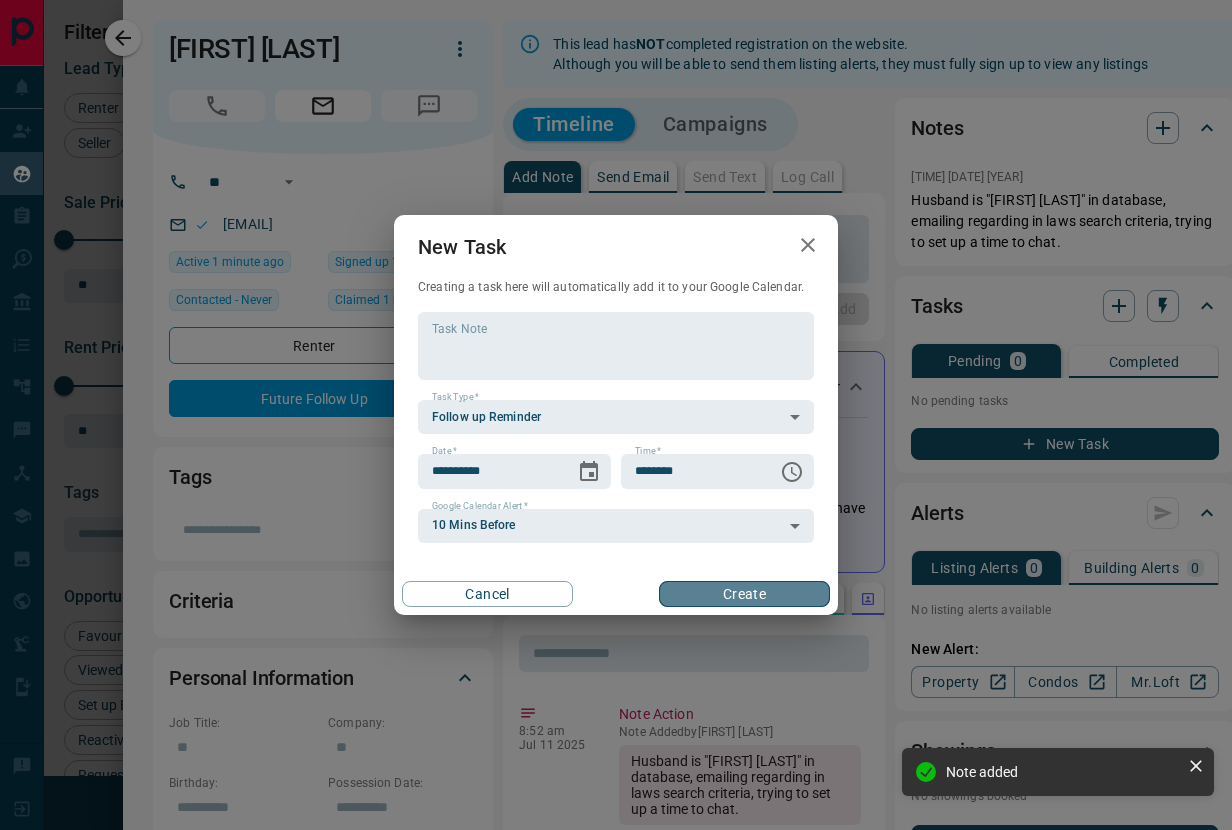click on "Create" at bounding box center [744, 594] 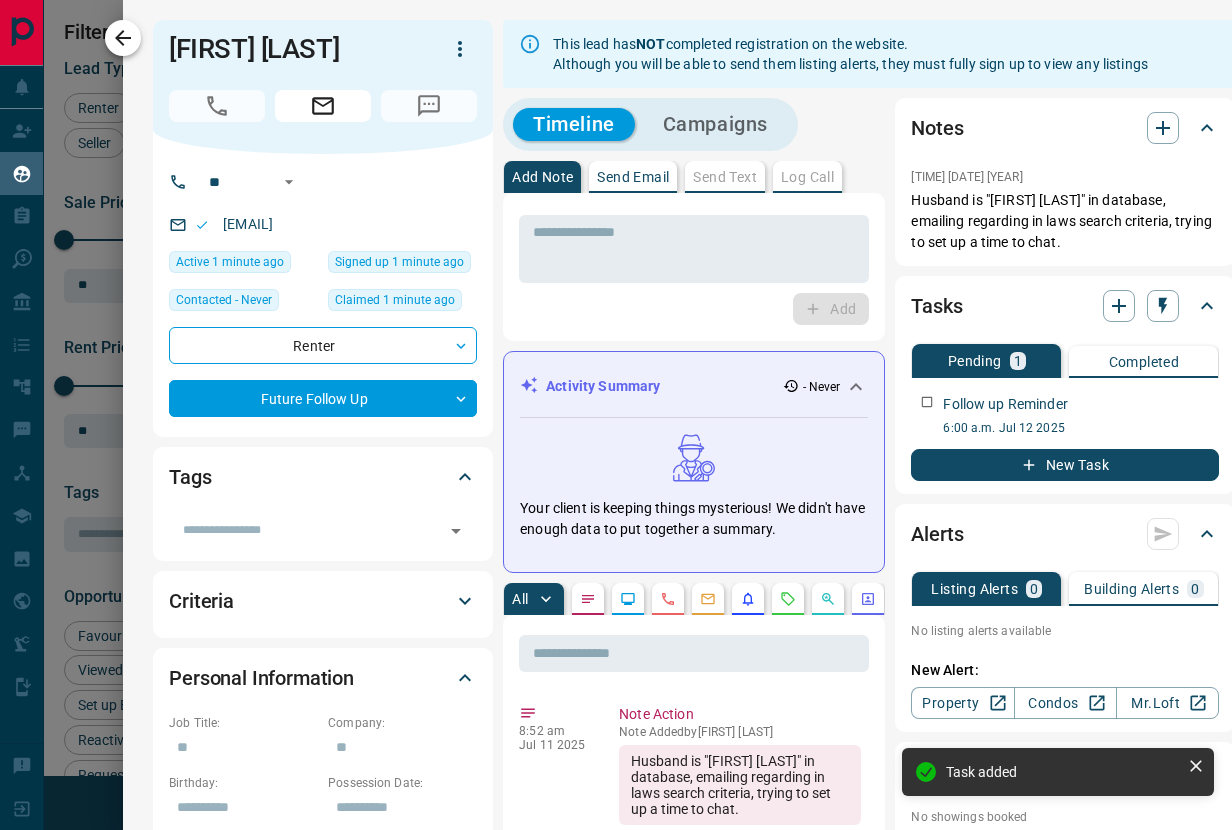 click 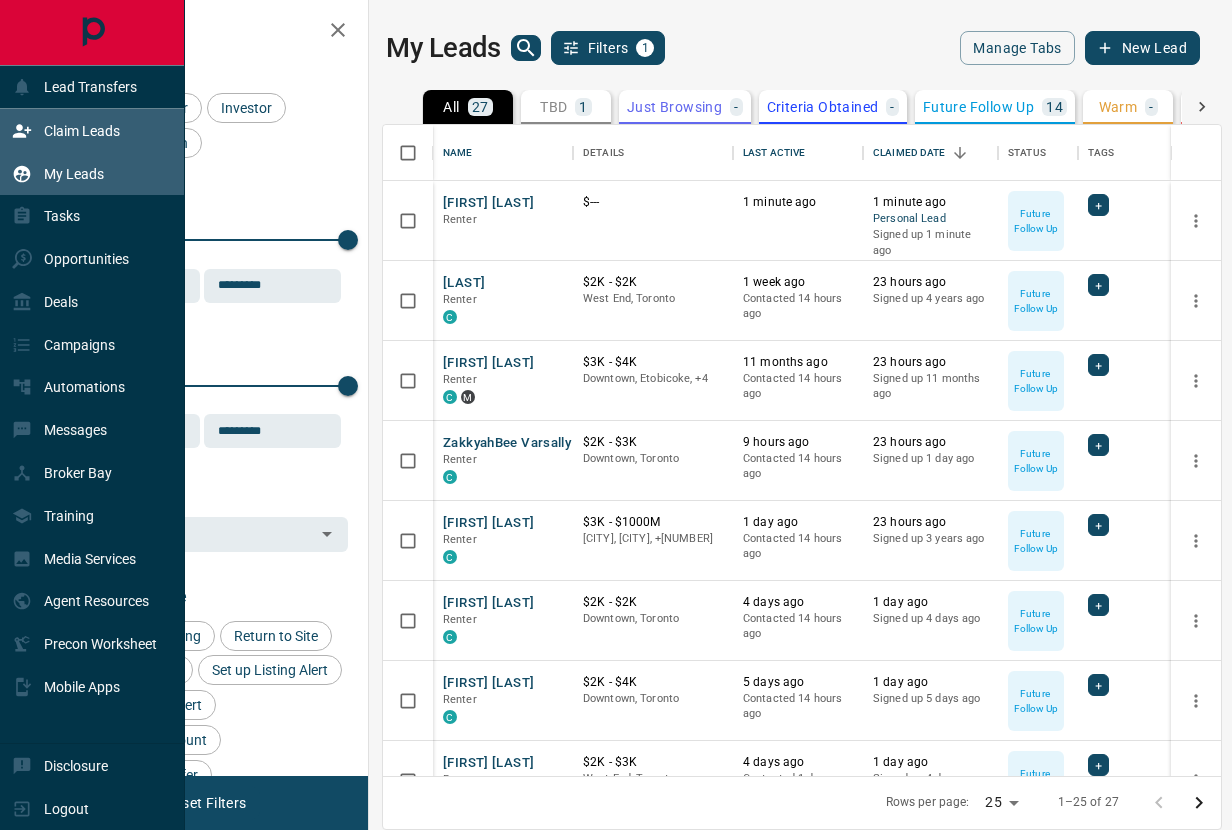 click on "Claim Leads" at bounding box center [66, 130] 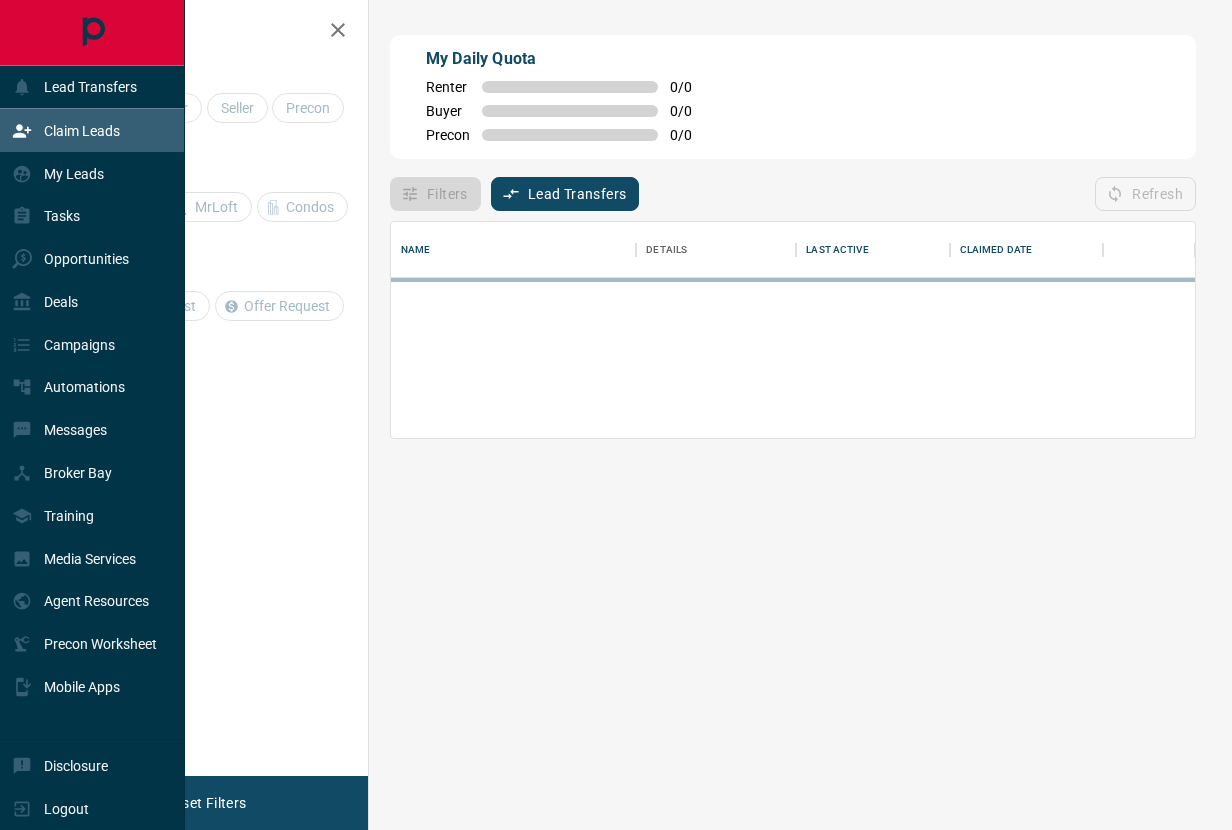 scroll, scrollTop: 0, scrollLeft: 0, axis: both 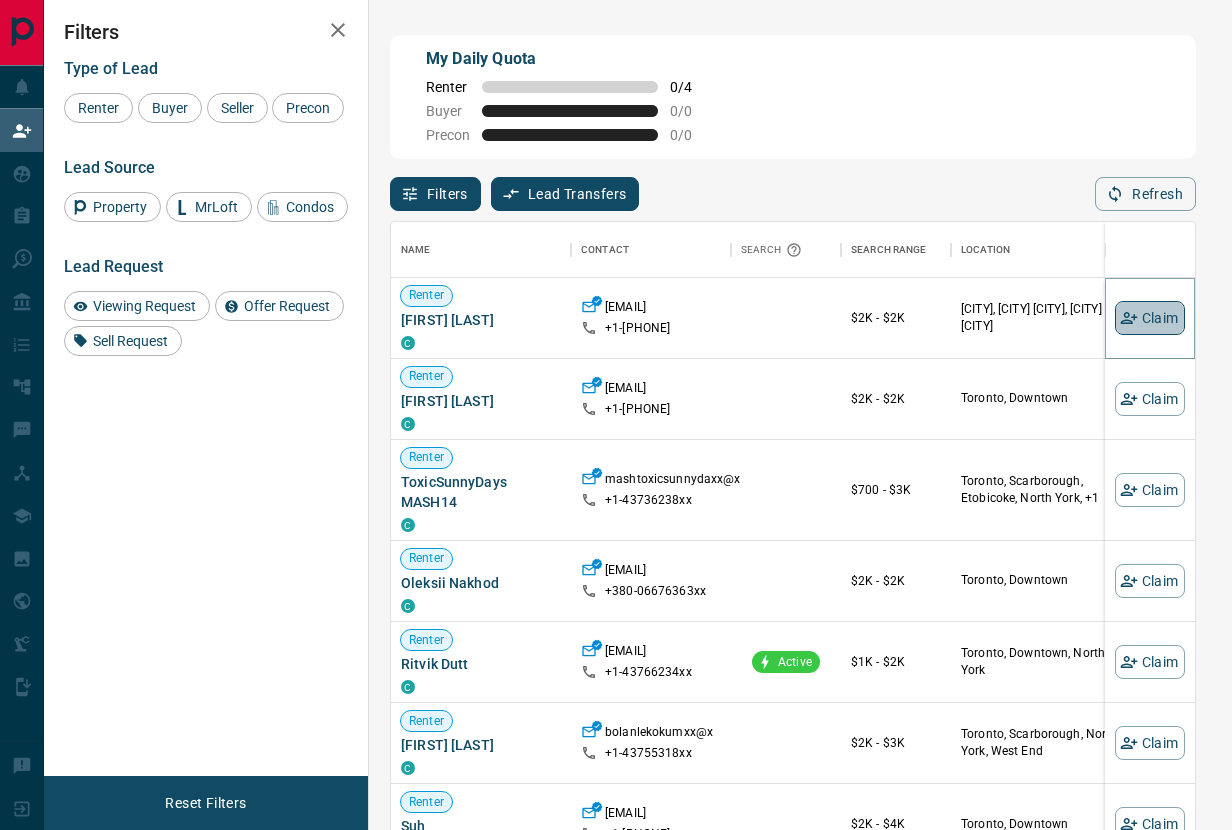 click on "Claim" at bounding box center (1150, 318) 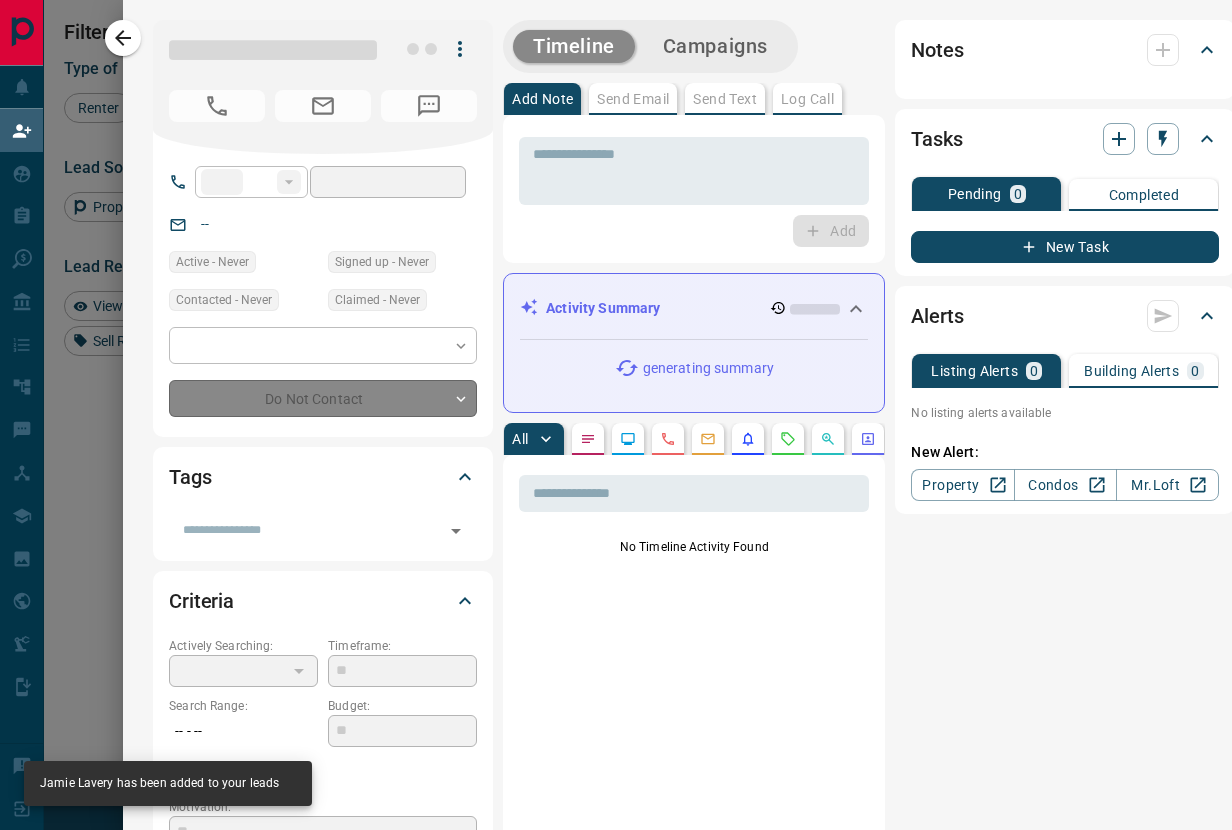 type on "**" 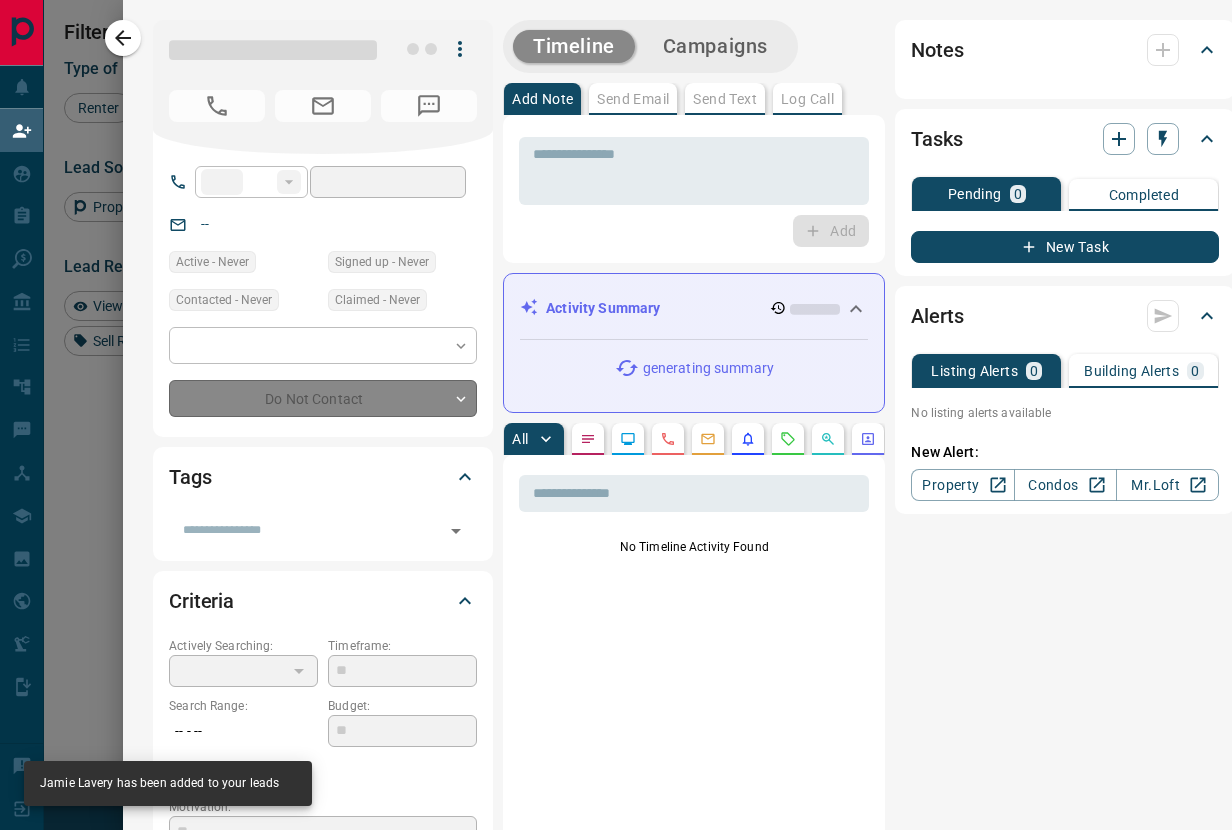 type on "**********" 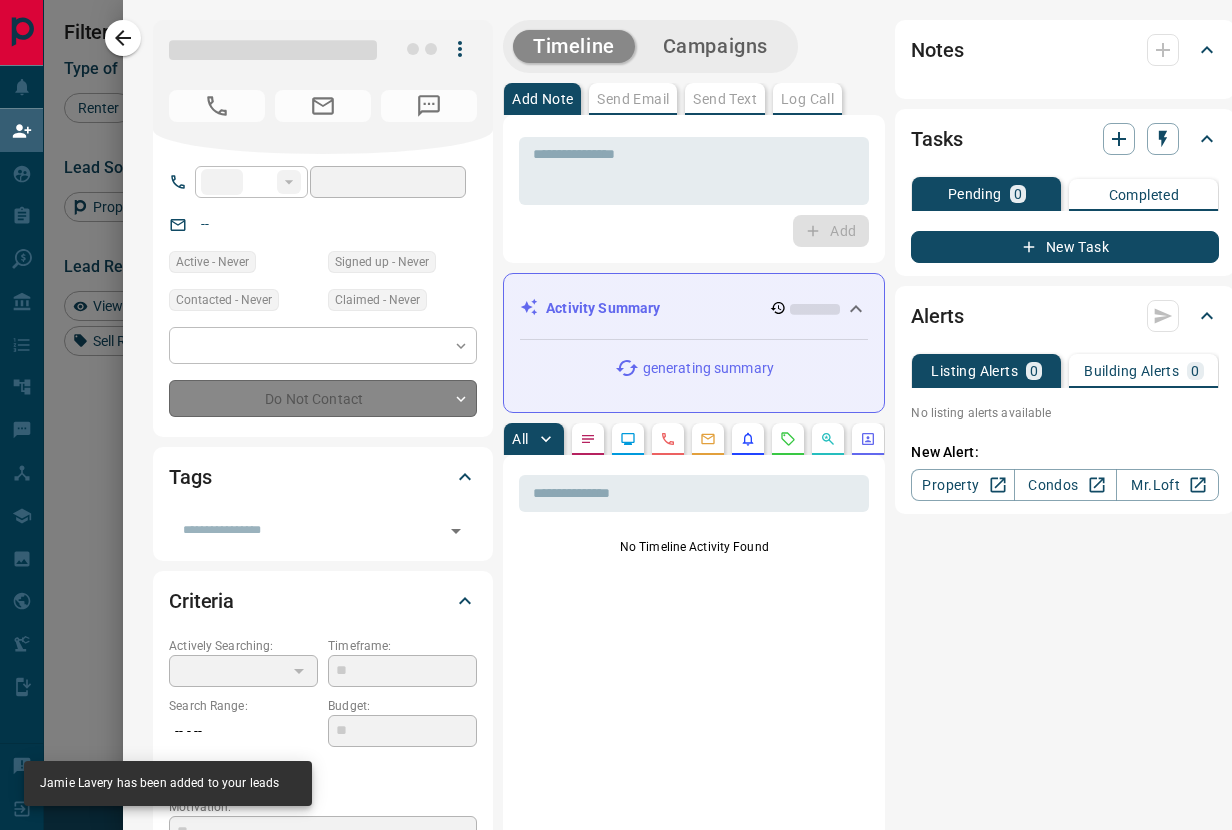 type on "**********" 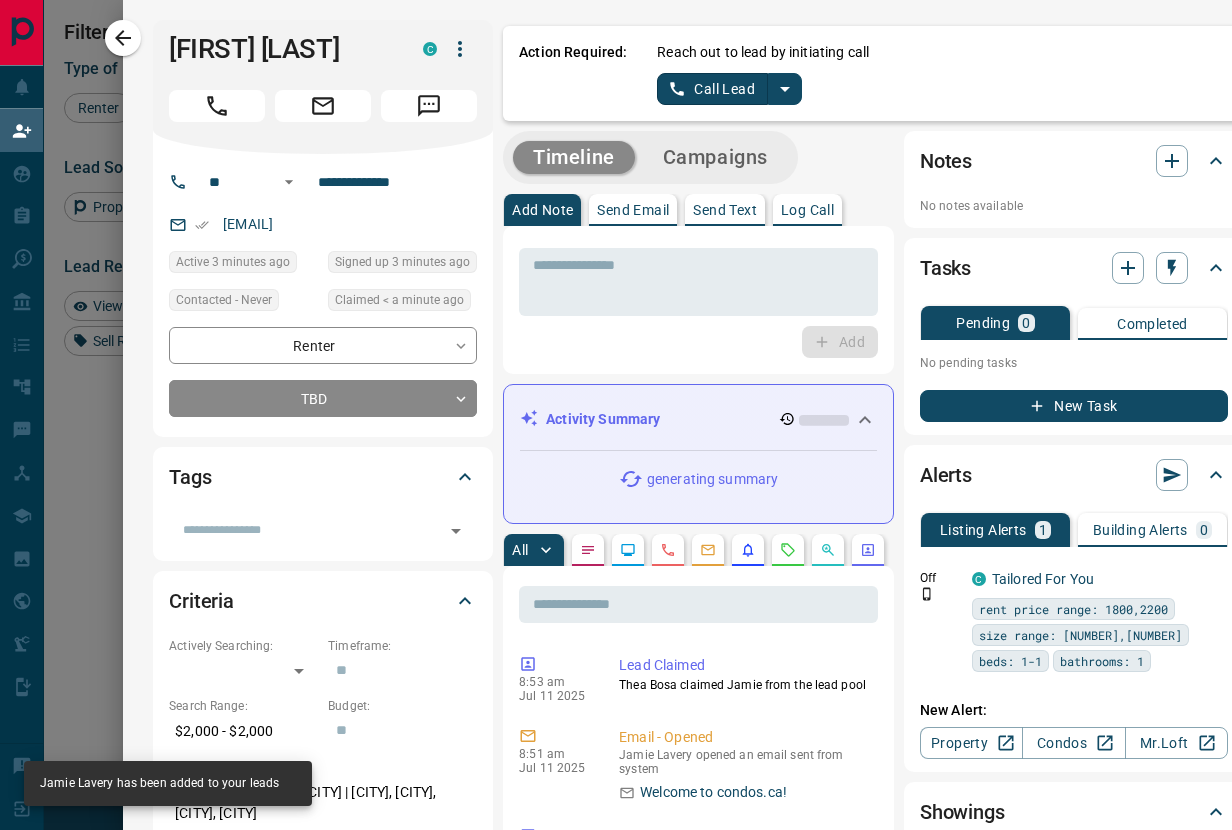 click 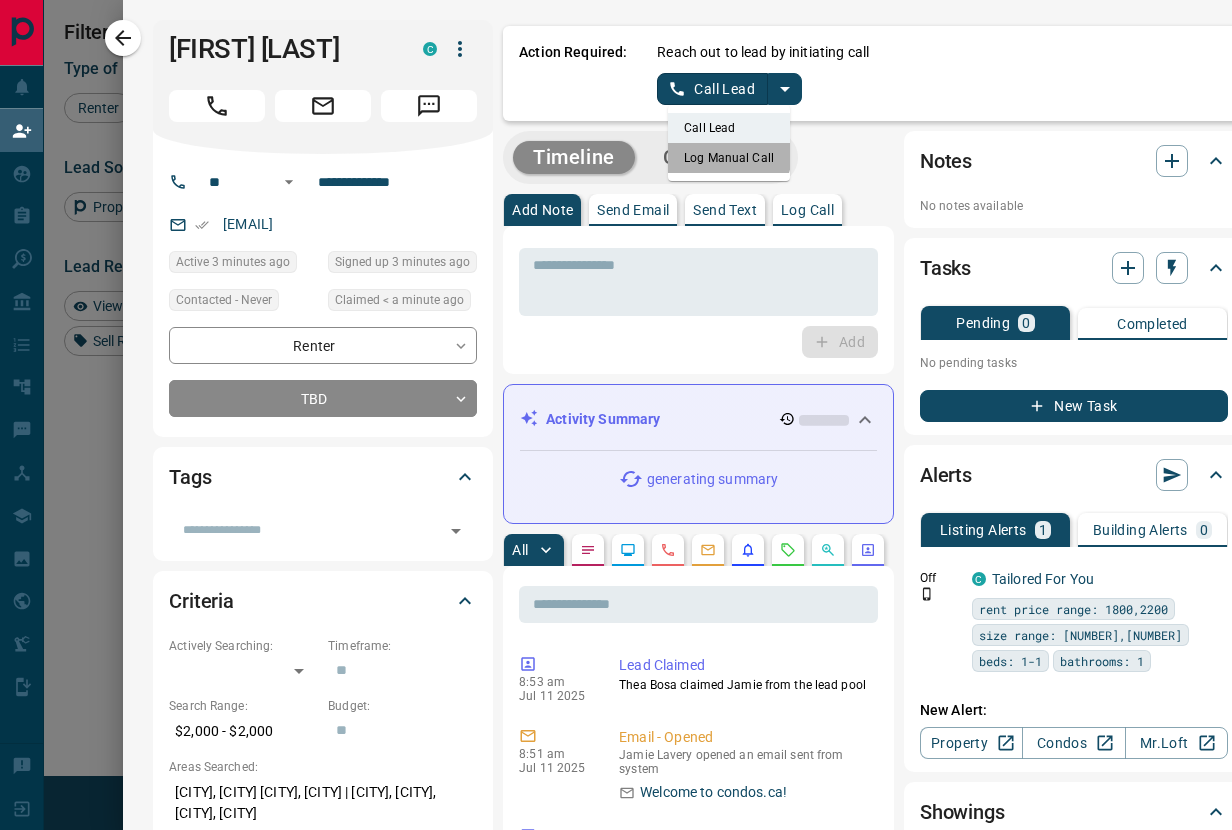 click on "Log Manual Call" at bounding box center [729, 158] 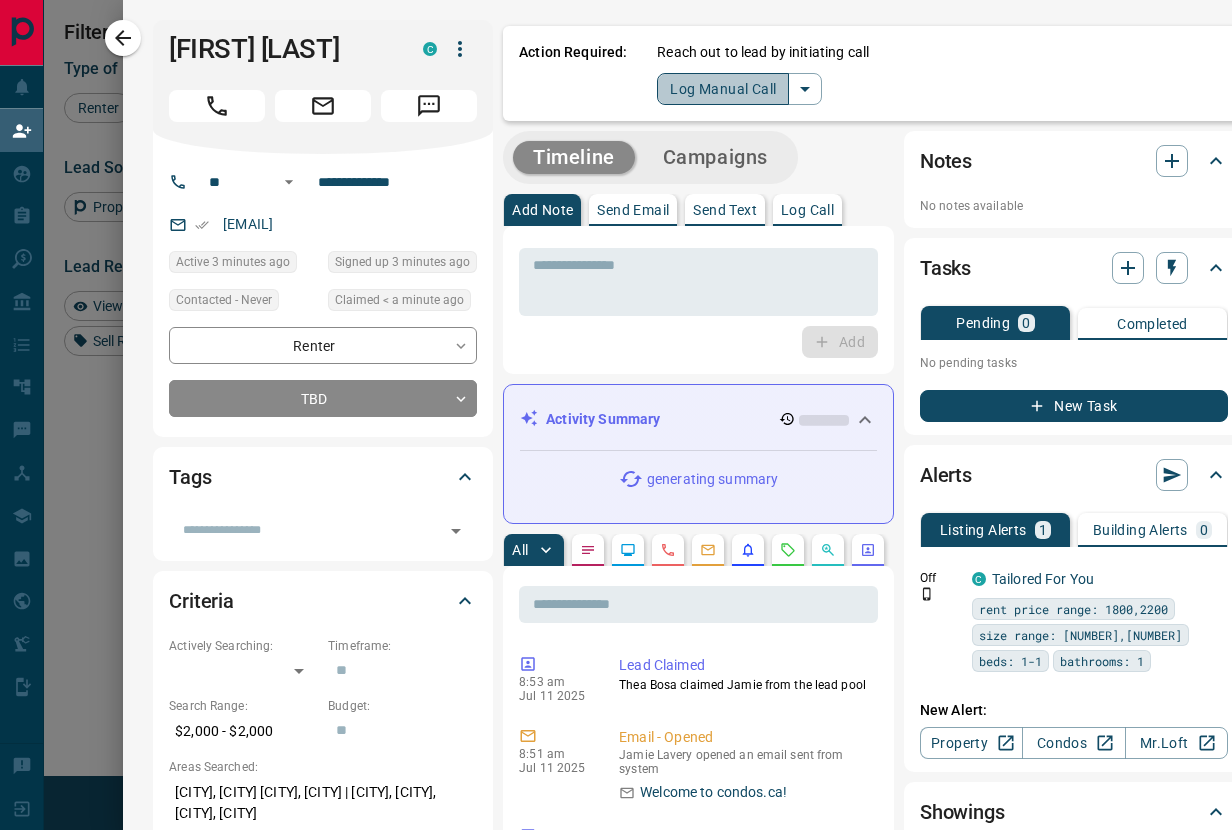 click on "Log Manual Call" at bounding box center [723, 89] 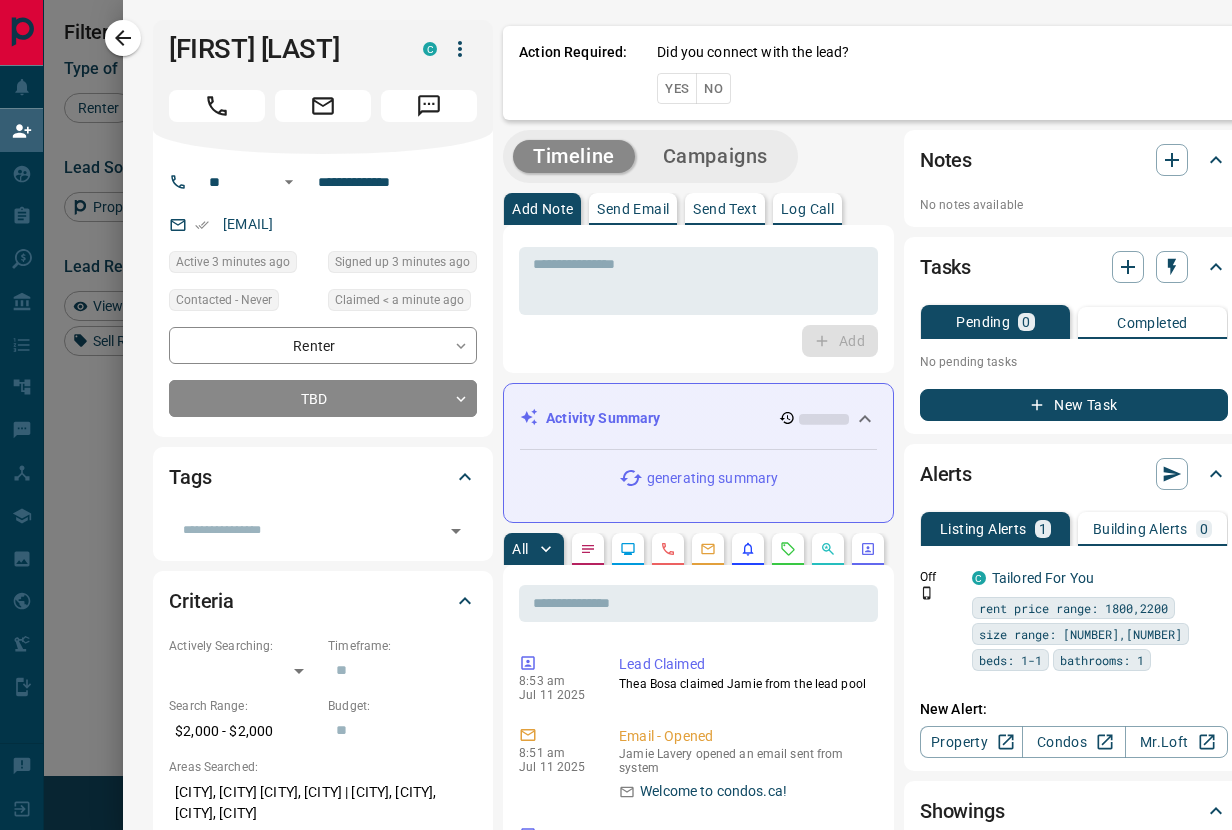 click on "Yes" at bounding box center [677, 88] 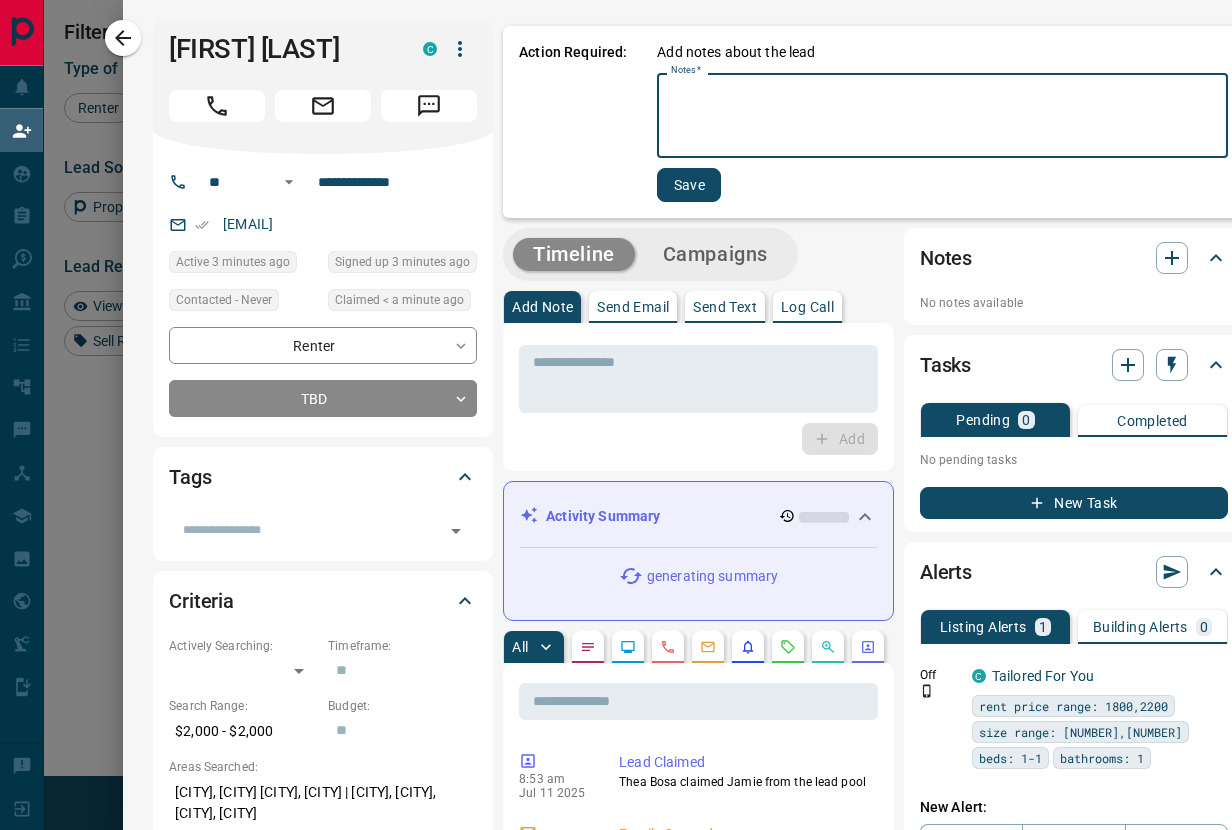 click on "Notes   *" at bounding box center (942, 116) 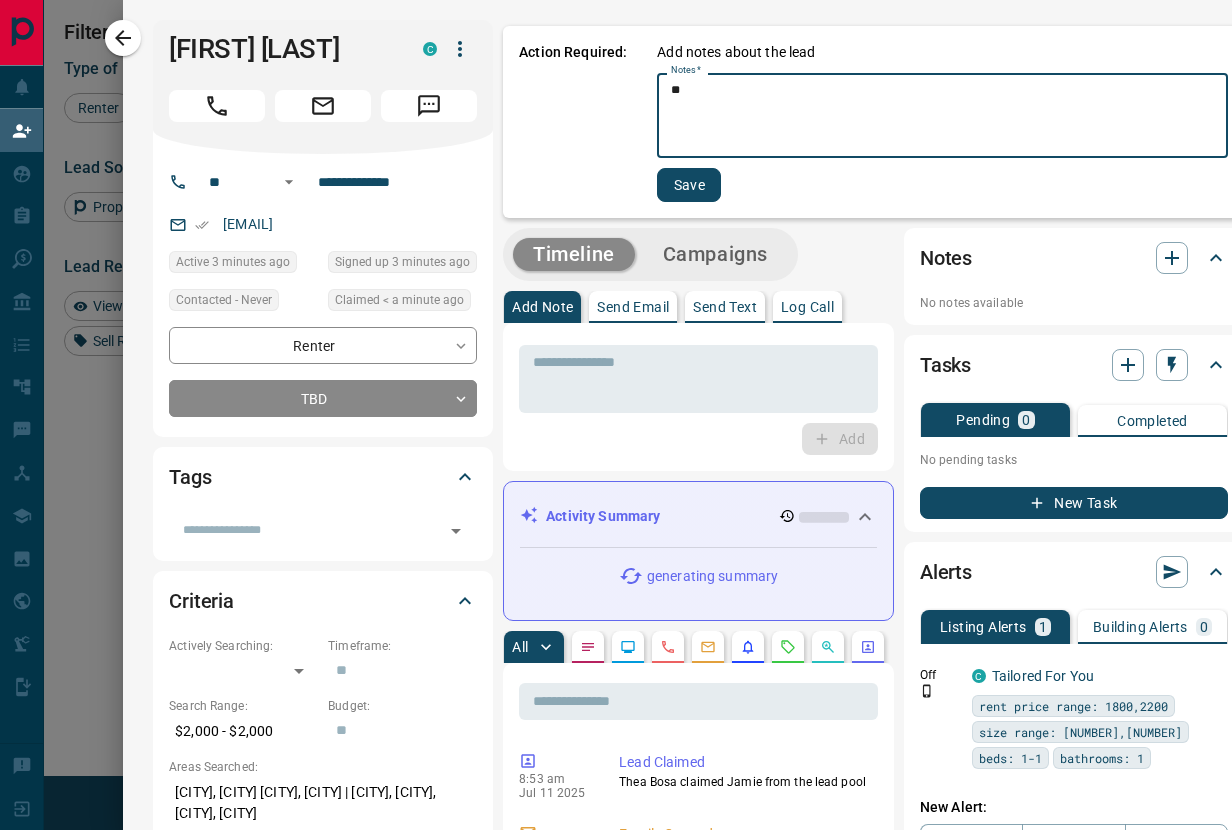 type on "*" 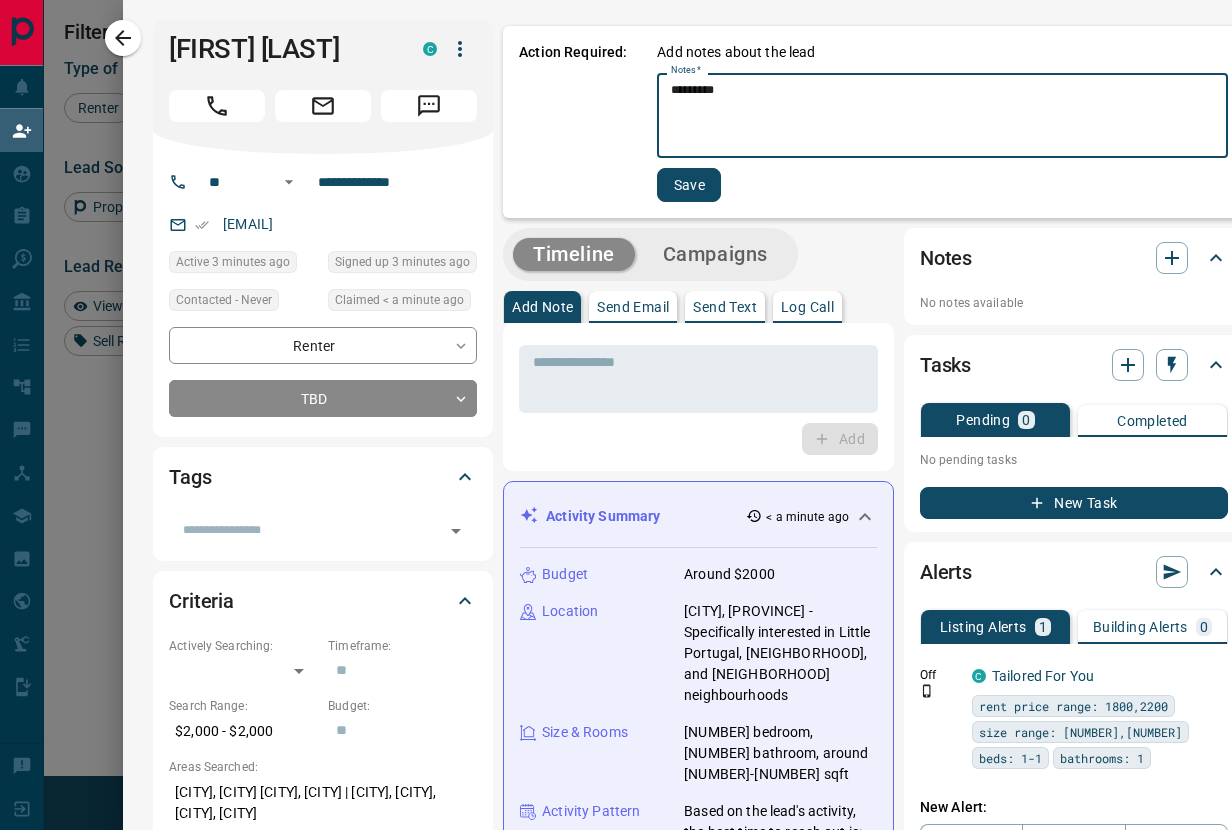 type on "*********" 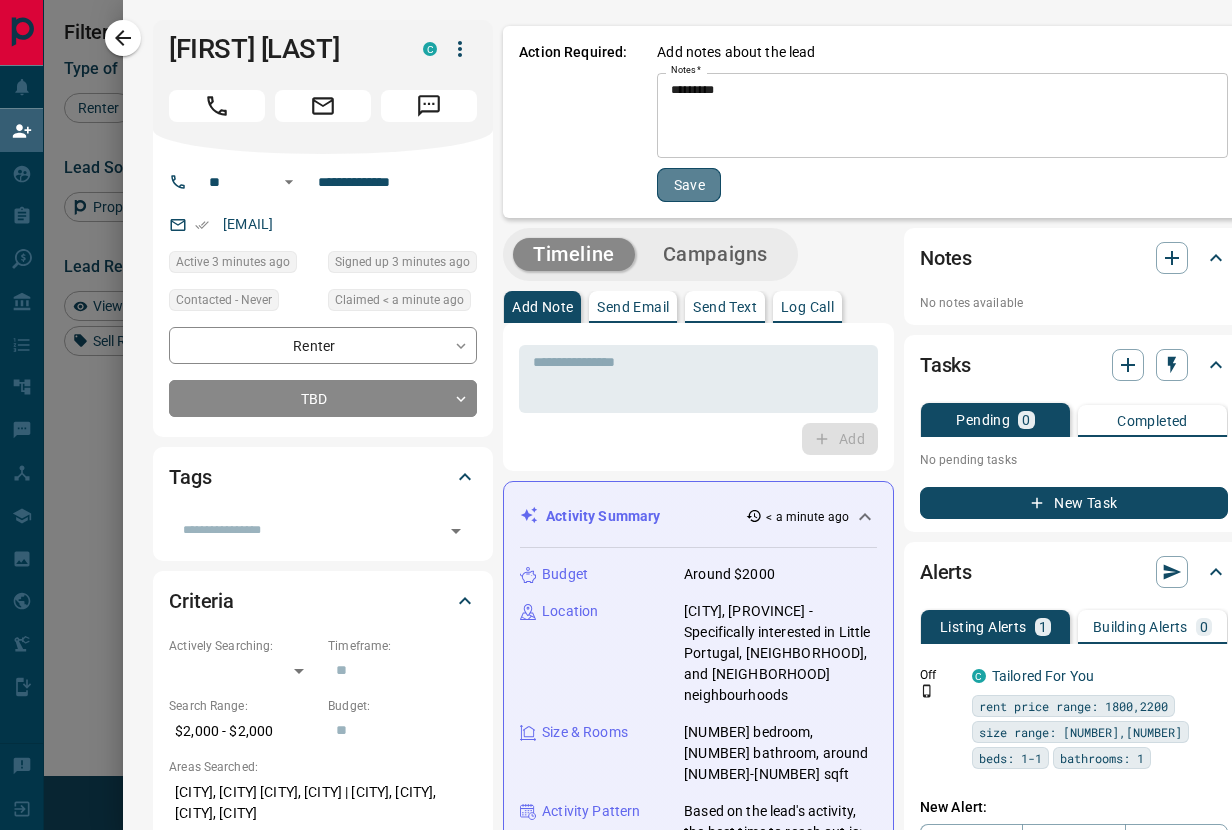 click on "Save" at bounding box center [689, 185] 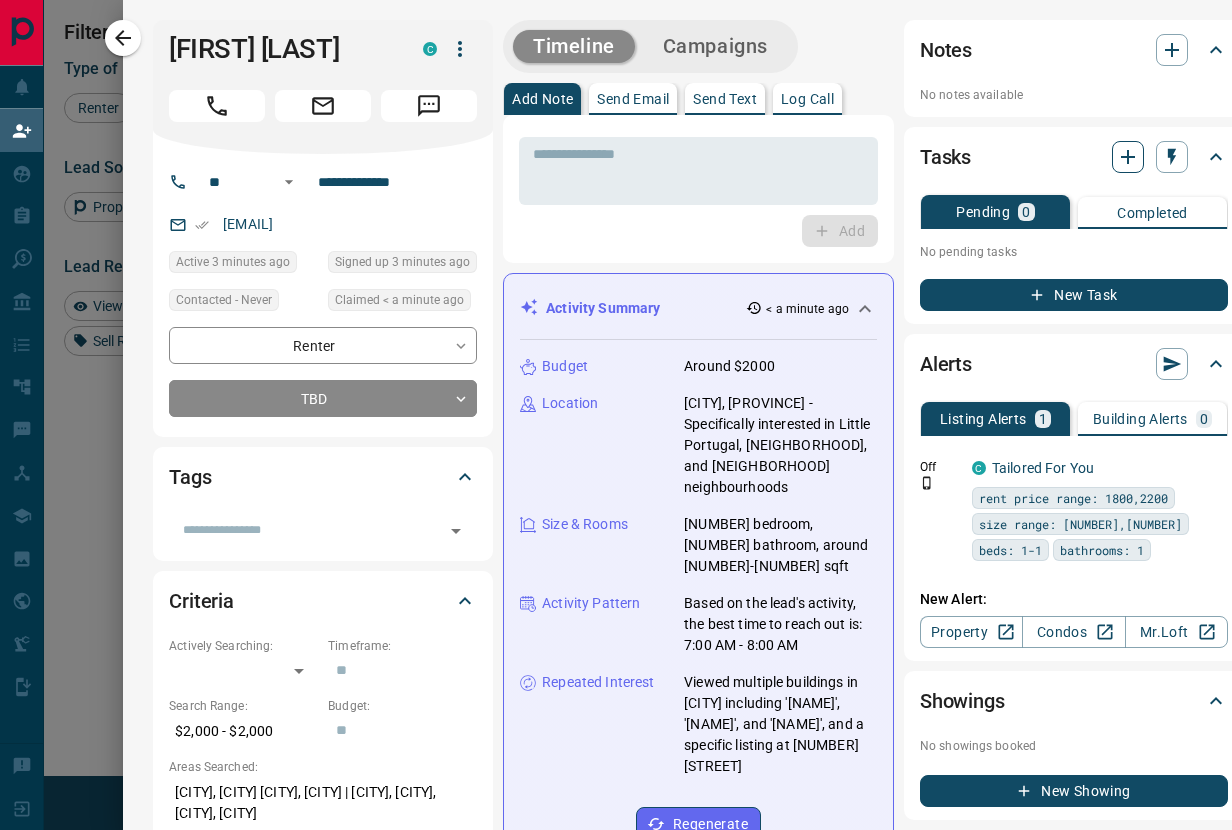 click 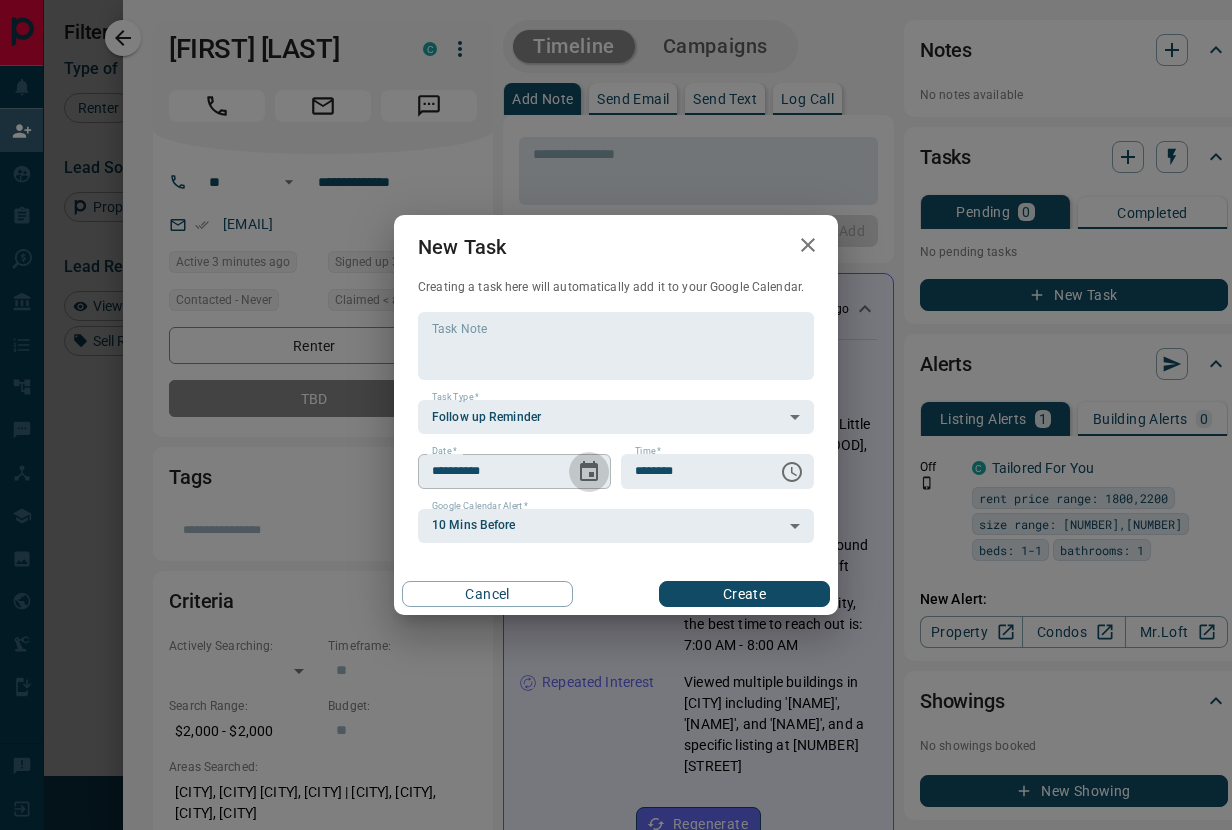 click 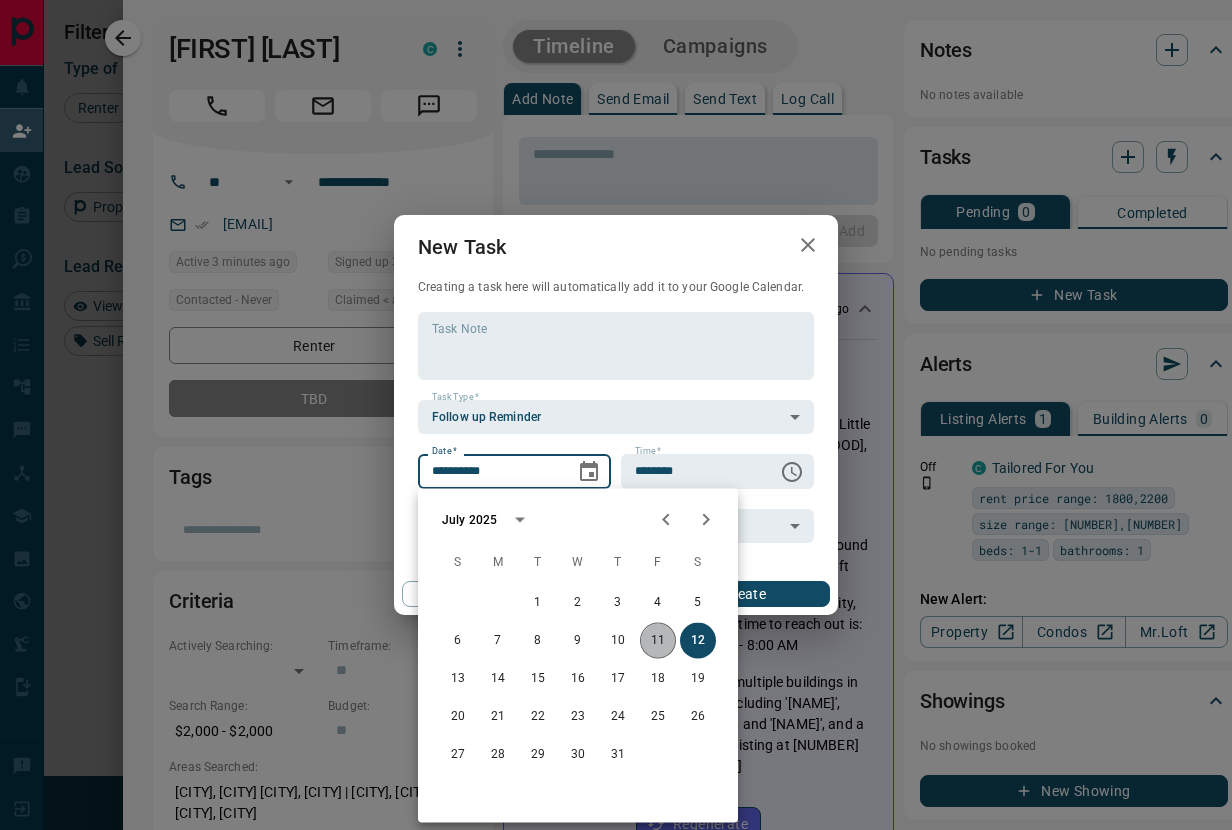 click on "11" at bounding box center [658, 641] 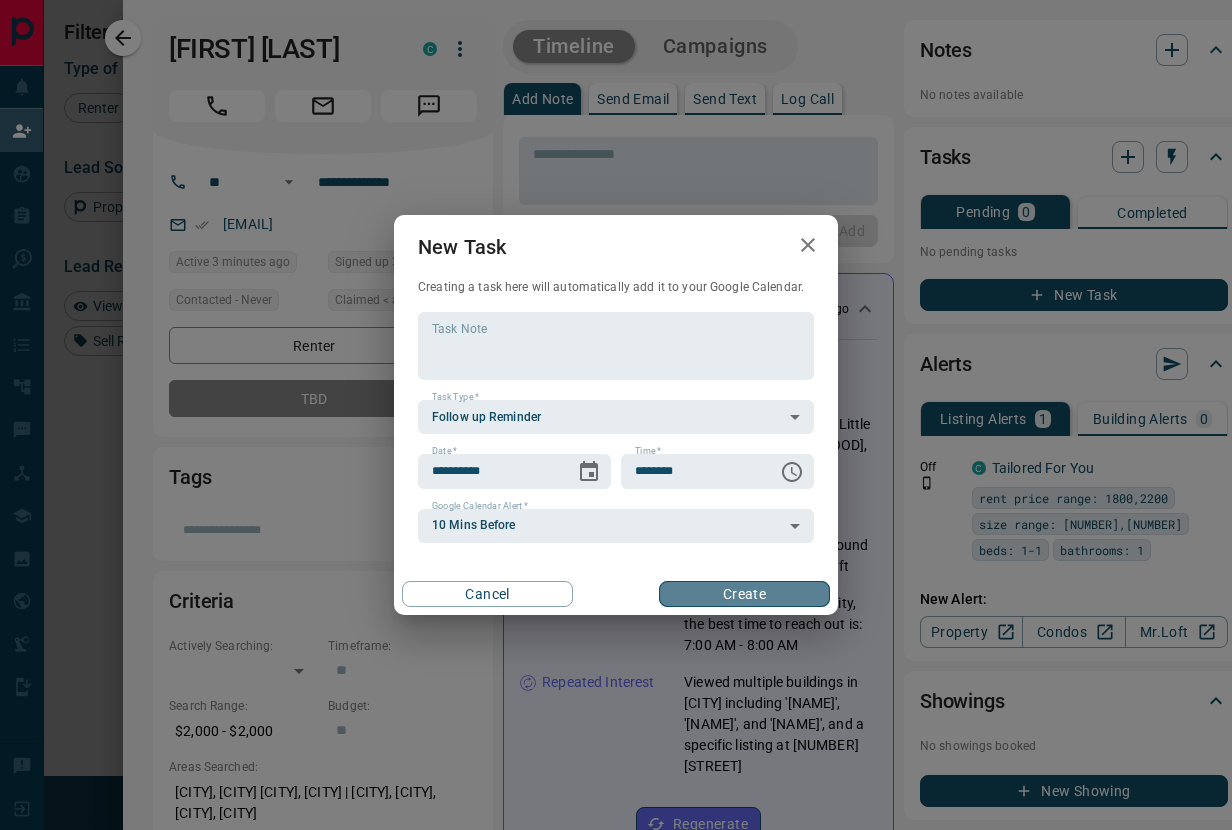 click on "Create" at bounding box center [744, 594] 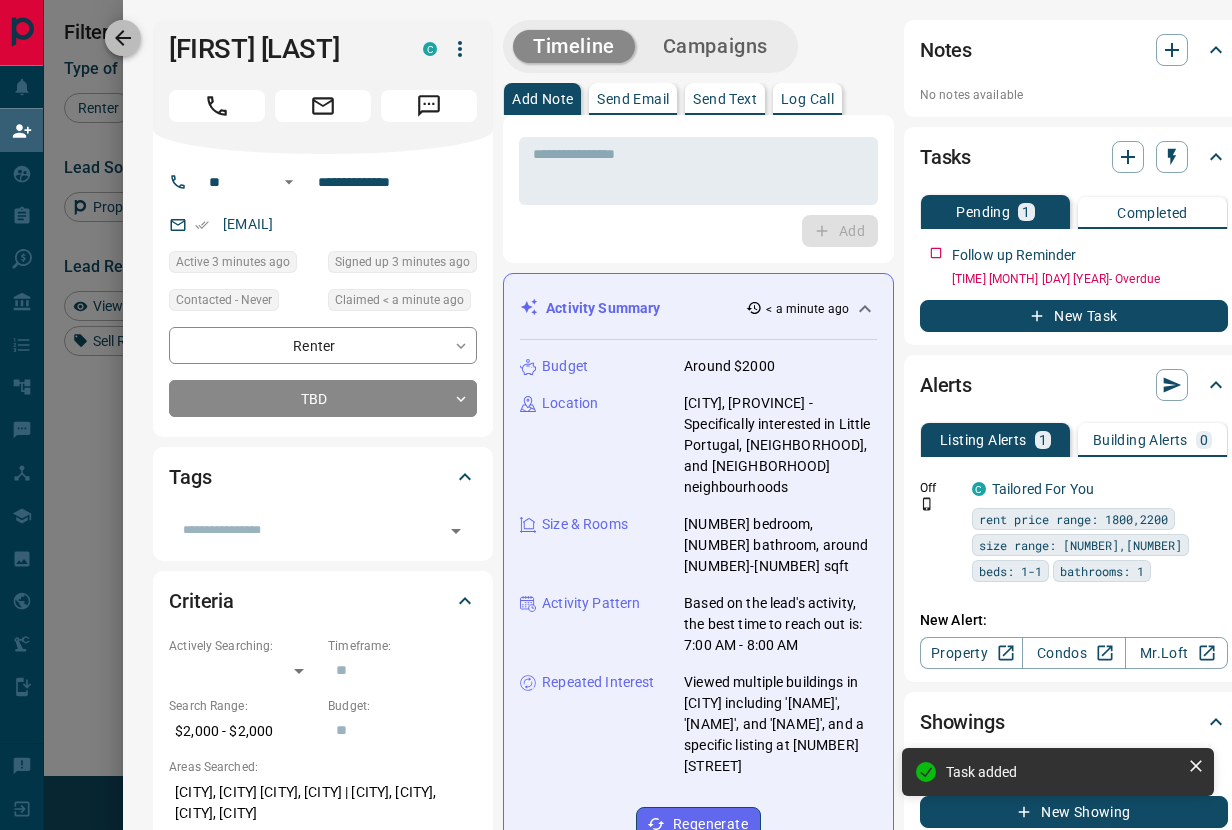 click 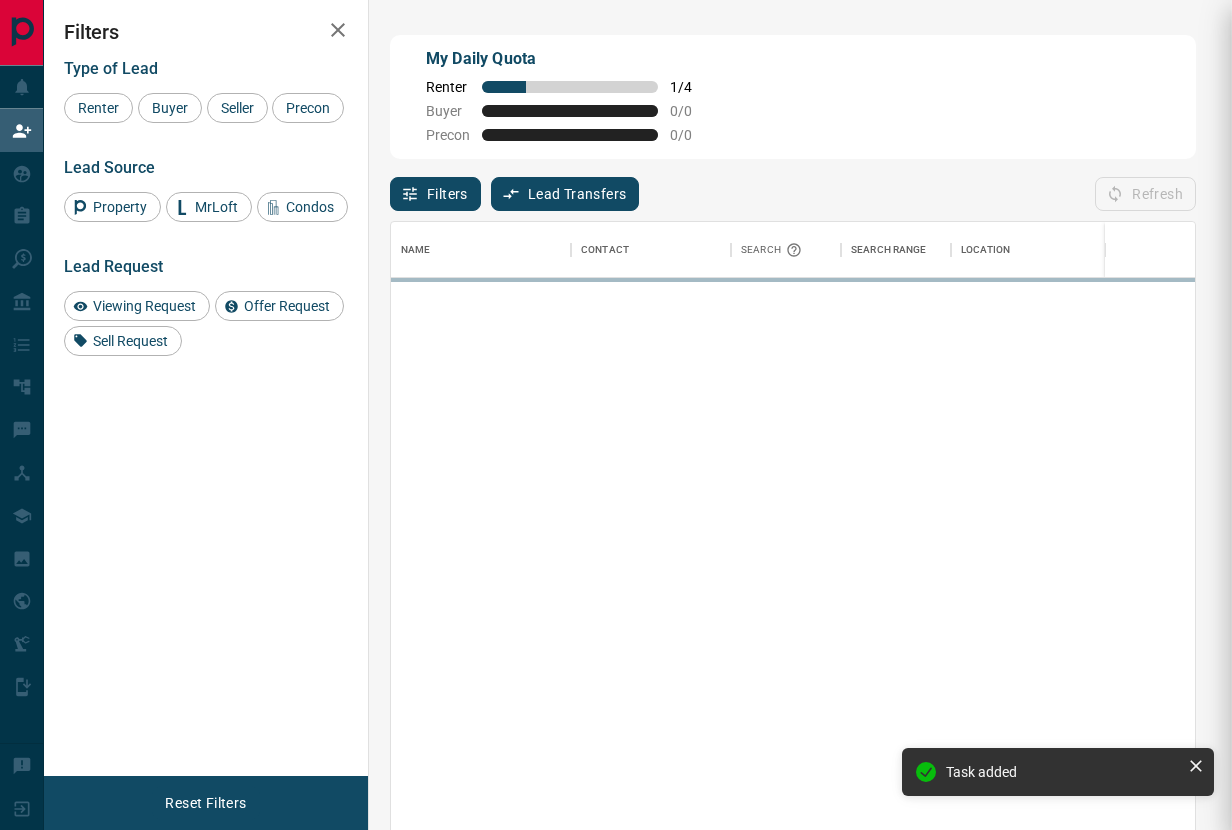 scroll, scrollTop: 1, scrollLeft: 1, axis: both 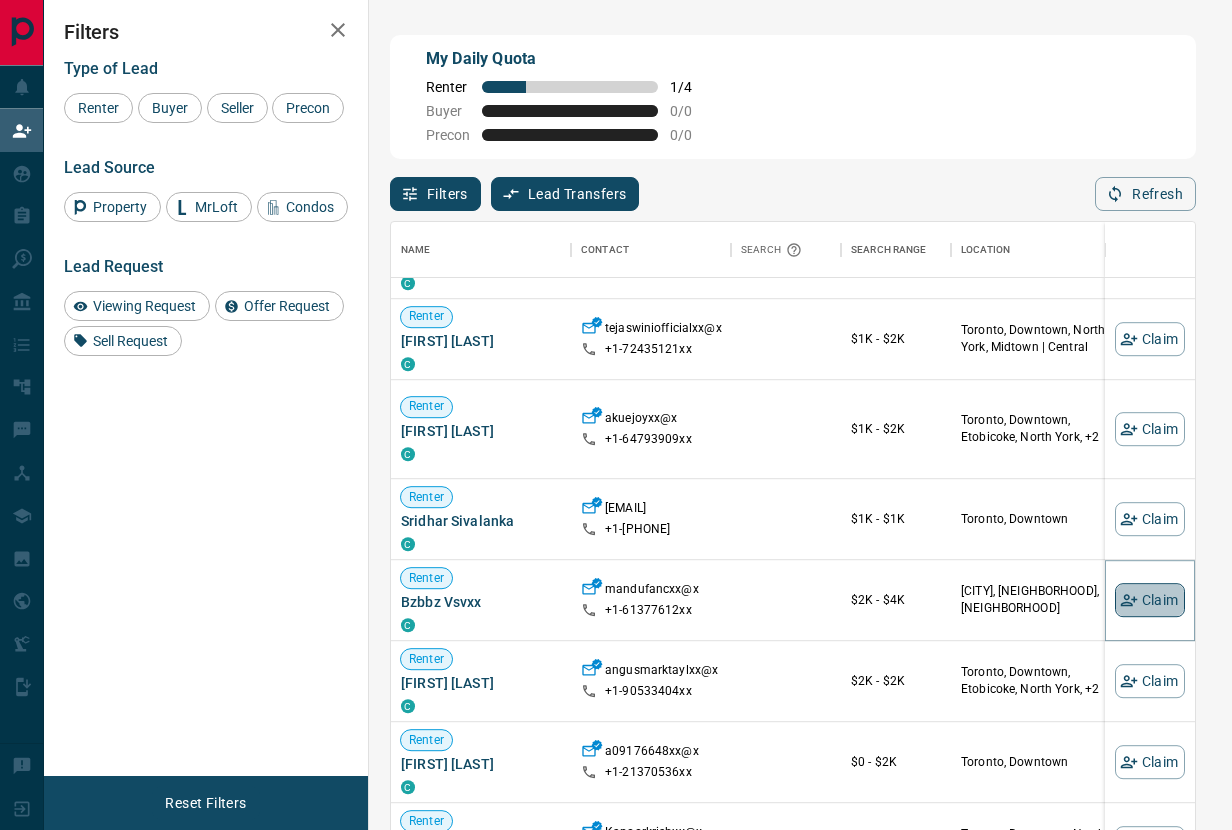 click on "Claim" at bounding box center [1150, 600] 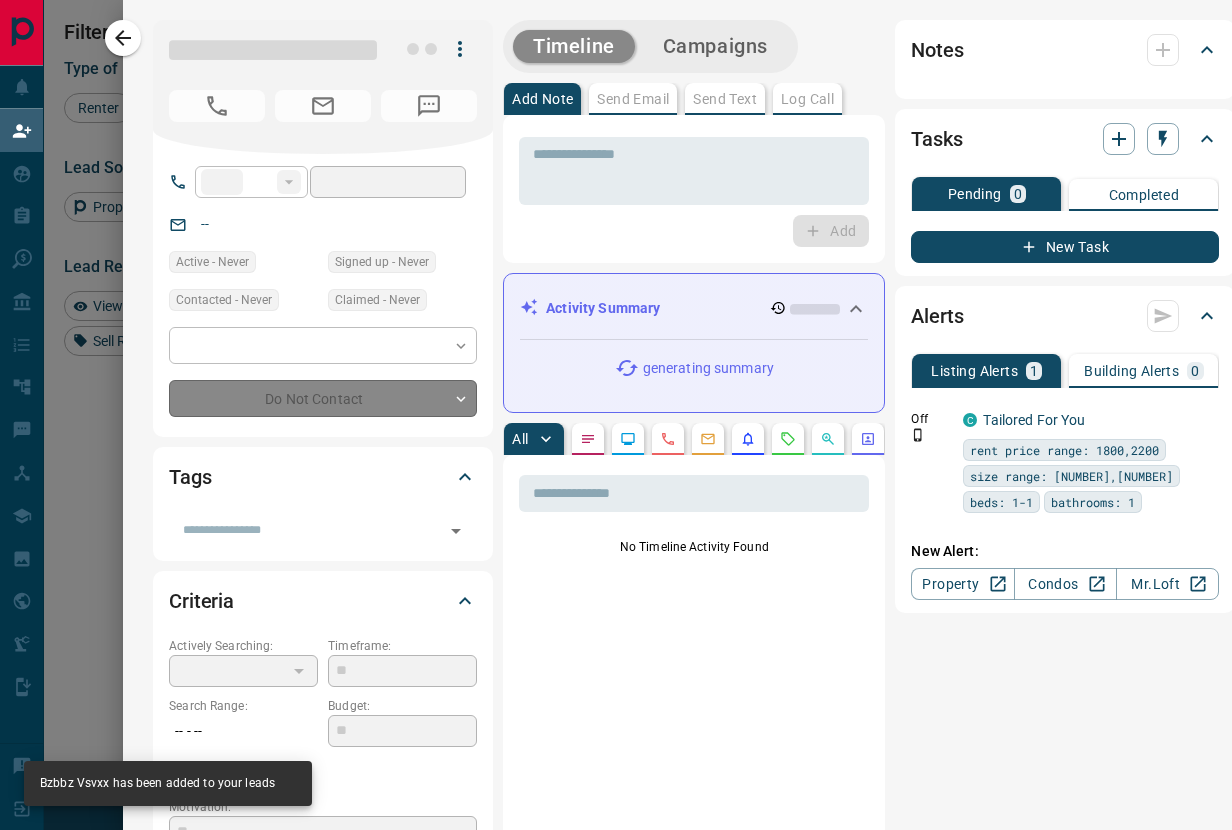 type on "**" 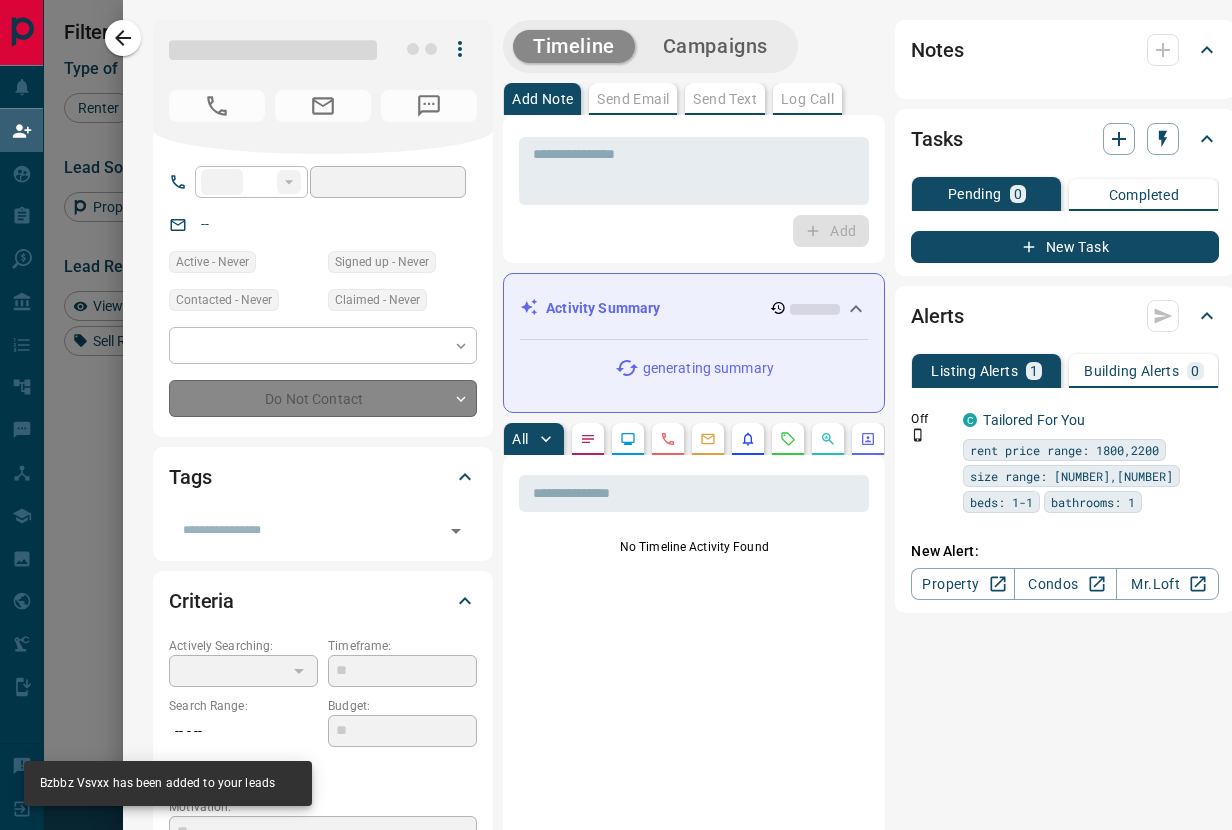 type on "**********" 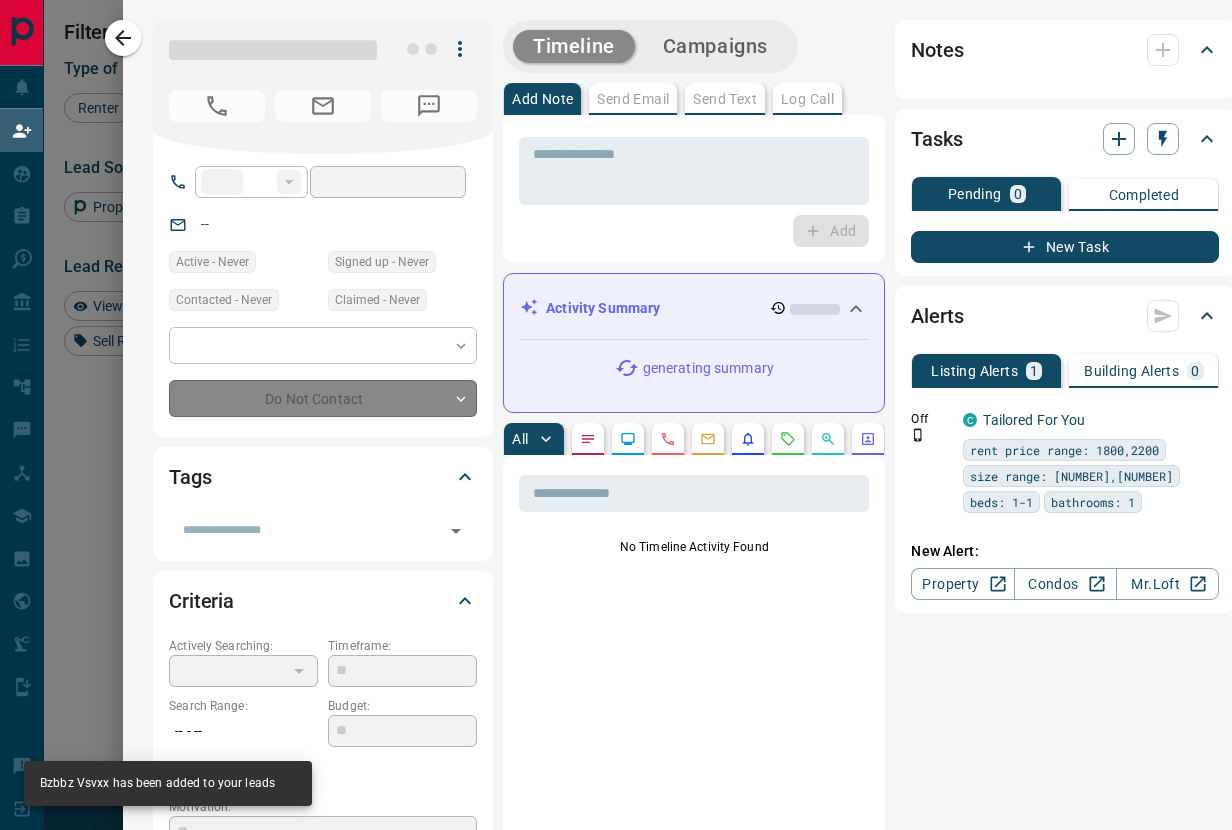 type on "**********" 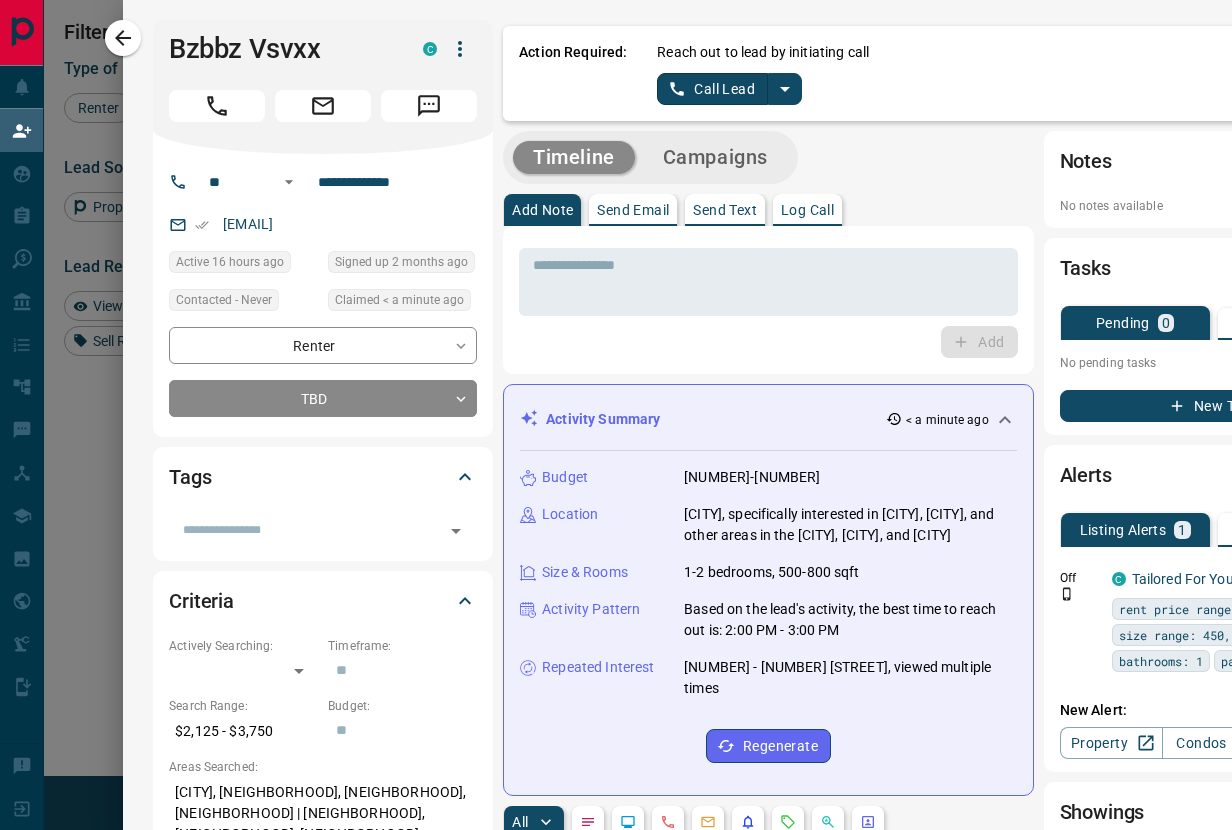 click 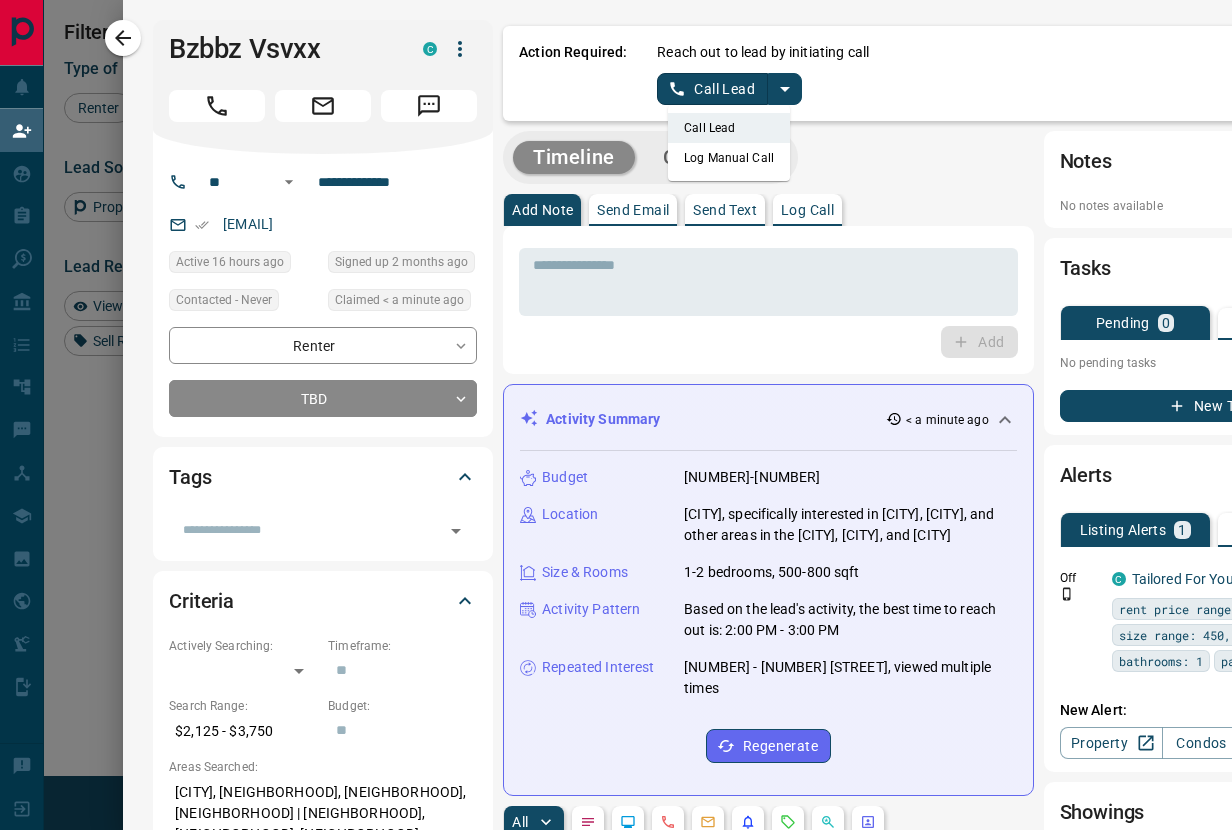 click on "Log Manual Call" at bounding box center (729, 158) 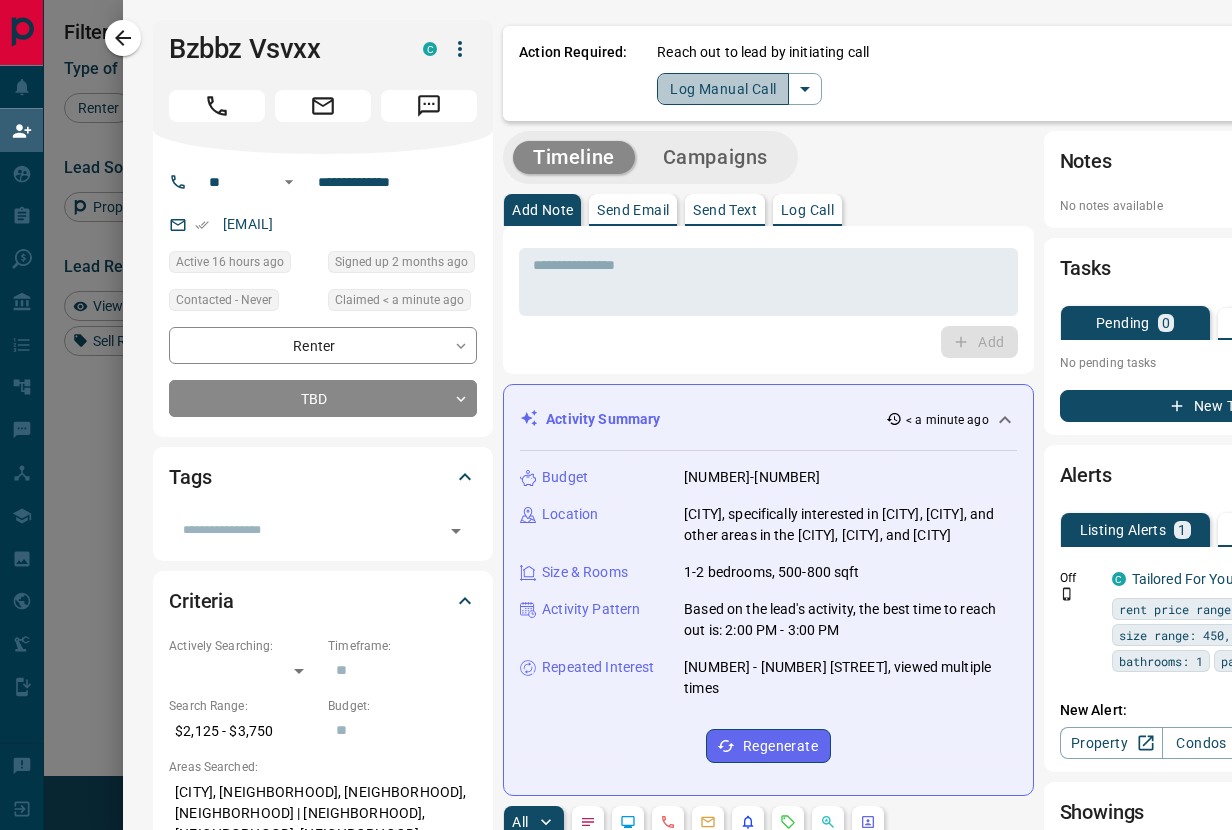 click on "Log Manual Call" at bounding box center (723, 89) 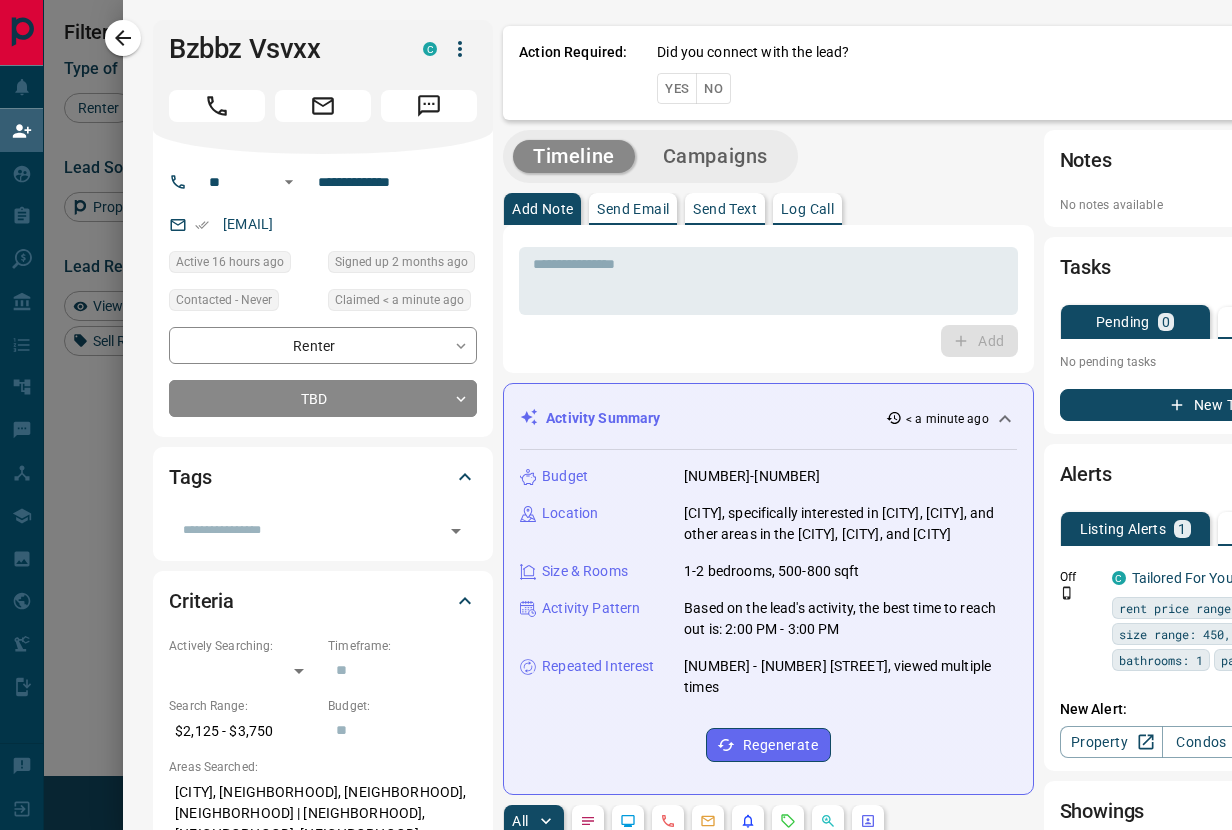 click on "Yes" at bounding box center [677, 88] 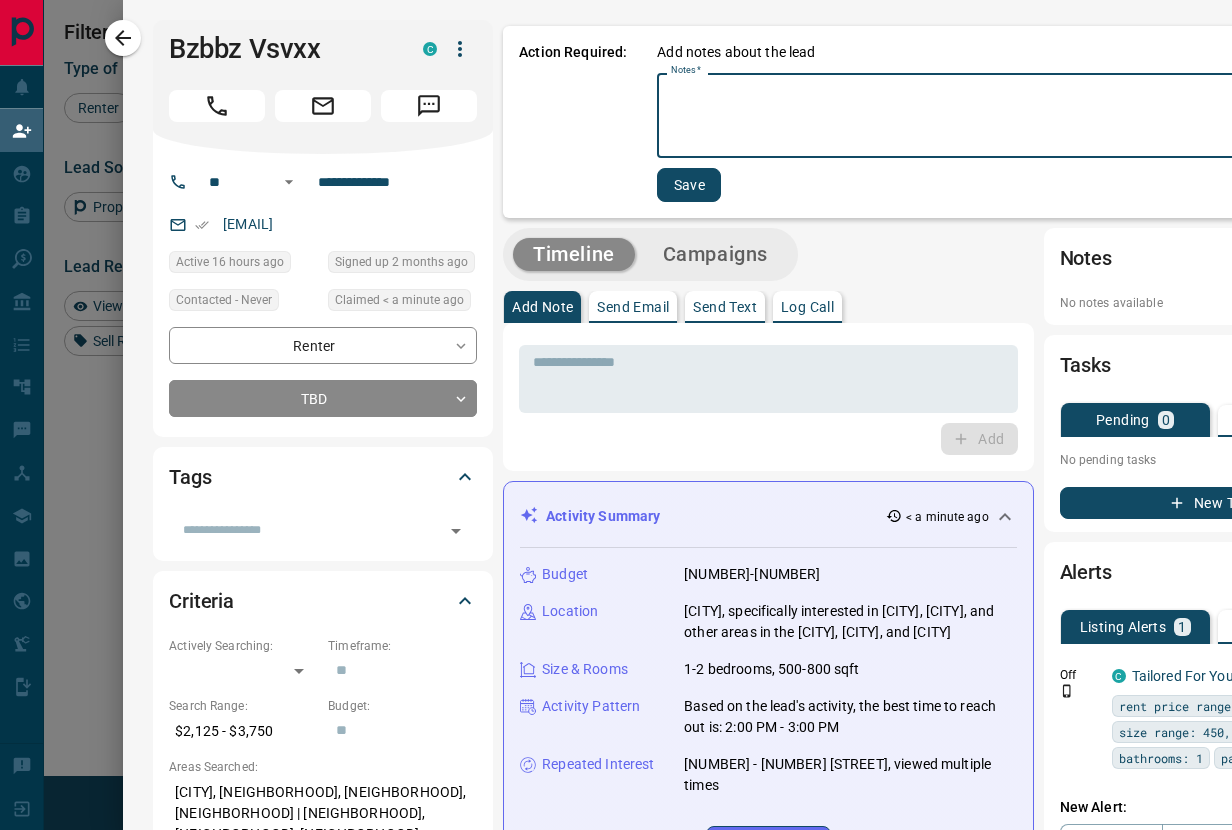click on "Notes   *" at bounding box center [1012, 116] 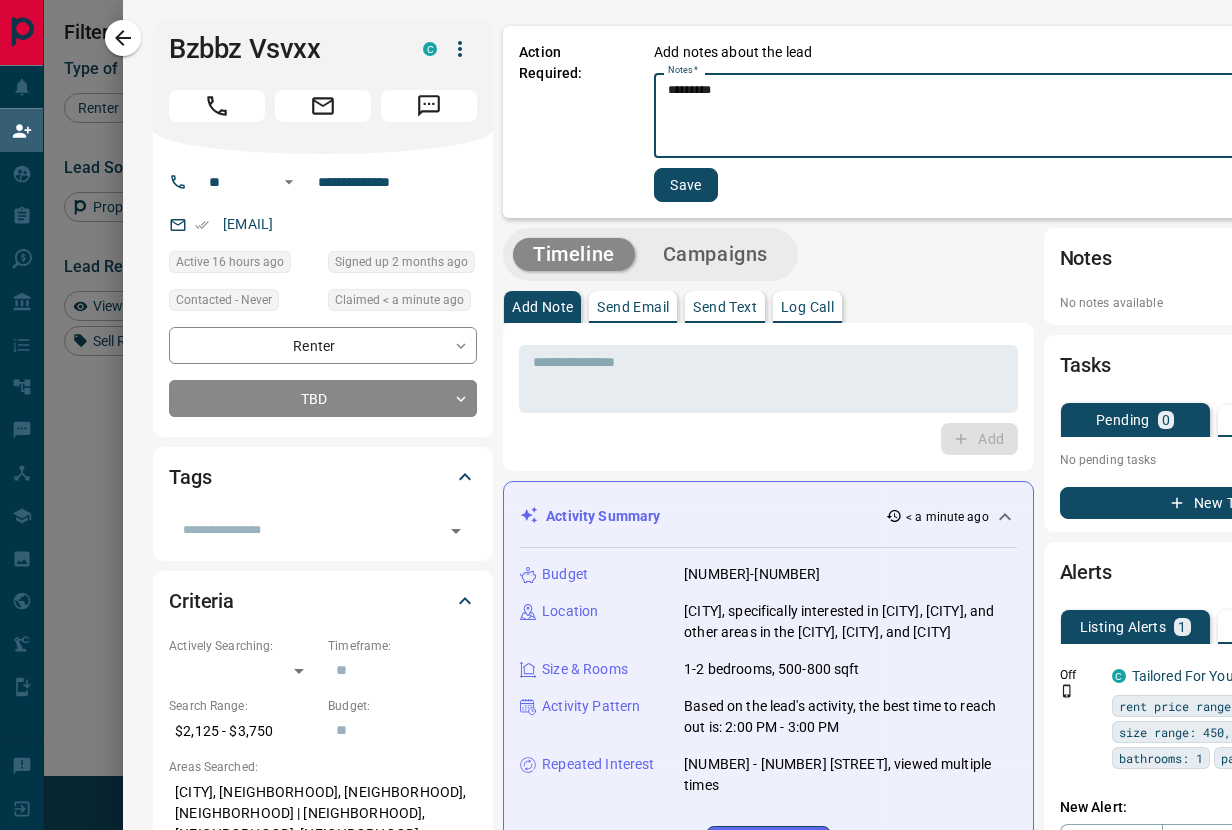 type on "*********" 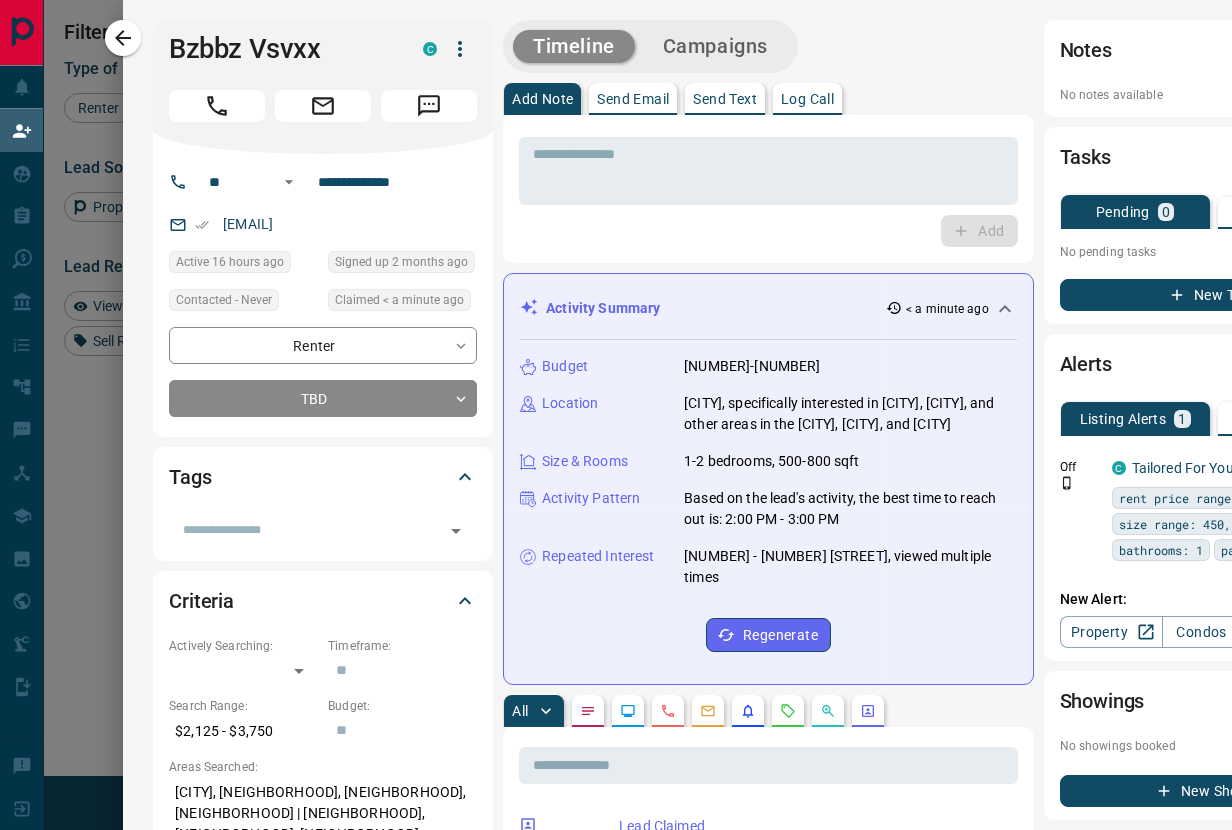 click 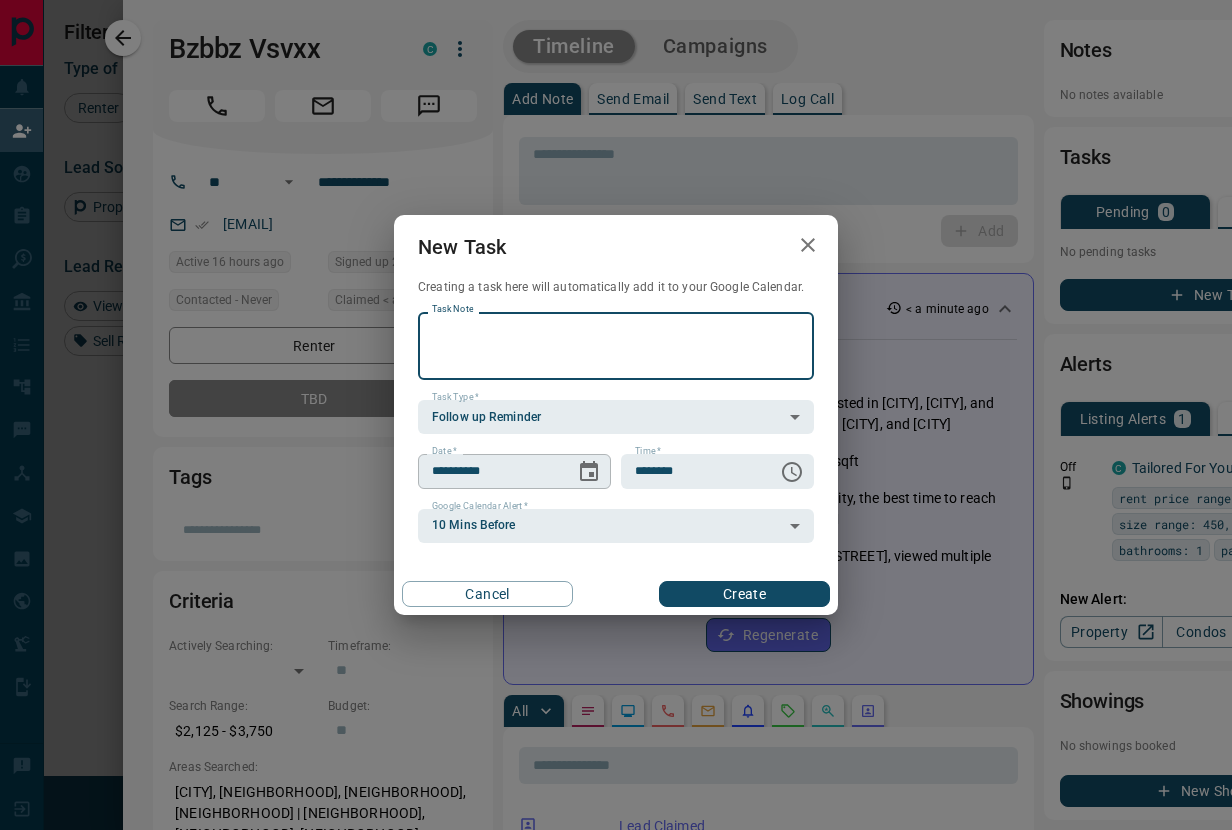 click on "**********" at bounding box center [489, 471] 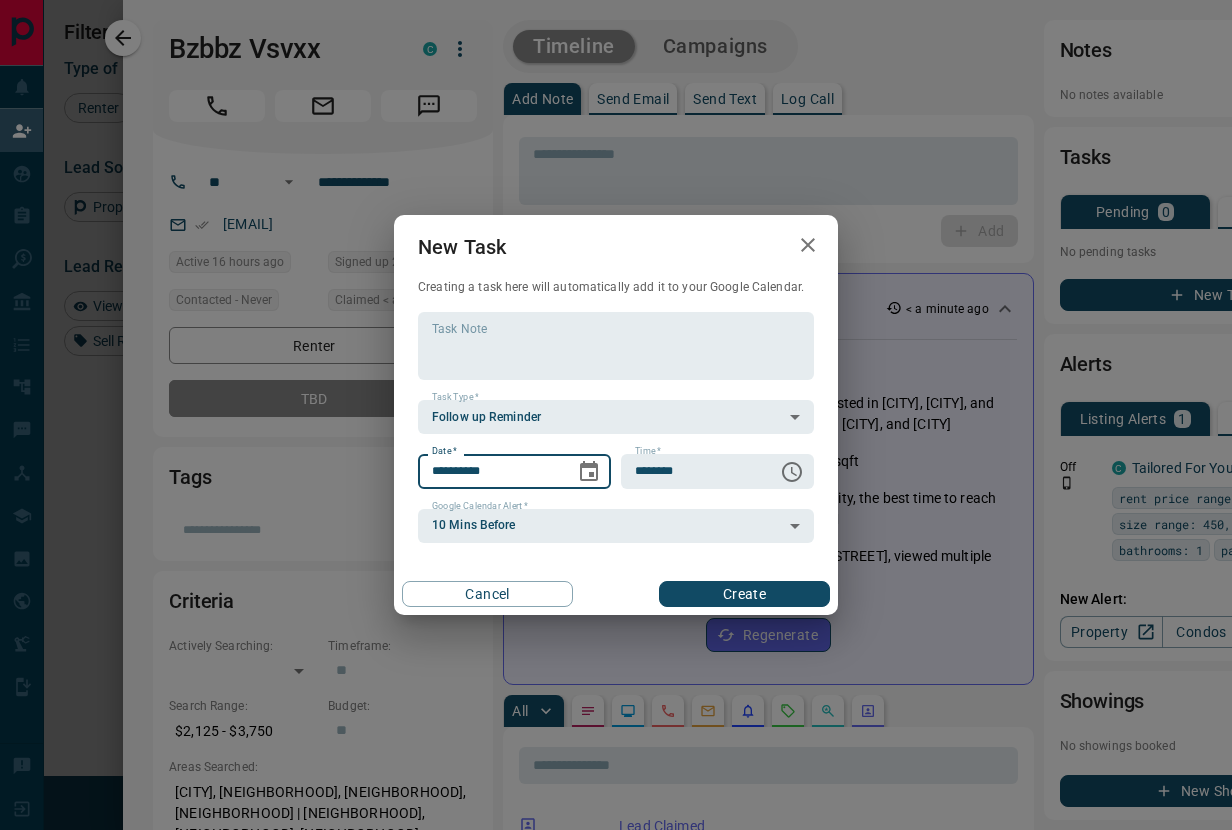 click 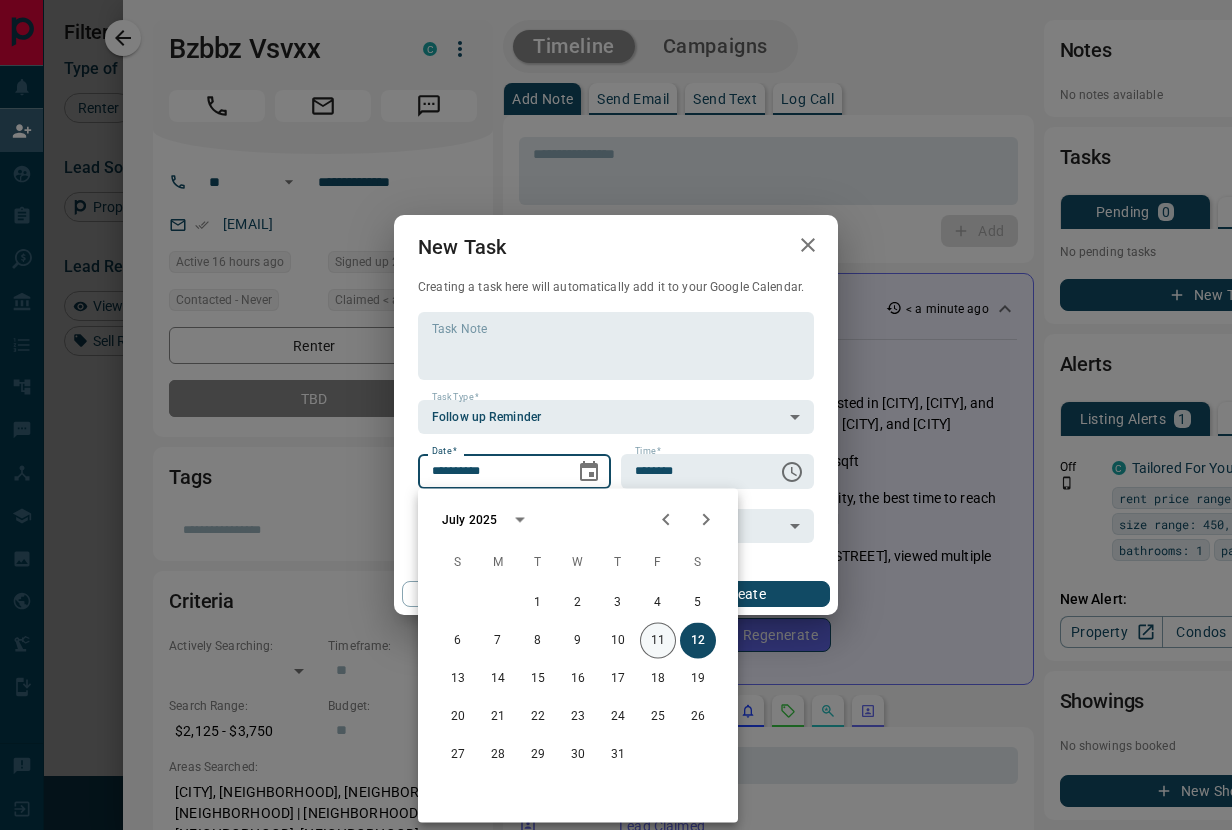 click on "11" at bounding box center [658, 641] 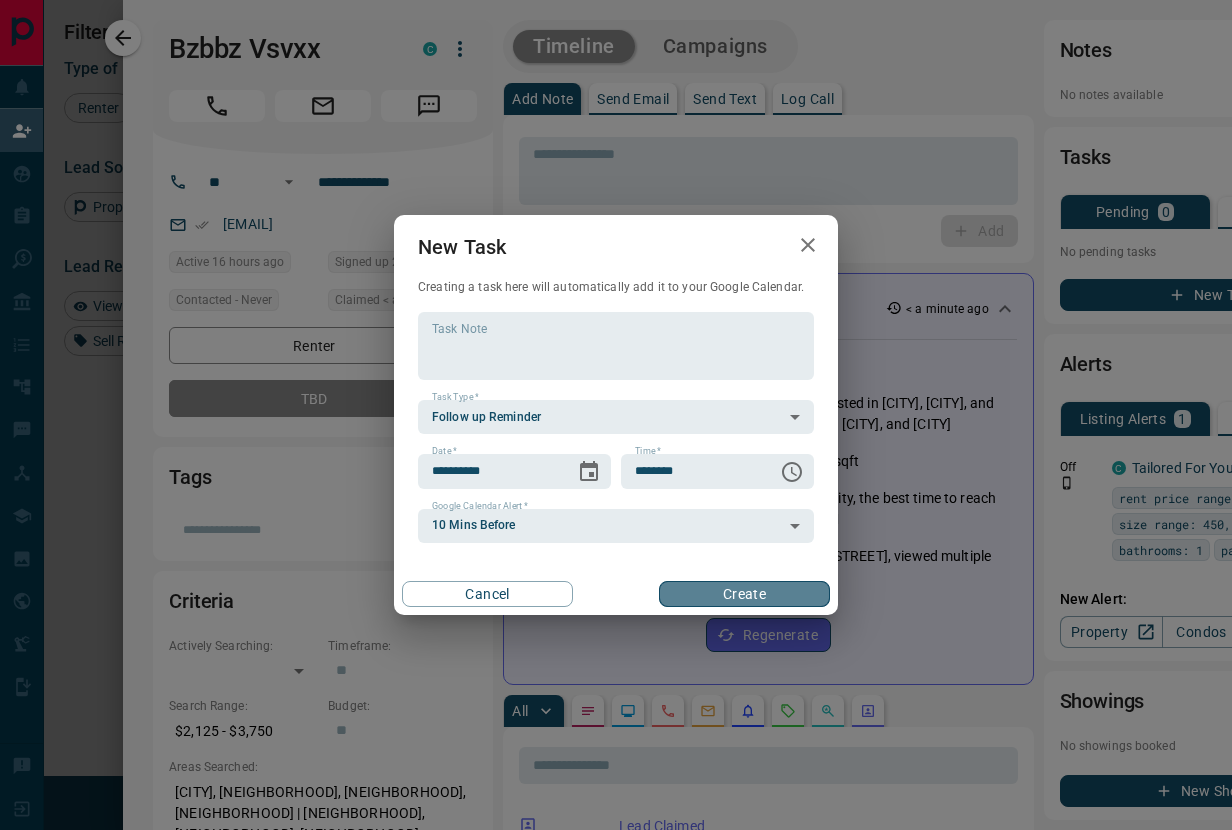 click on "Create" at bounding box center [744, 594] 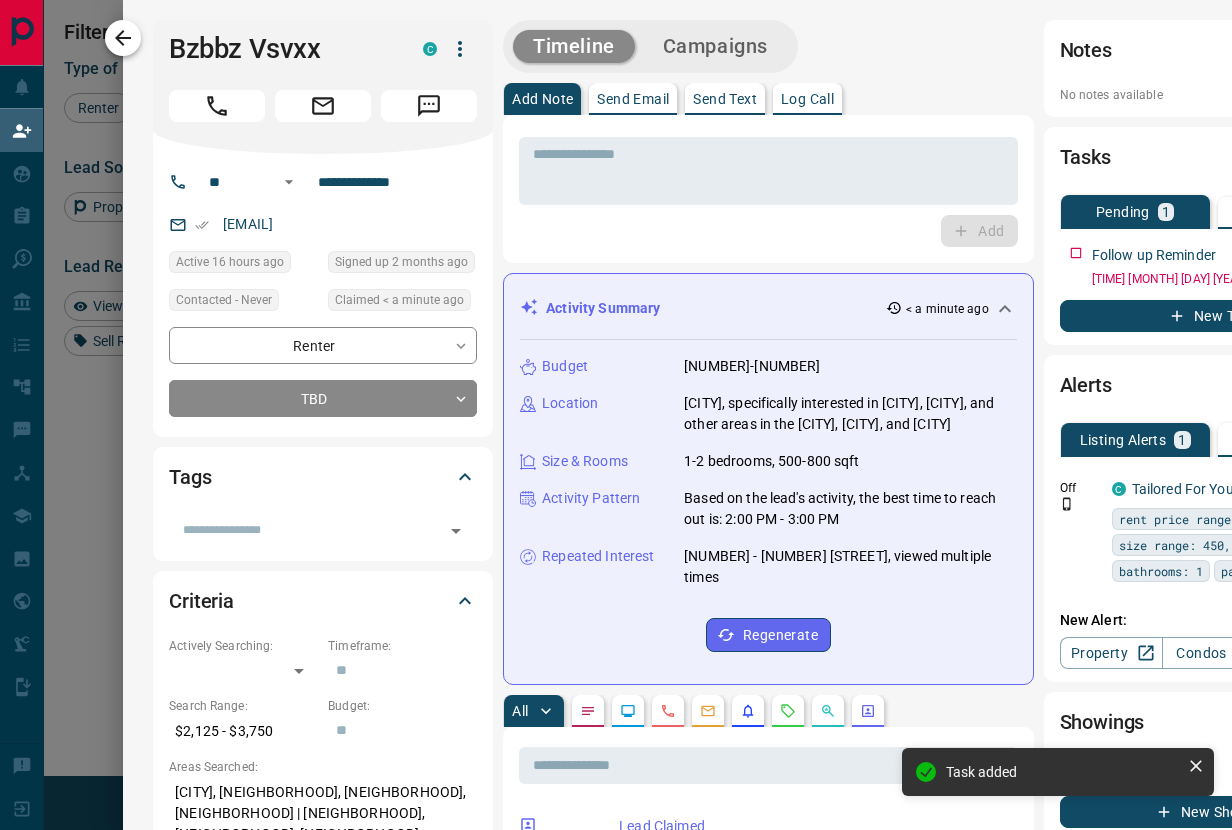 click 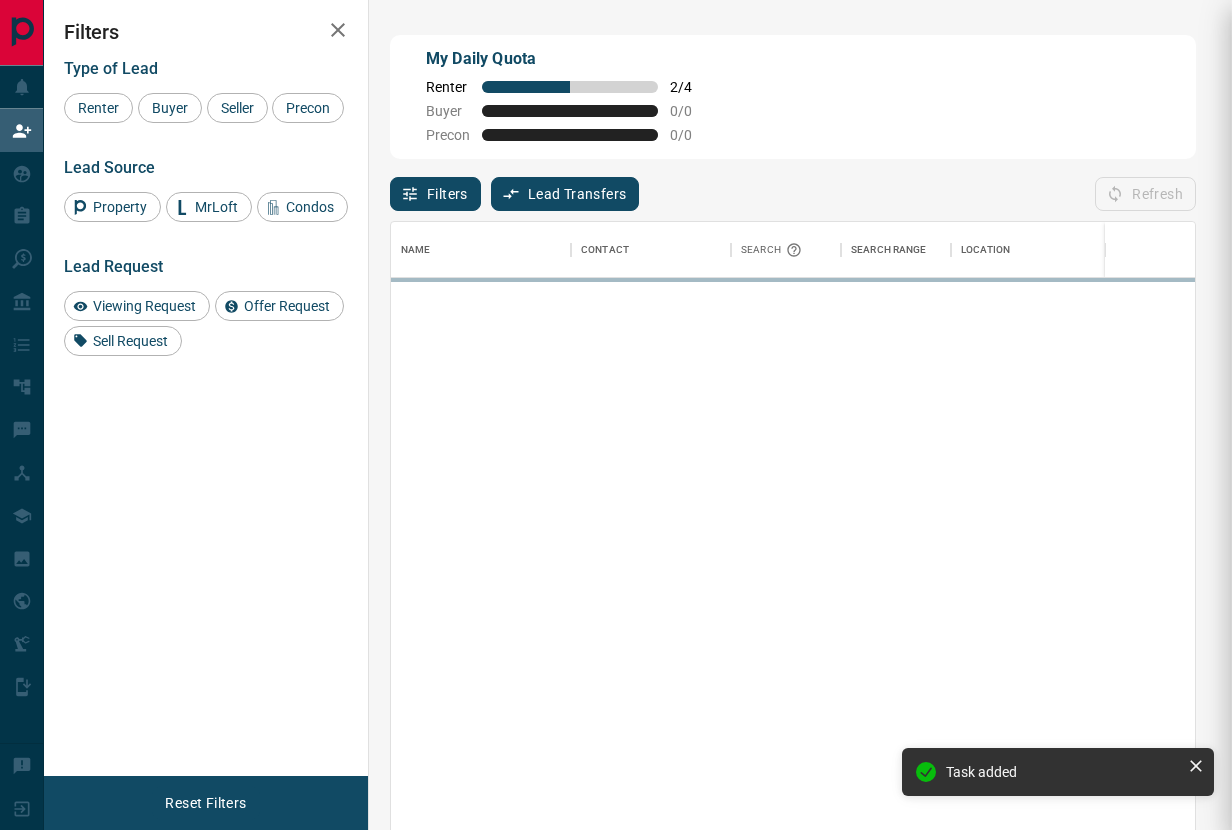 scroll, scrollTop: 1, scrollLeft: 1, axis: both 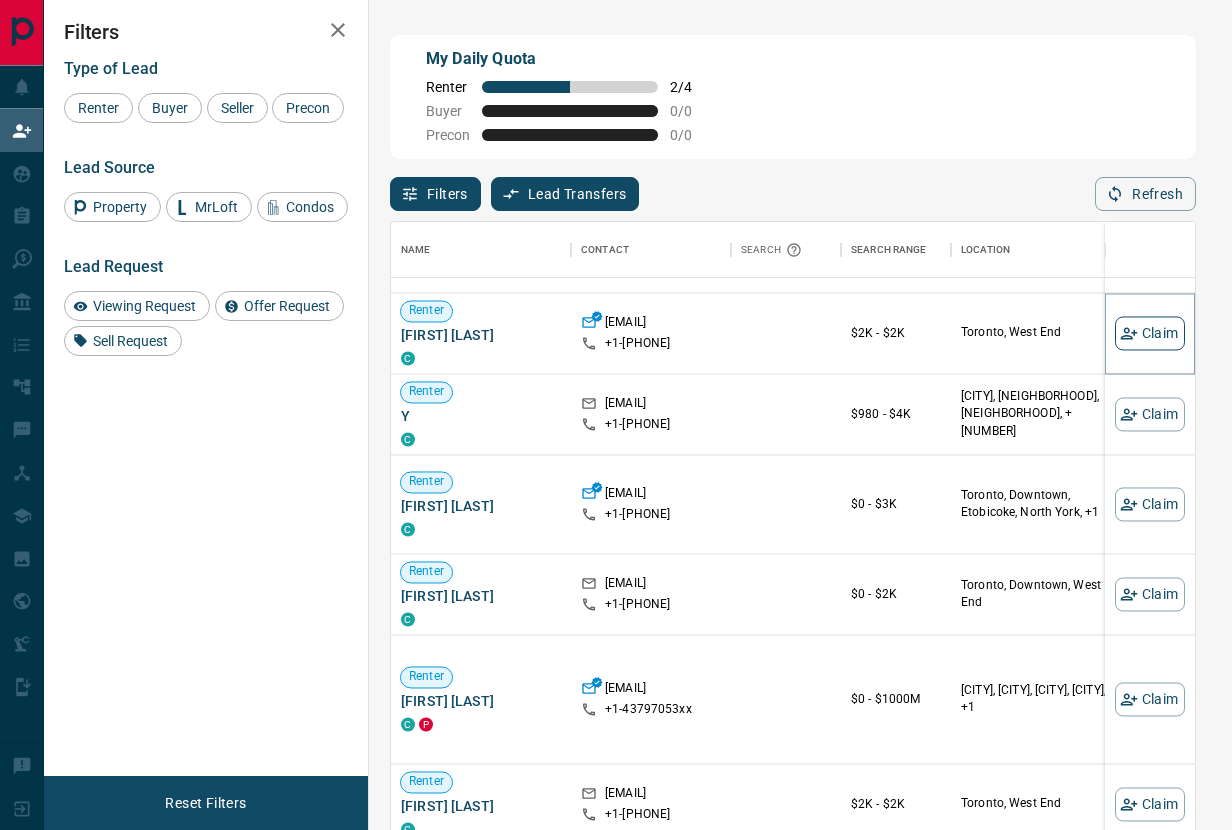 click on "Claim" at bounding box center (1150, 333) 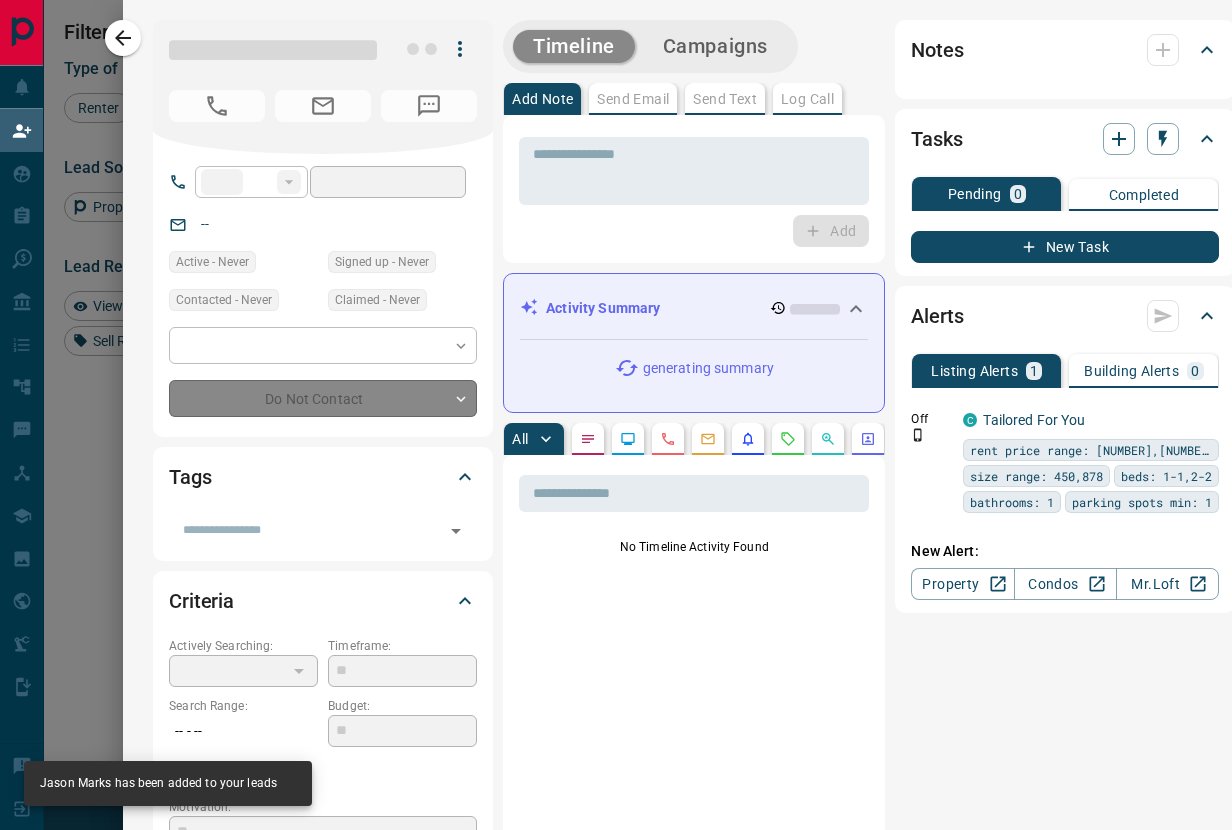 type on "**" 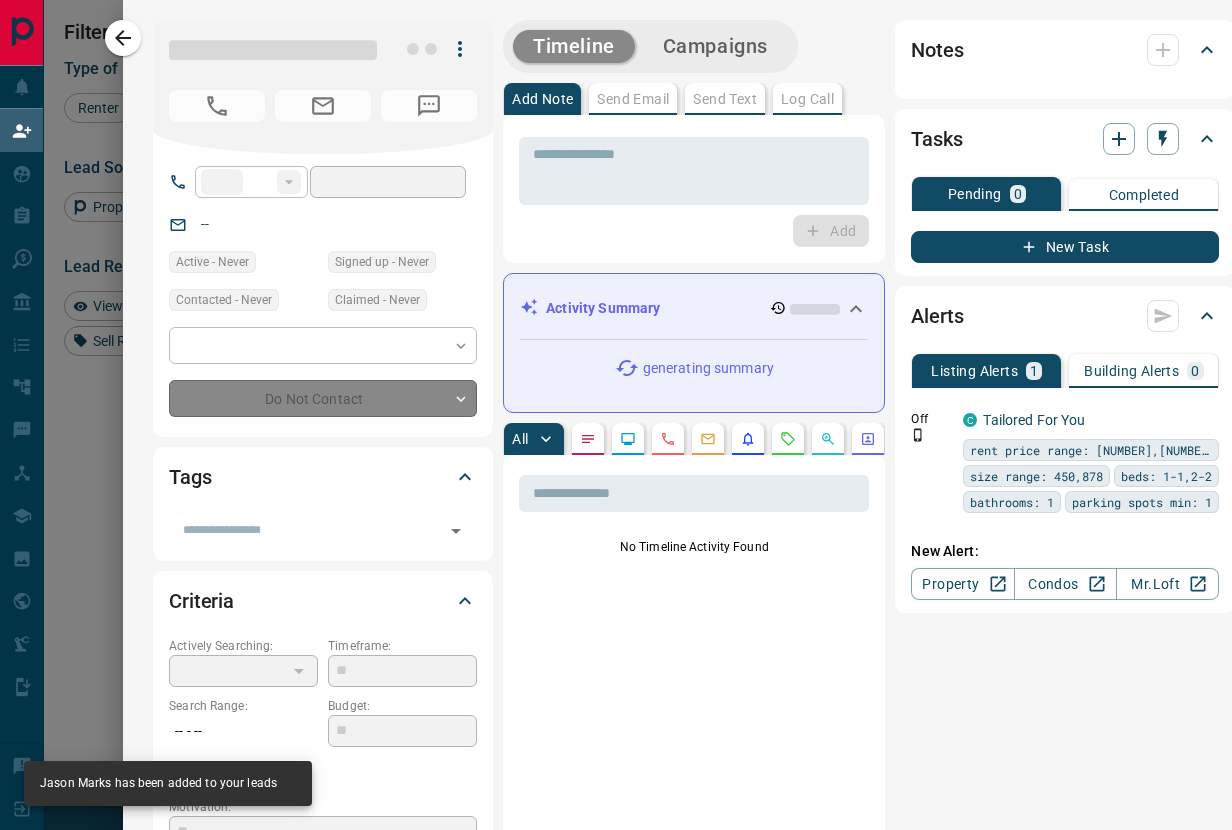 type on "**********" 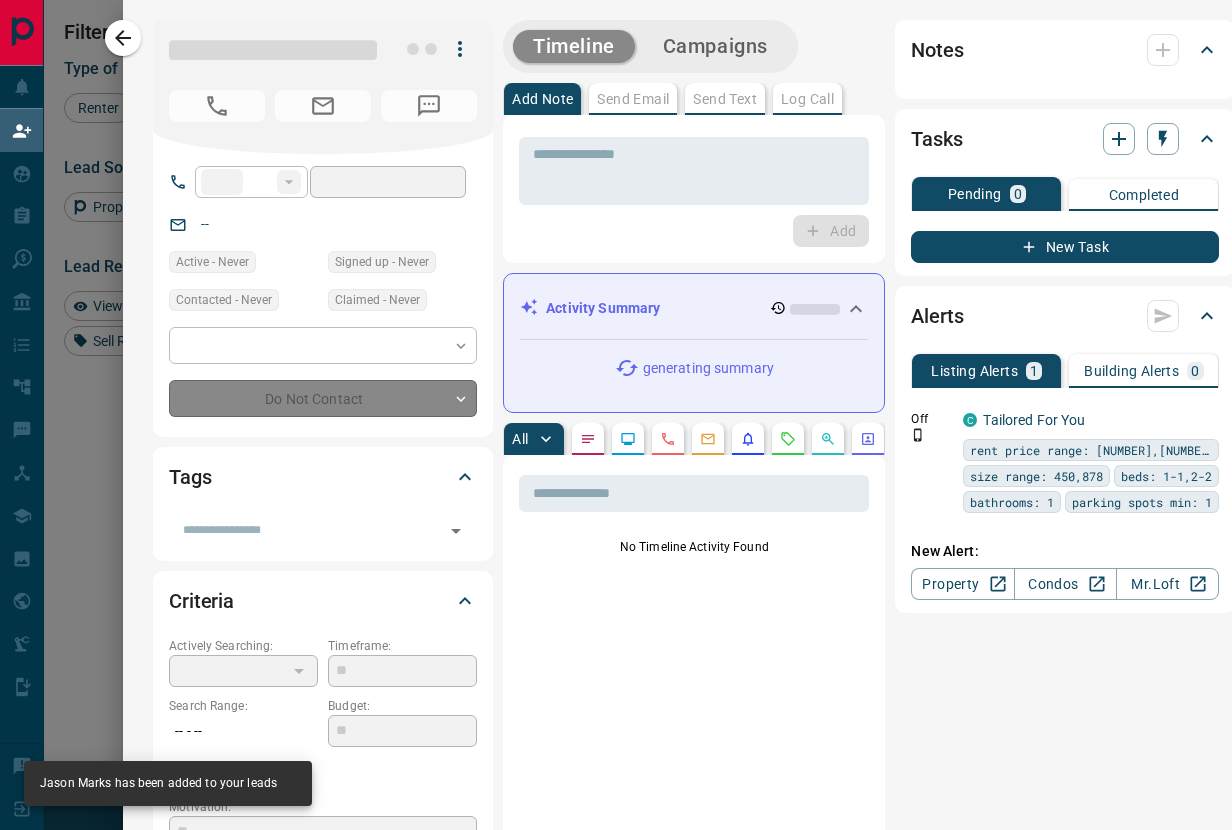 type on "**********" 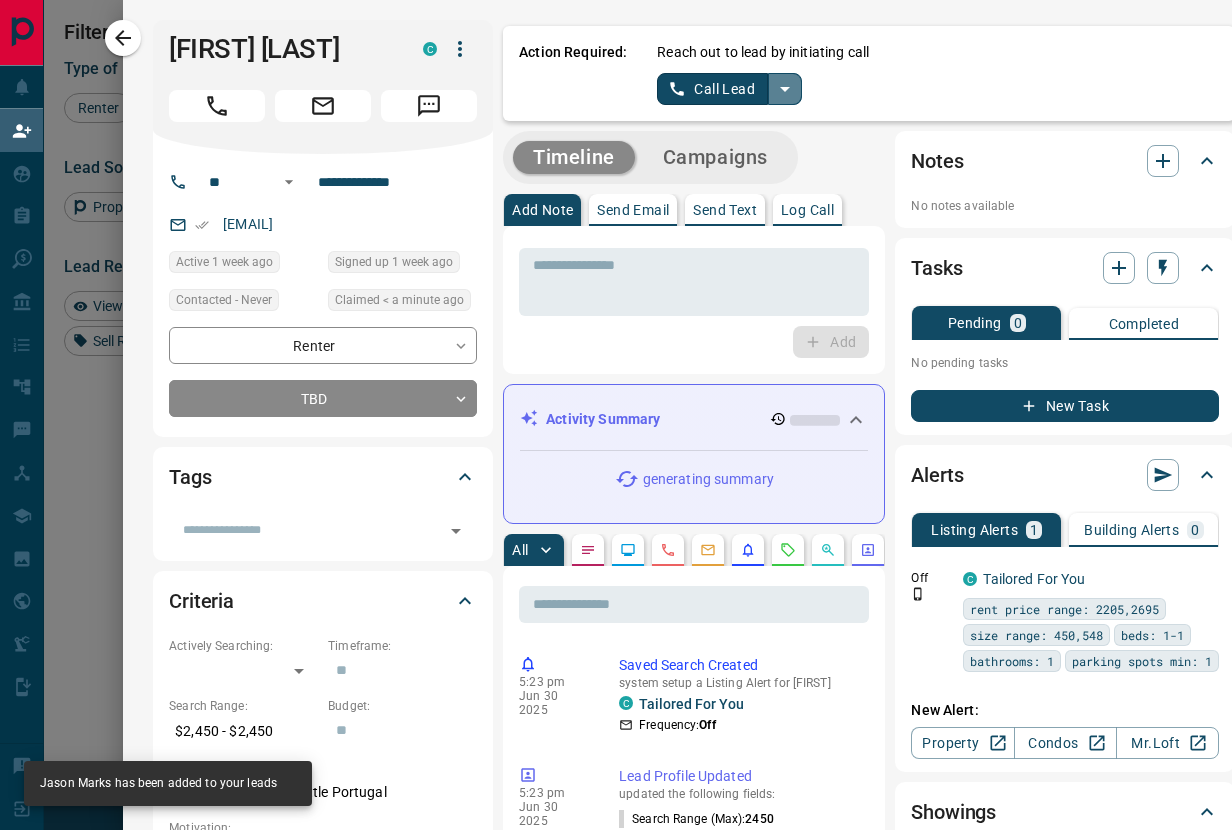 click 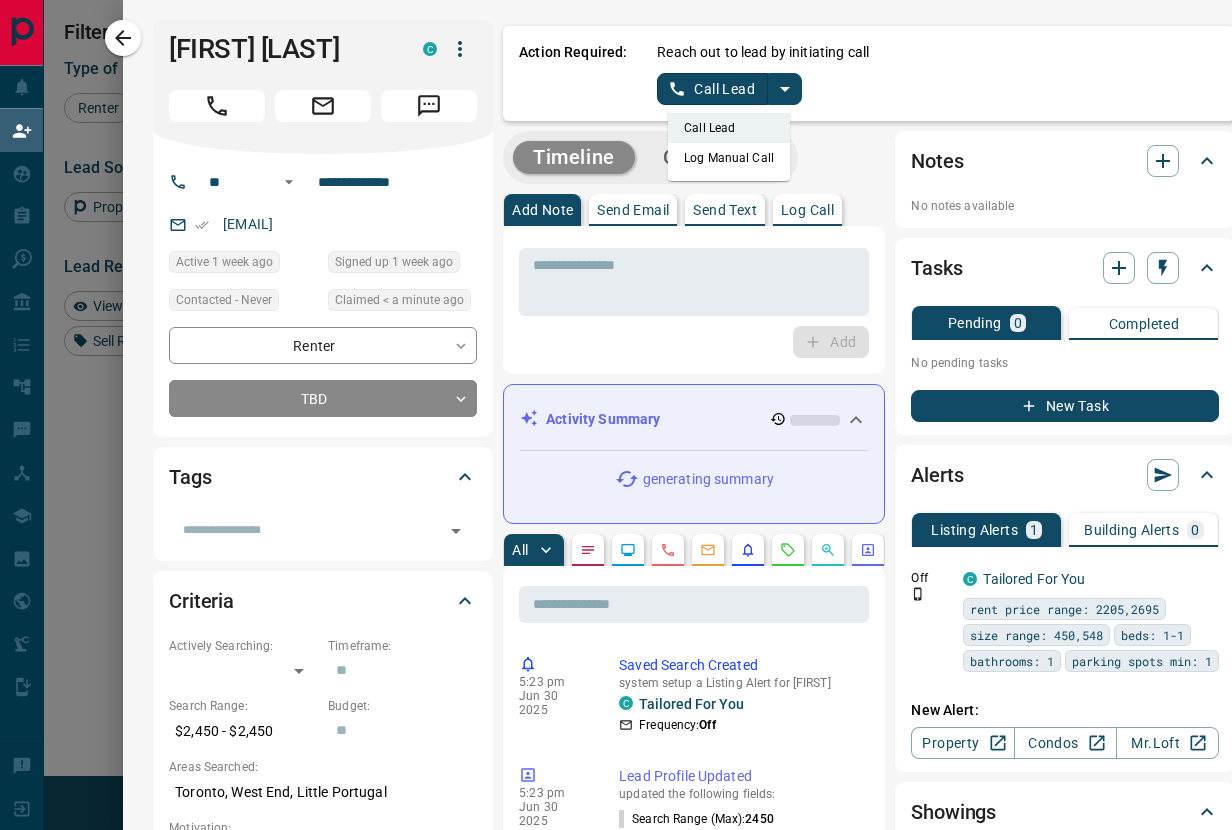 click on "Log Manual Call" at bounding box center (729, 158) 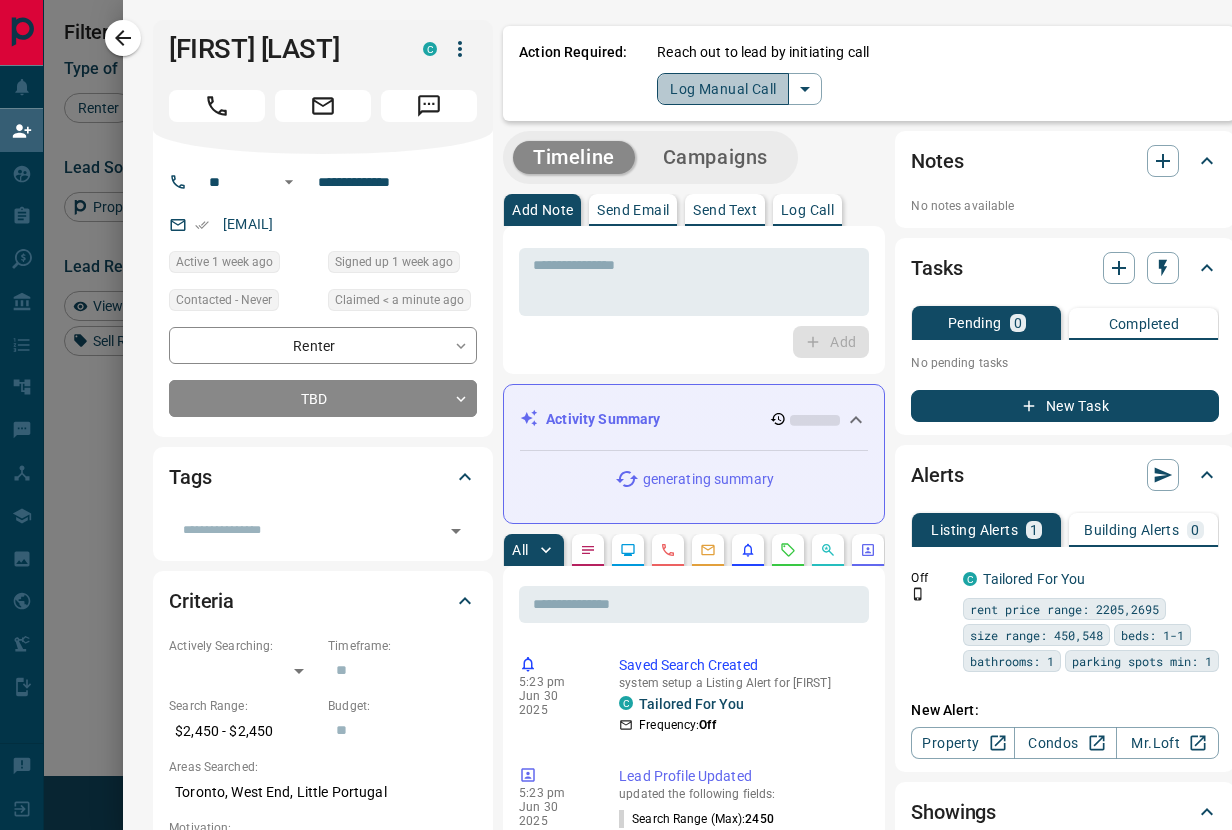 click on "Log Manual Call" at bounding box center [723, 89] 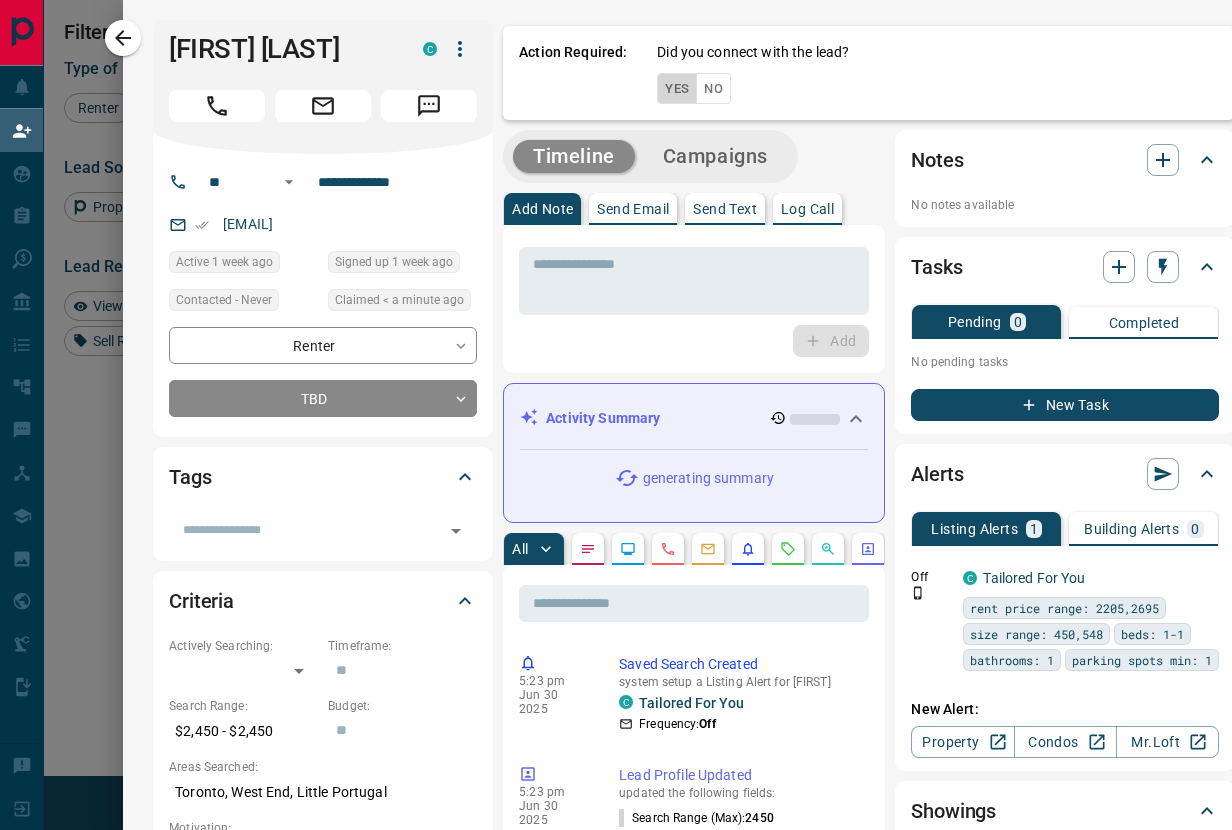 click on "Yes" at bounding box center (677, 88) 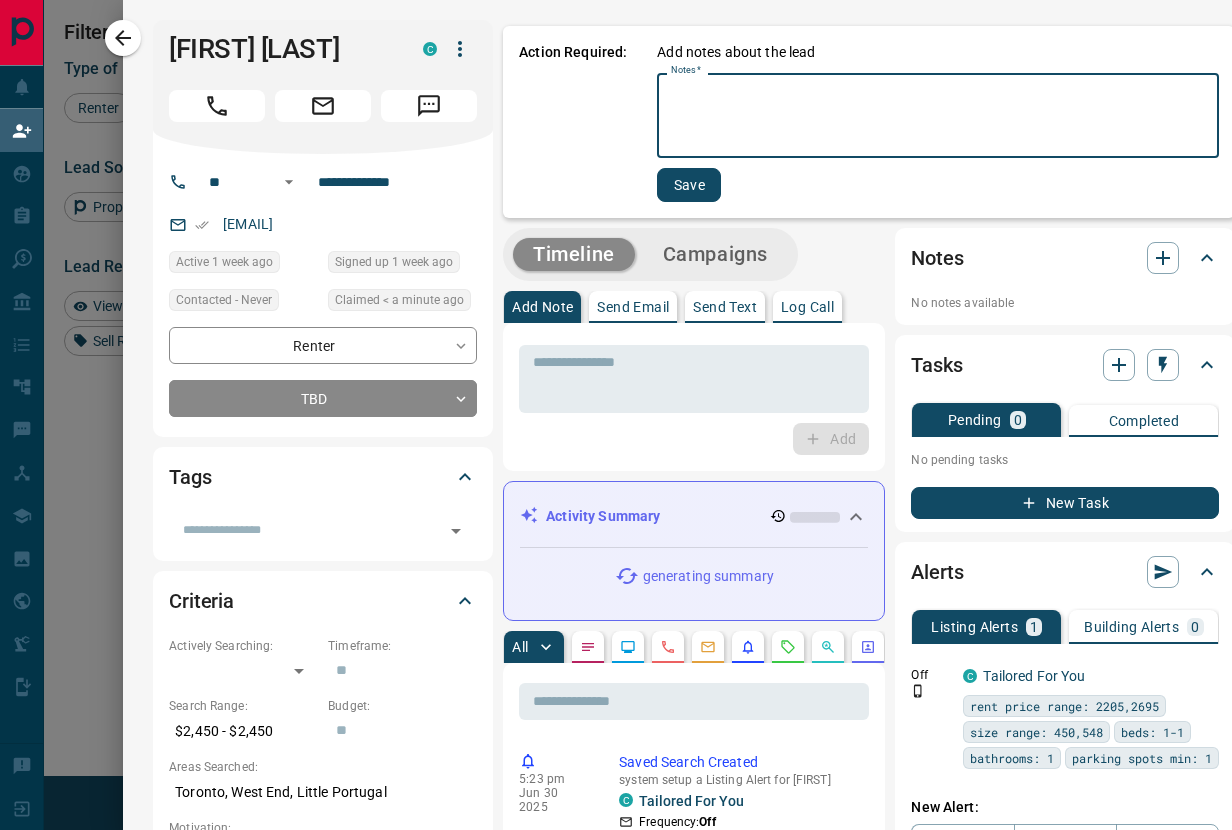 click on "Notes   *" at bounding box center [938, 116] 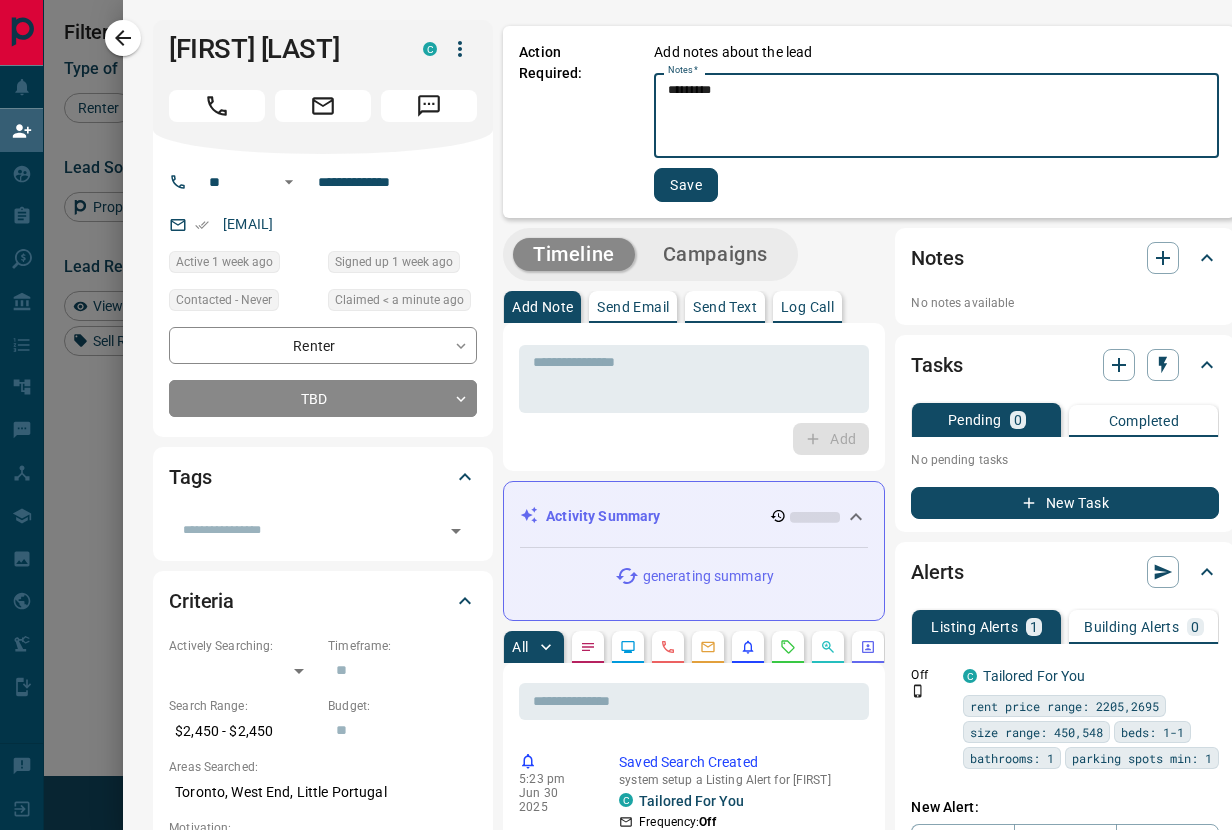 type on "*********" 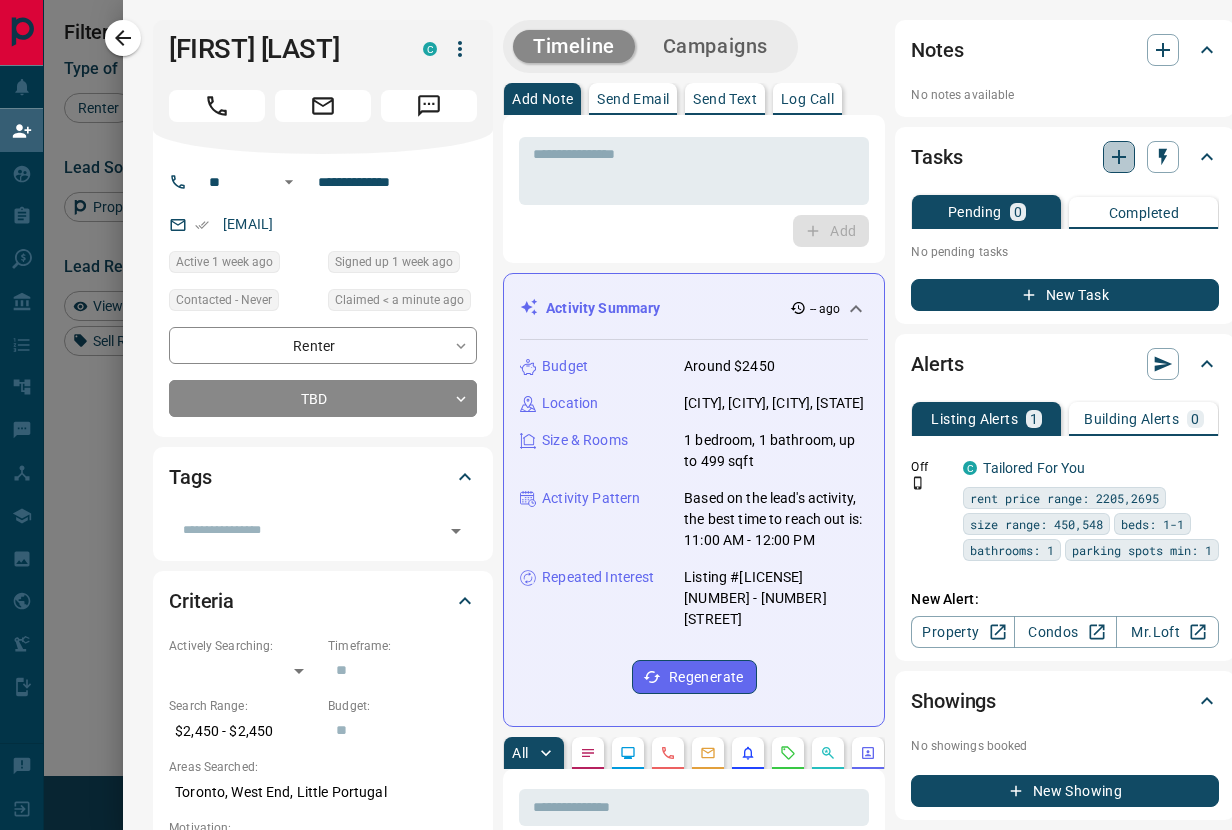 click 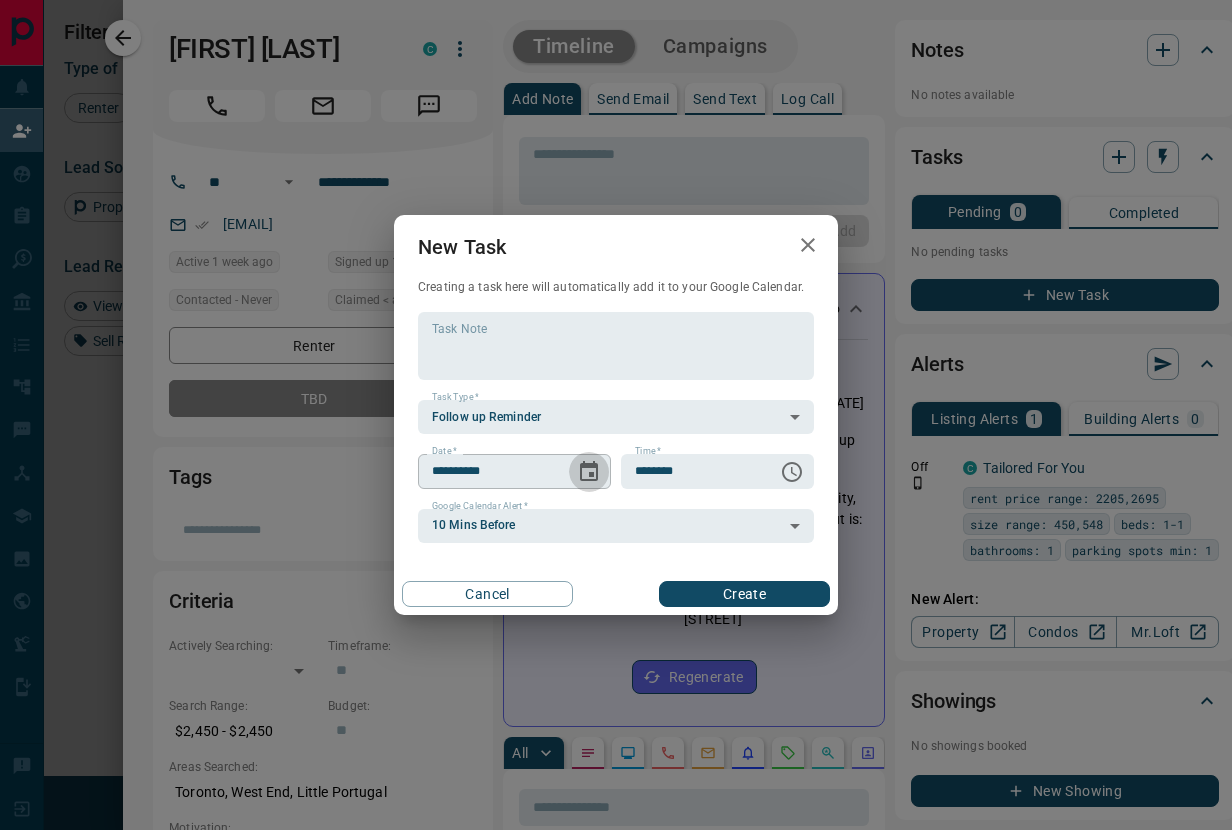 click 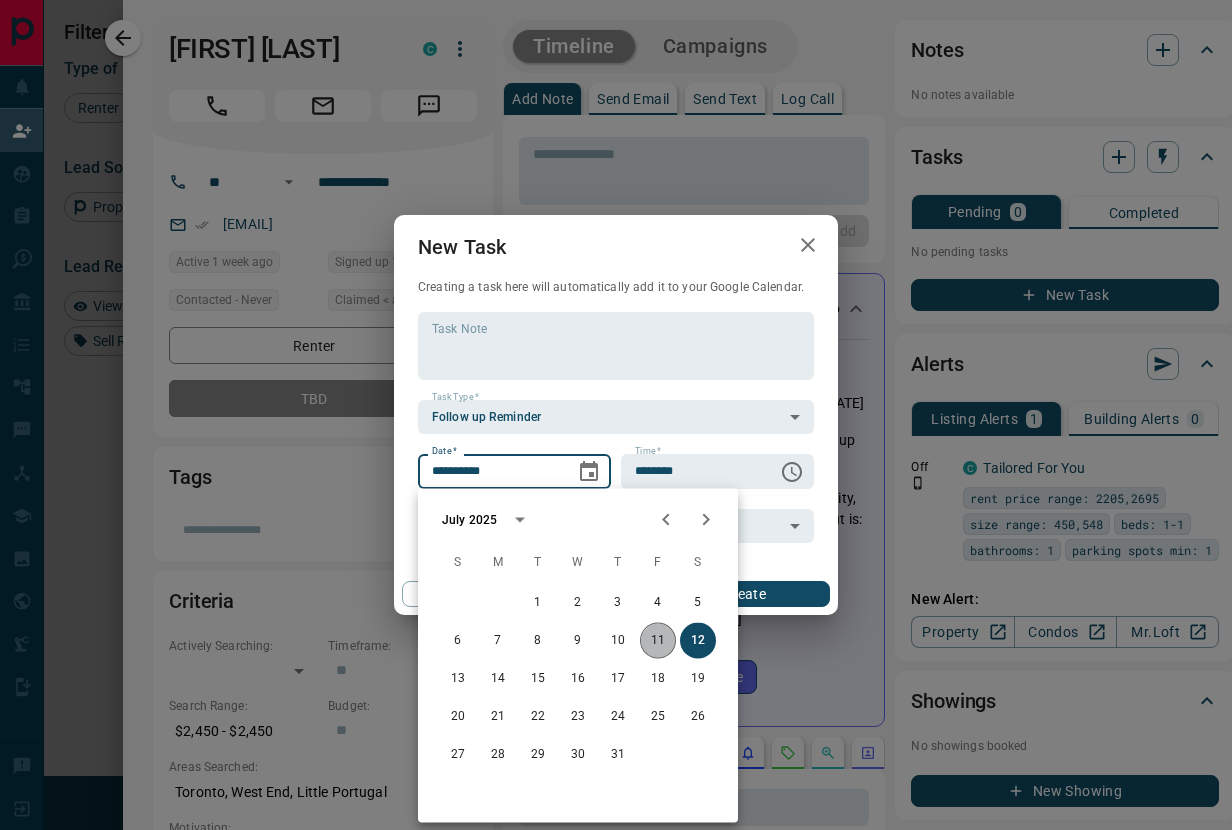 click on "11" at bounding box center [658, 641] 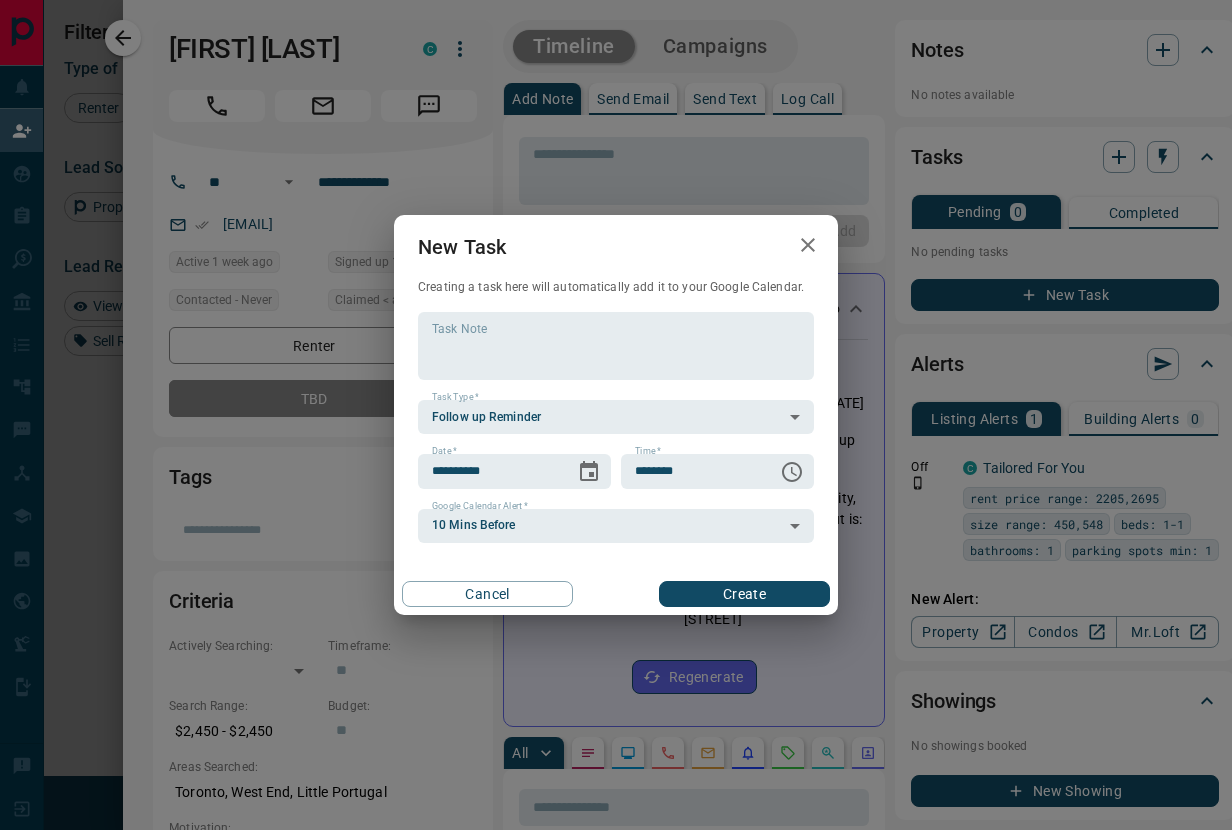 click on "Create" at bounding box center [744, 594] 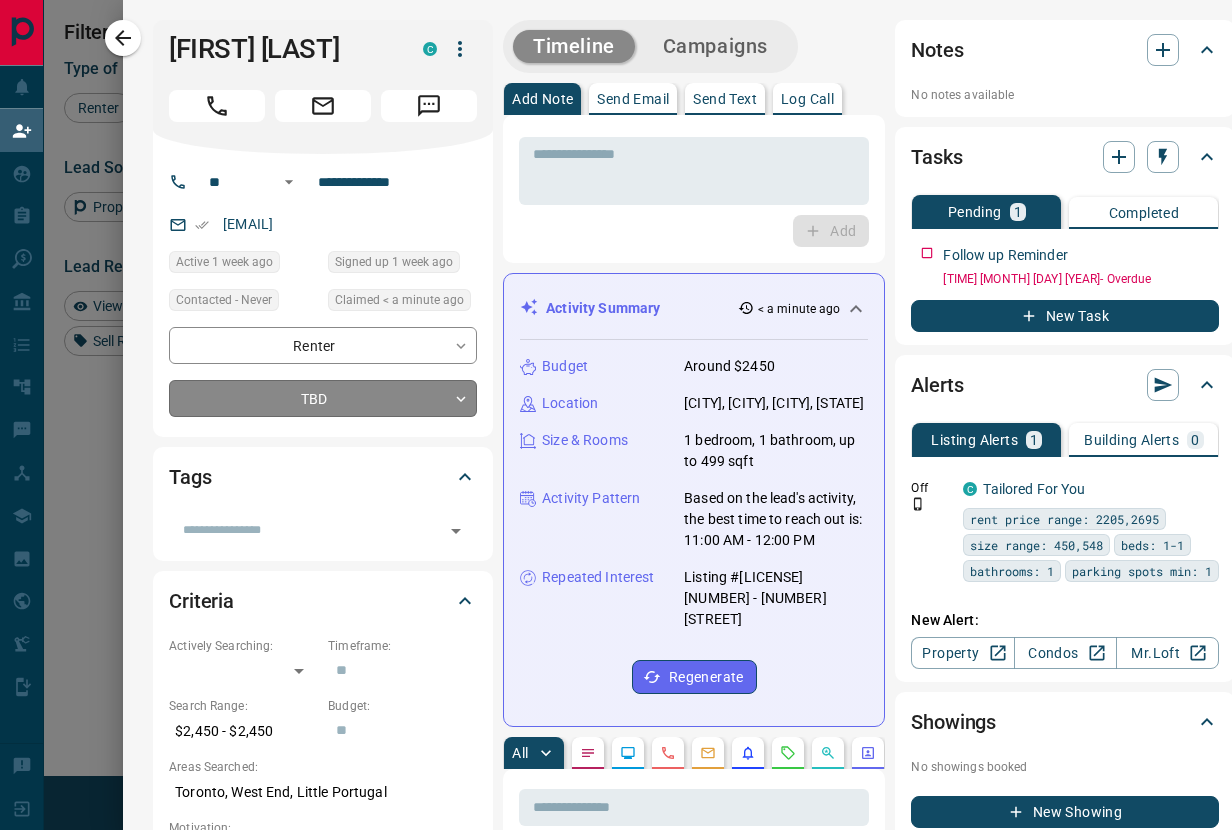 click on "Lead Transfers Claim Leads My Leads Tasks Opportunities Deals Campaigns Automations Messages Broker Bay Training Media Services Agent Resources Precon Worksheet Mobile Apps Disclosure Logout My Daily Quota Renter 3 / 4 Buyer 0 / 0 Precon 0 / 0 Filters Lead Transfers 0 Refresh Name Contact Search   Search Range Location Requests AI Status Recent Opportunities (30d) Renter Bri Xd C [EMAIL] +[COUNTRY_CODE] [PHONE] $[PRICE] - $[PRICE] [CITY], [NEIGHBORHOOD] Favourite Renter Ashmita Ray C [EMAIL] +[COUNTRY_CODE] [PHONE] Active $[PRICE] - $[PRICE] [CITY], [NEIGHBORHOOD], [NEIGHBORHOOD] Back to Site High Interest Requested a Viewing Setup Building Alert Requested an Offer Favourite Renter Arman Malekjahani C [EMAIL] +[COUNTRY_CODE] [PHONE] $[PRICE] - $[PRICE] [CITY], [NEIGHBORHOOD] Setup Listing Alert High Interest Back to Site Renter Jason Marks C [EMAIL] +[COUNTRY_CODE] [PHONE] $[PRICE] - $[PRICE] [CITY], [NEIGHBORHOOD] Renter  Y C [EMAIL] +[COUNTRY_CODE] [PHONE] $[PRICE] - $[PRICE] [CITY], [NEIGHBORHOOD], [NEIGHBORHOOD], +[NUMBER] Favourite Renter Gabrielle Toldo C [EMAIL] +[COUNTRY_CODE] C C" at bounding box center (616, 363) 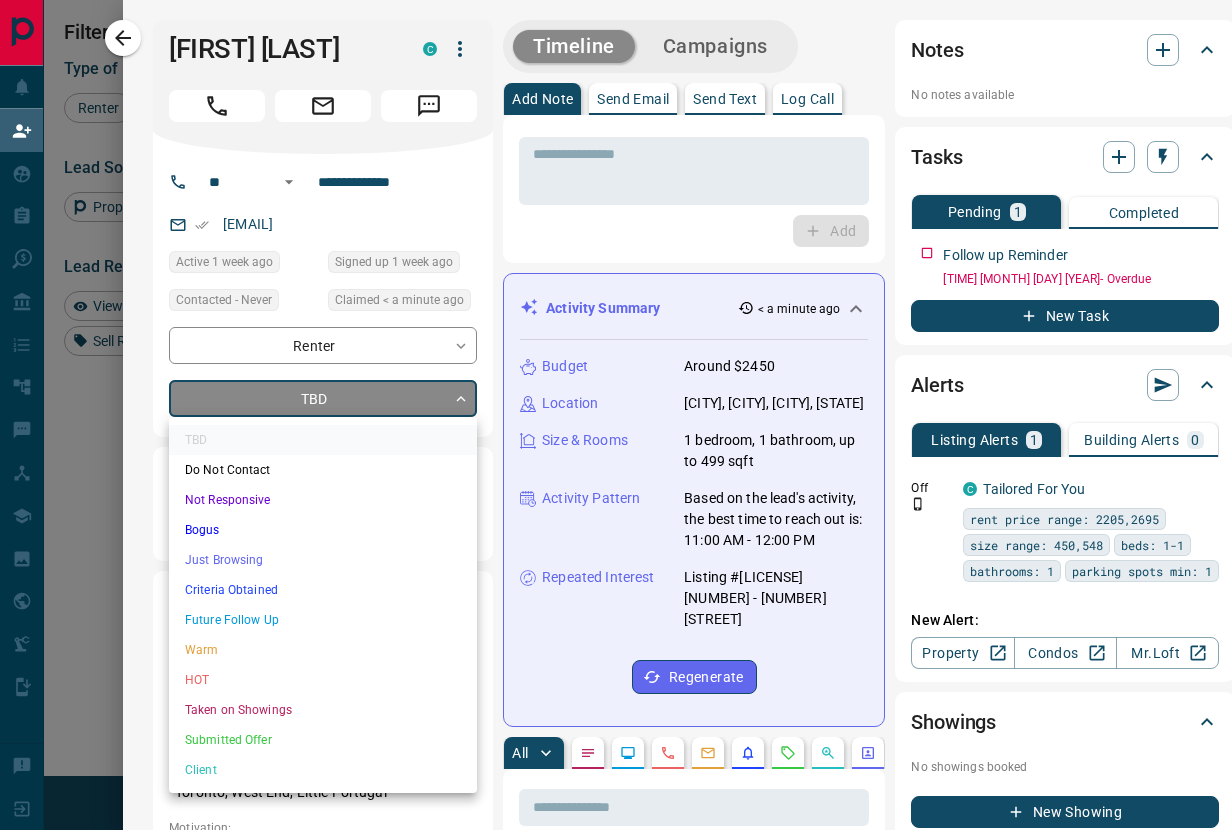 click on "Future Follow Up" at bounding box center [323, 620] 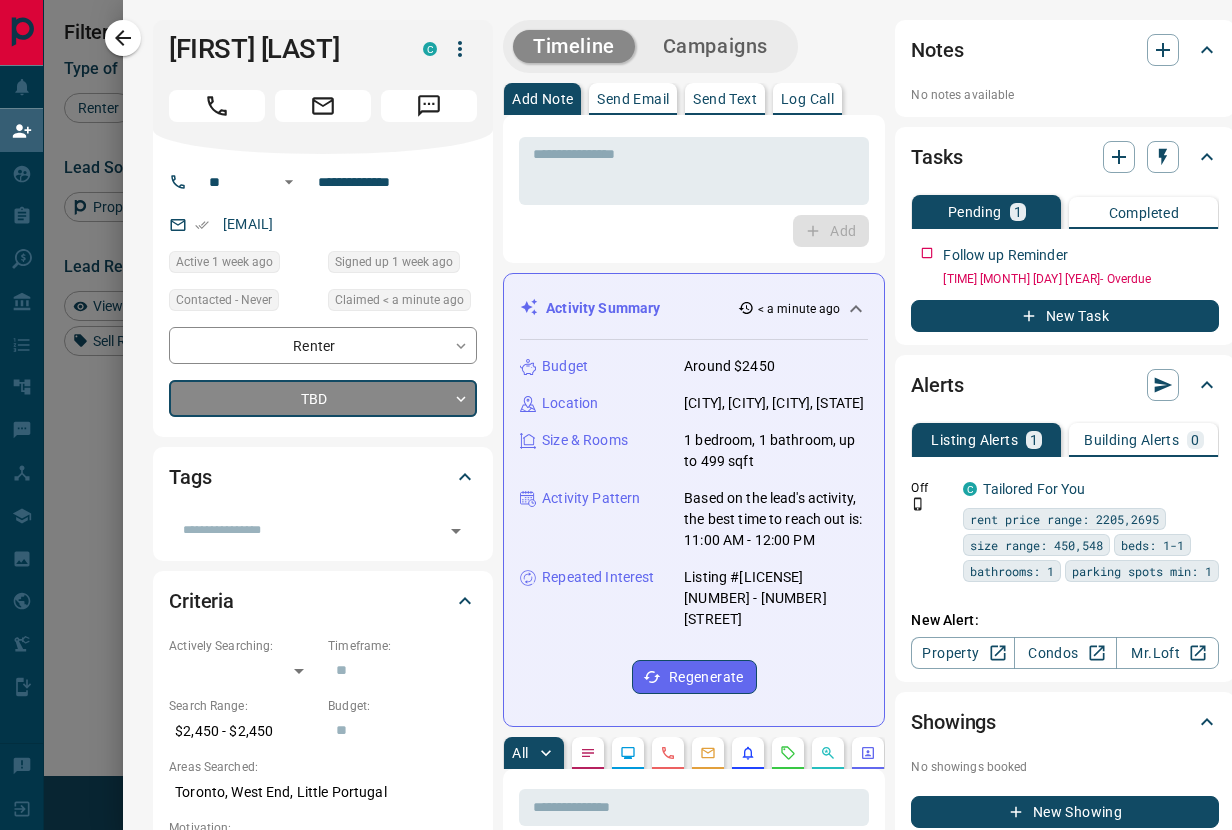 type on "*" 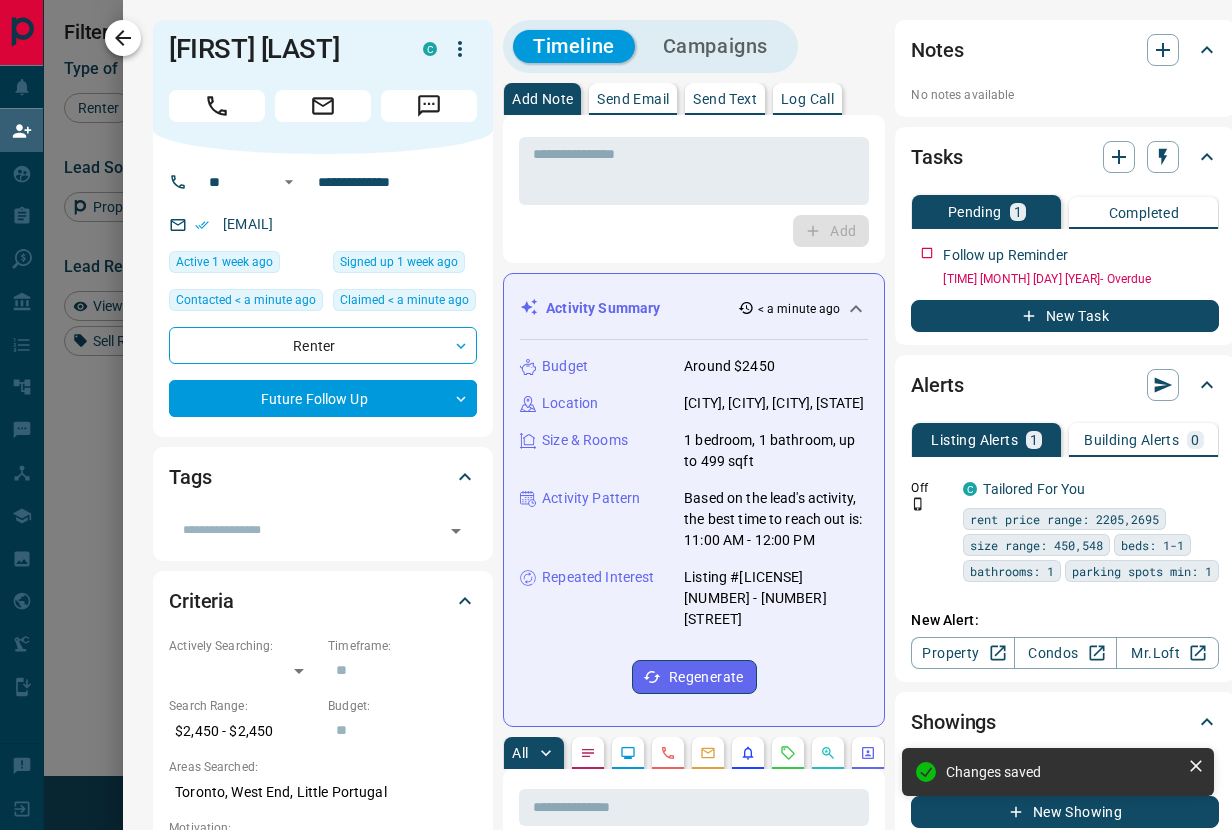 click 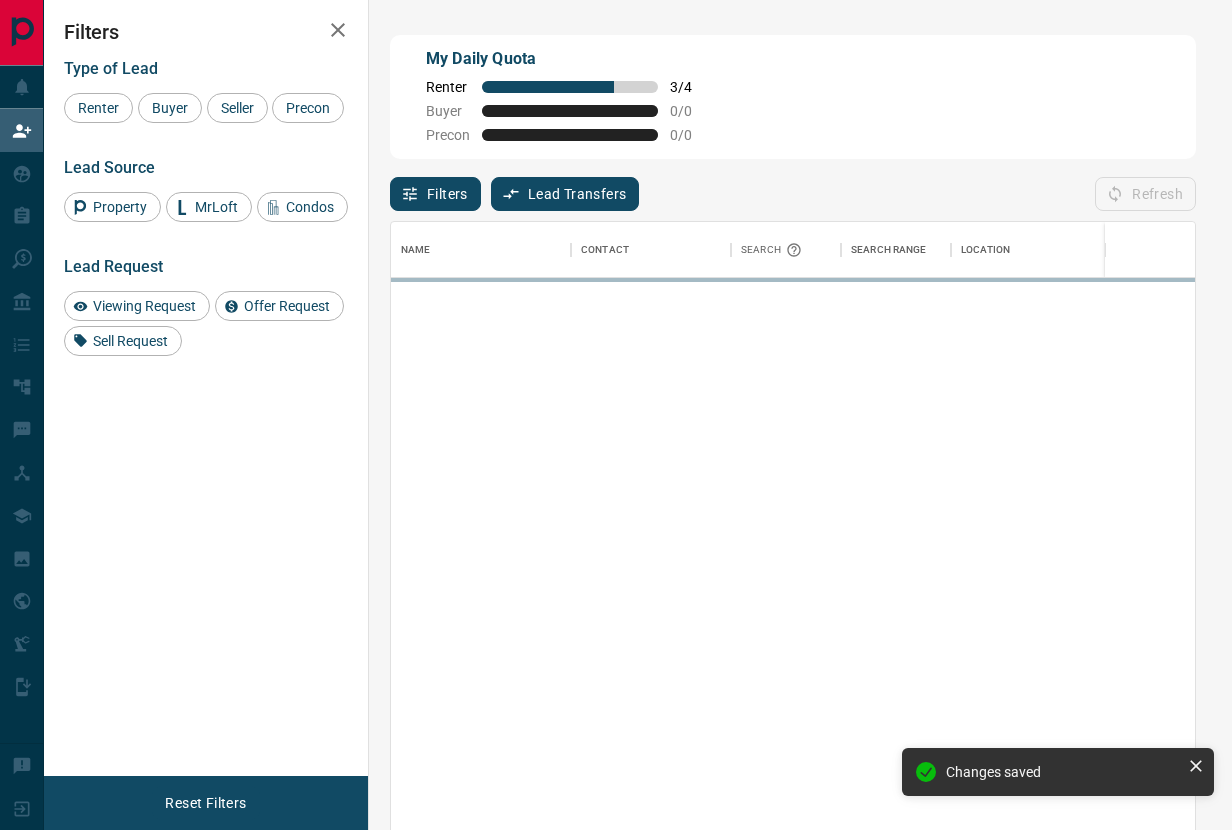 scroll, scrollTop: 1, scrollLeft: 1, axis: both 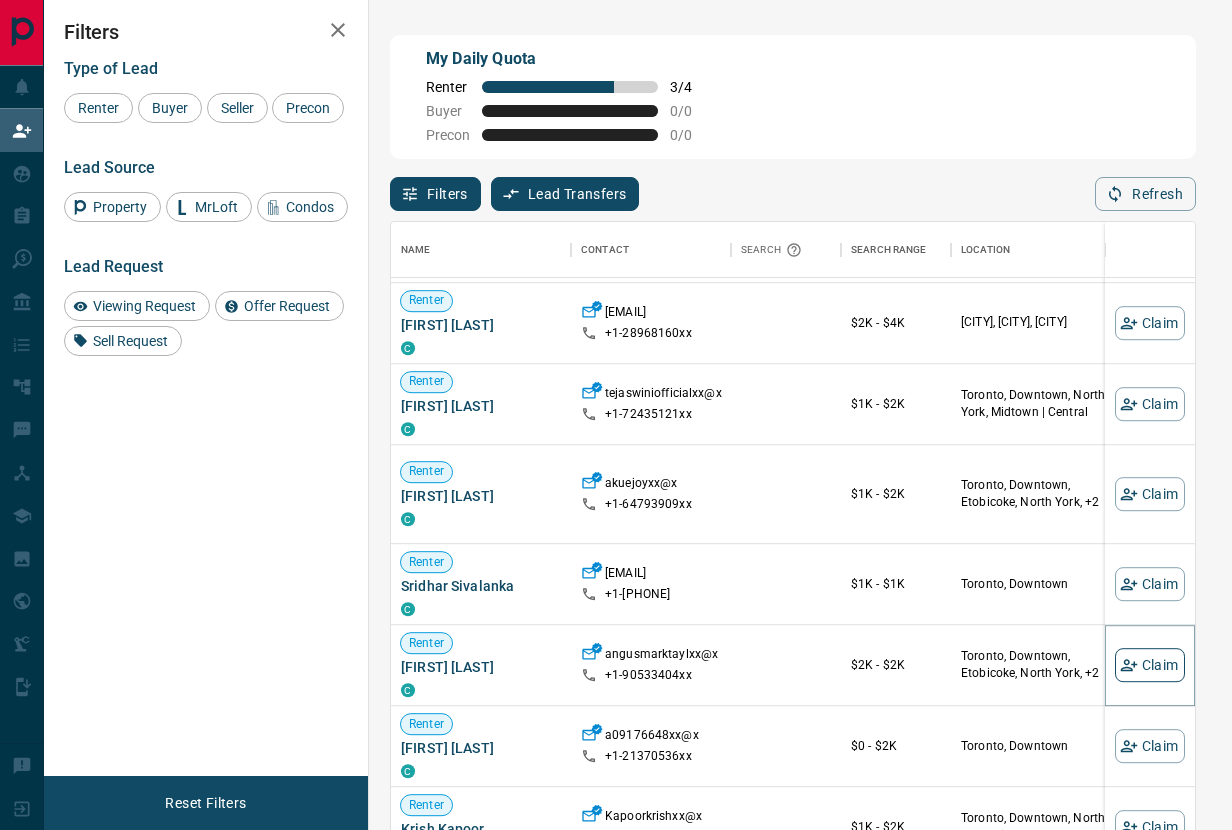 click on "Claim" at bounding box center [1150, 665] 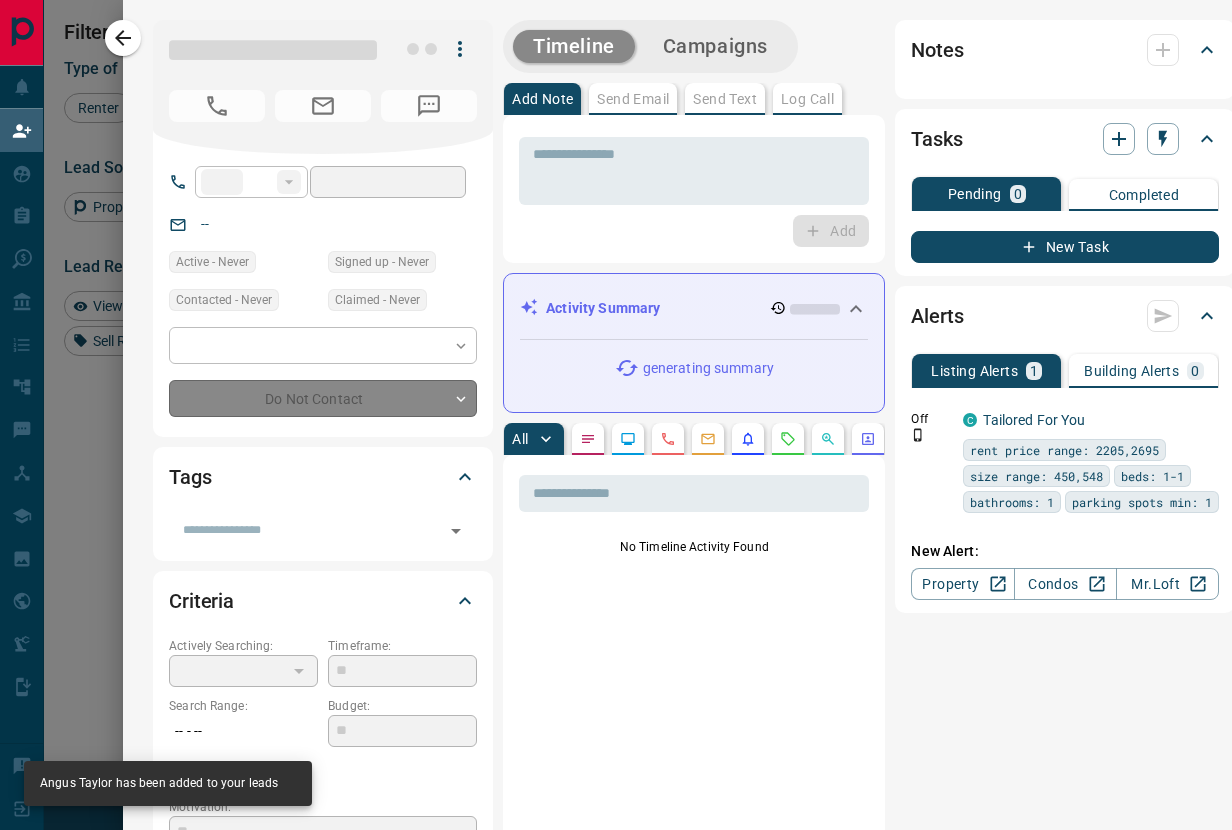 type on "**" 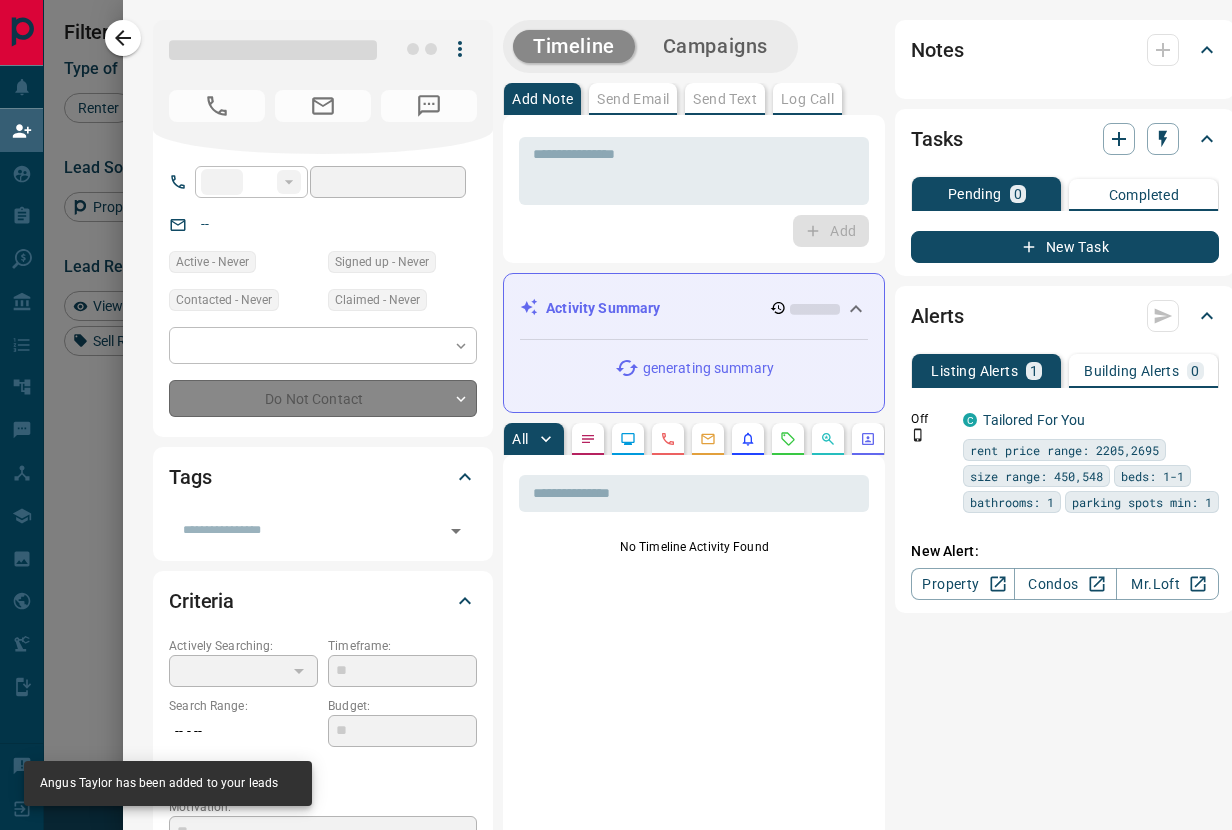 type on "**********" 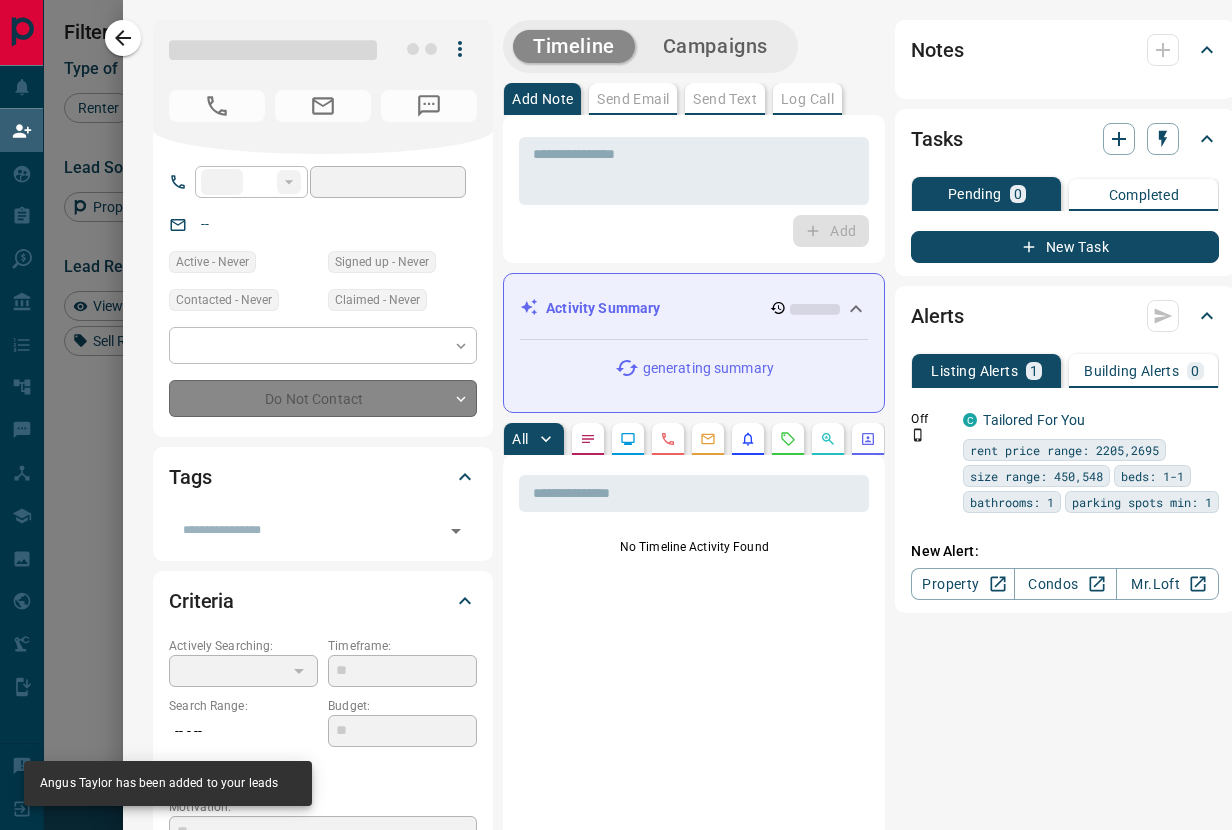 type on "**********" 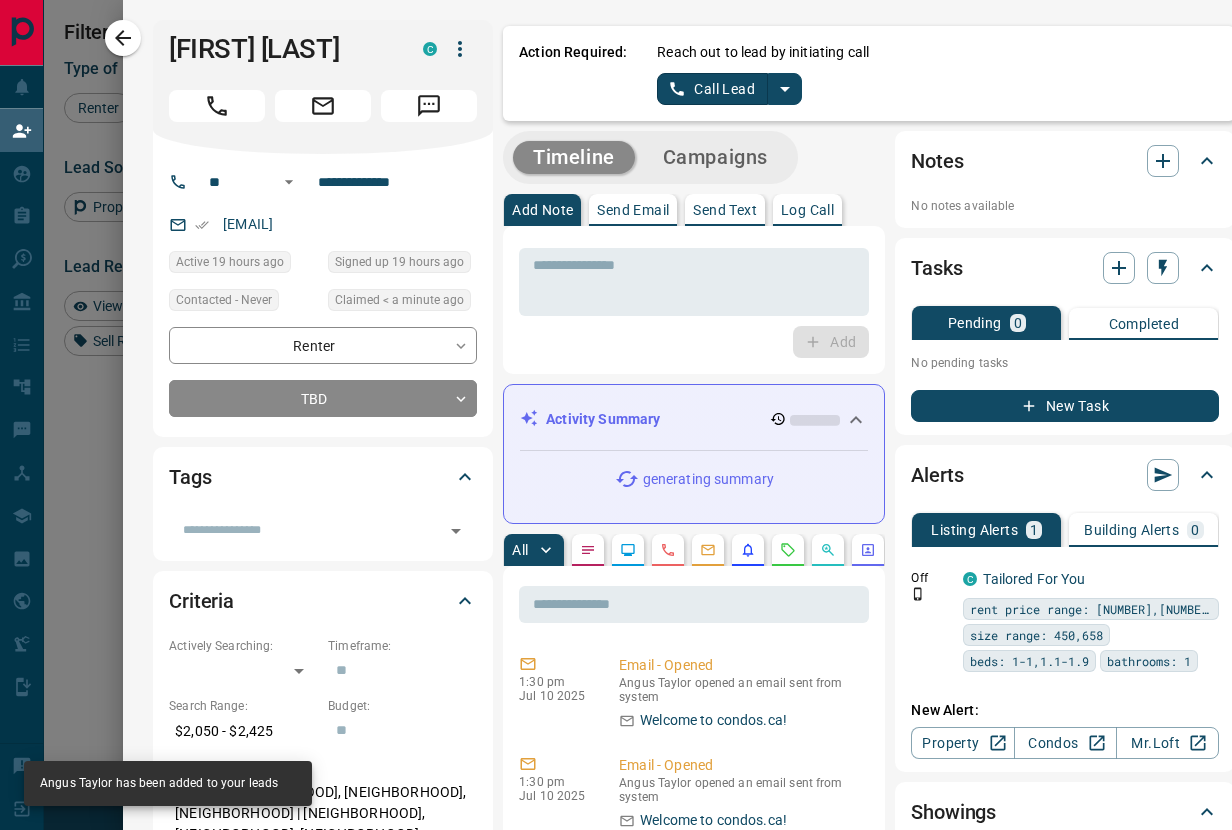 click 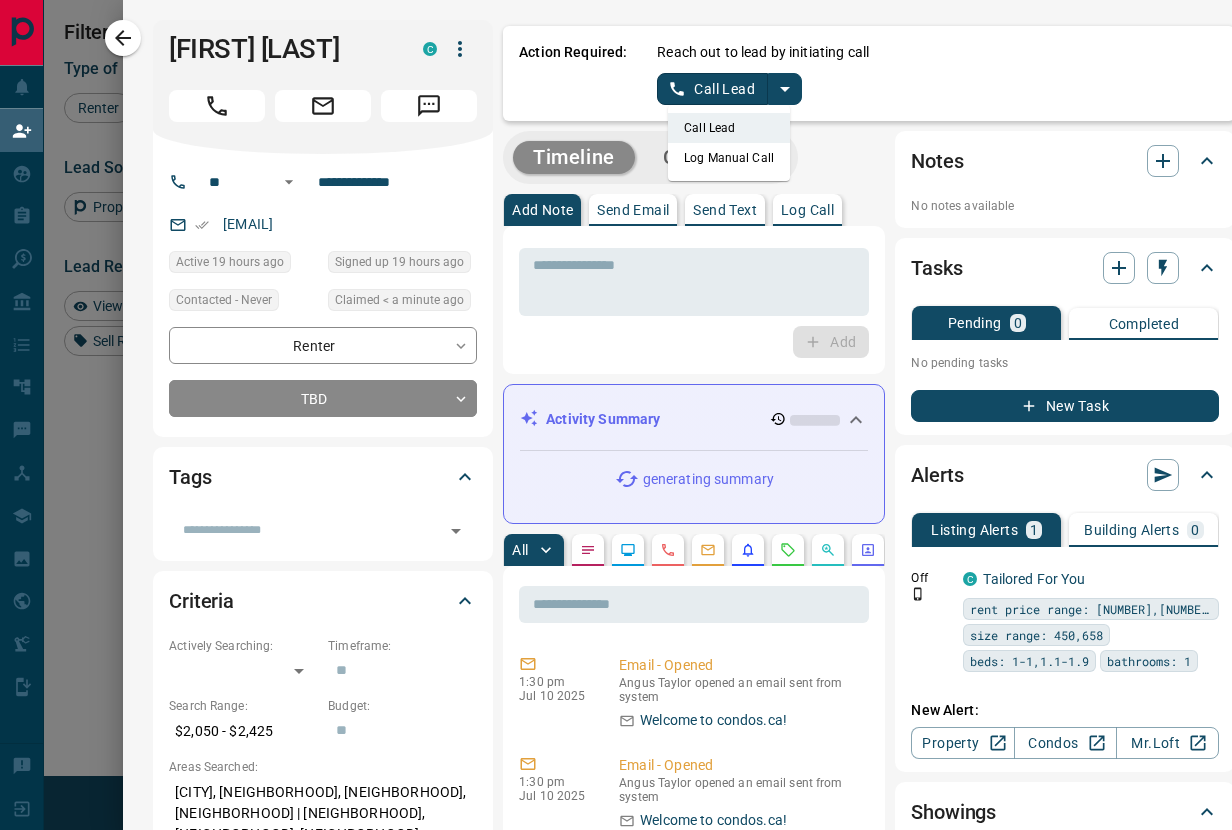 click on "Log Manual Call" at bounding box center [729, 158] 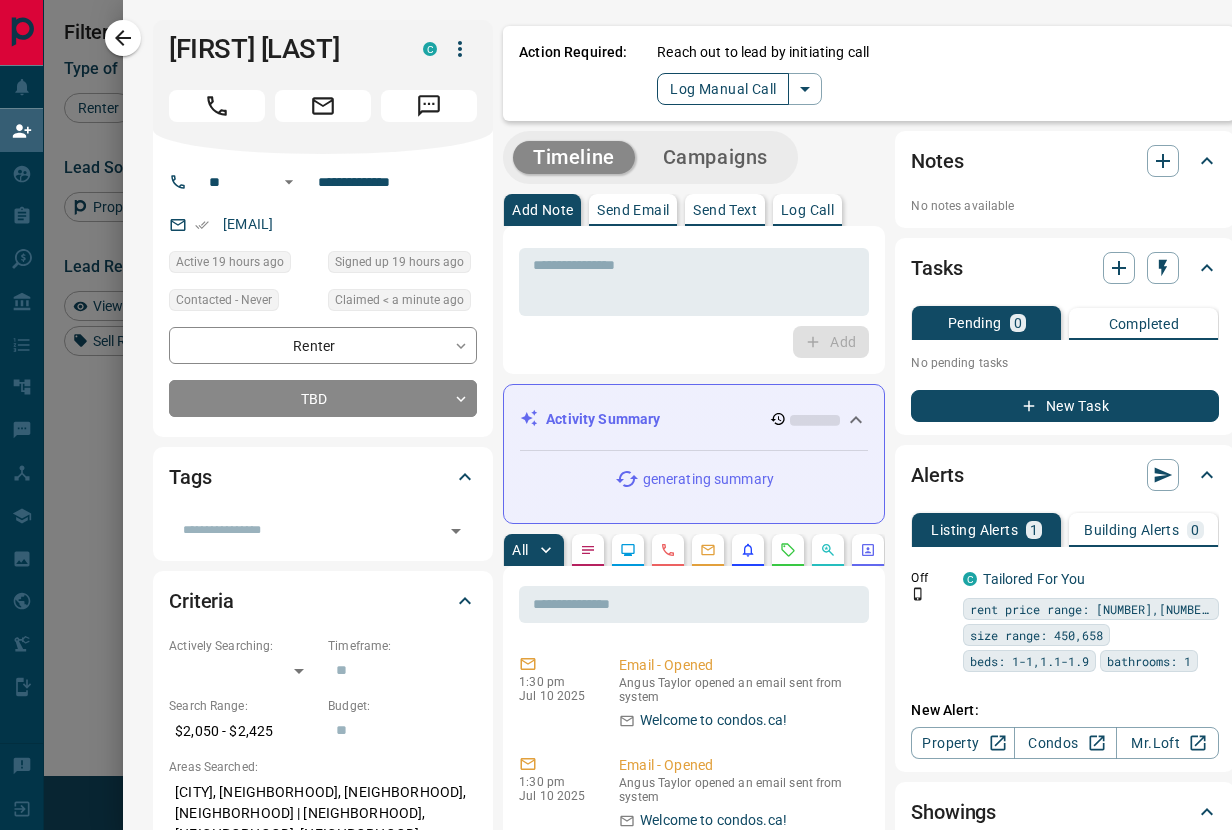 click on "Log Manual Call" at bounding box center [723, 89] 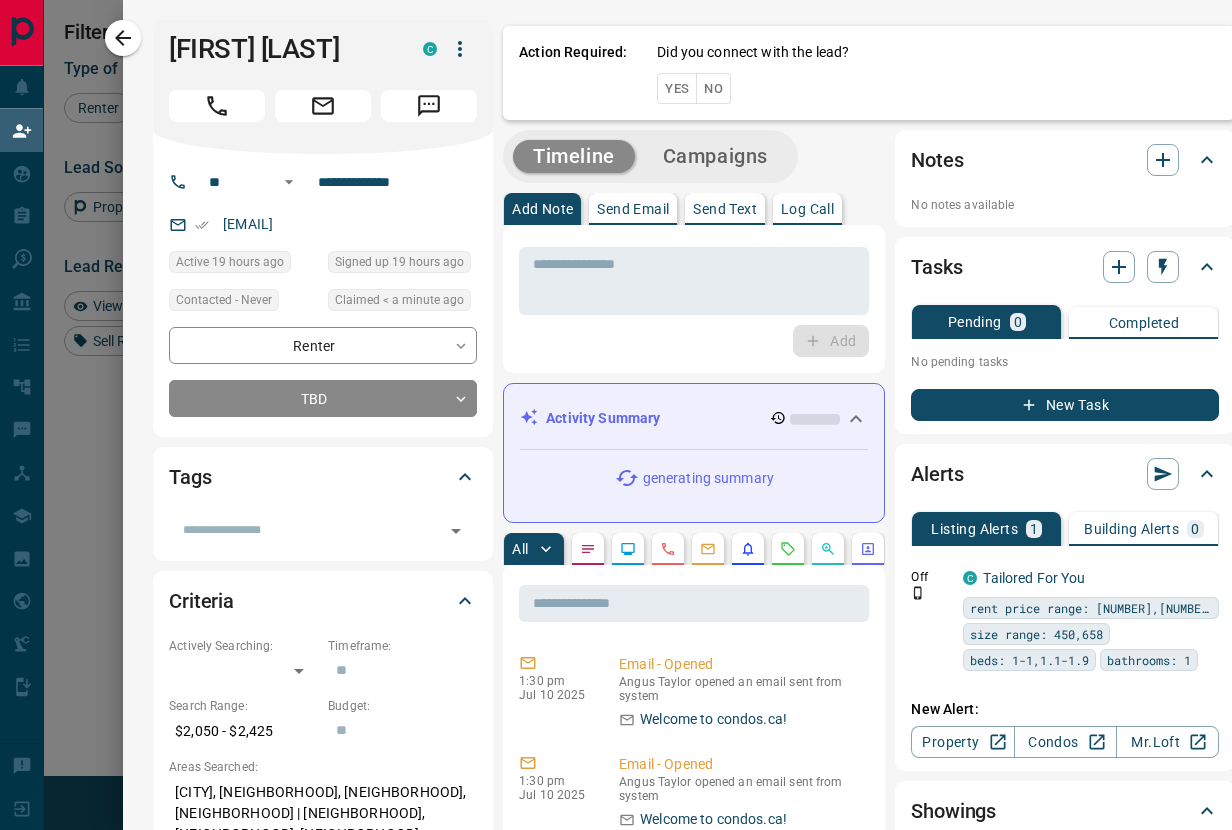 click on "Yes" at bounding box center [677, 88] 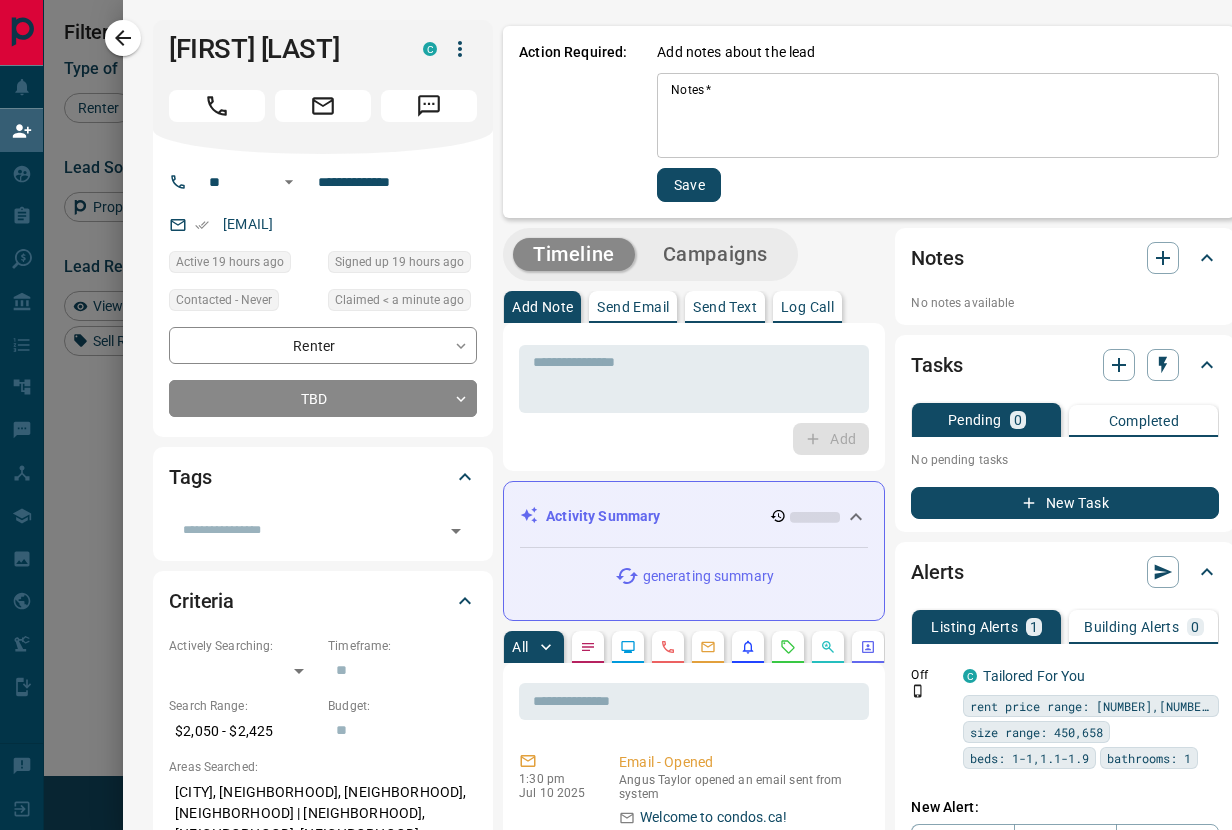 click on "Notes   *" at bounding box center [938, 116] 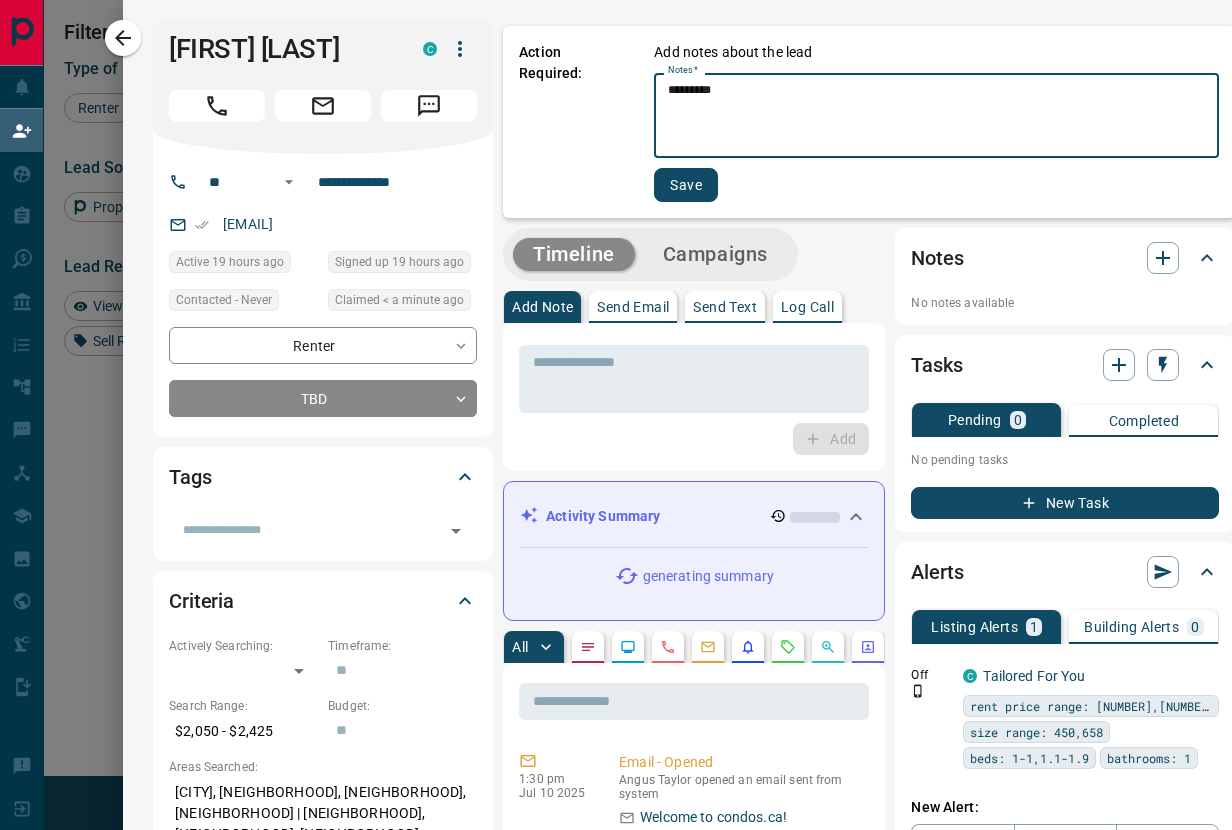 type on "*********" 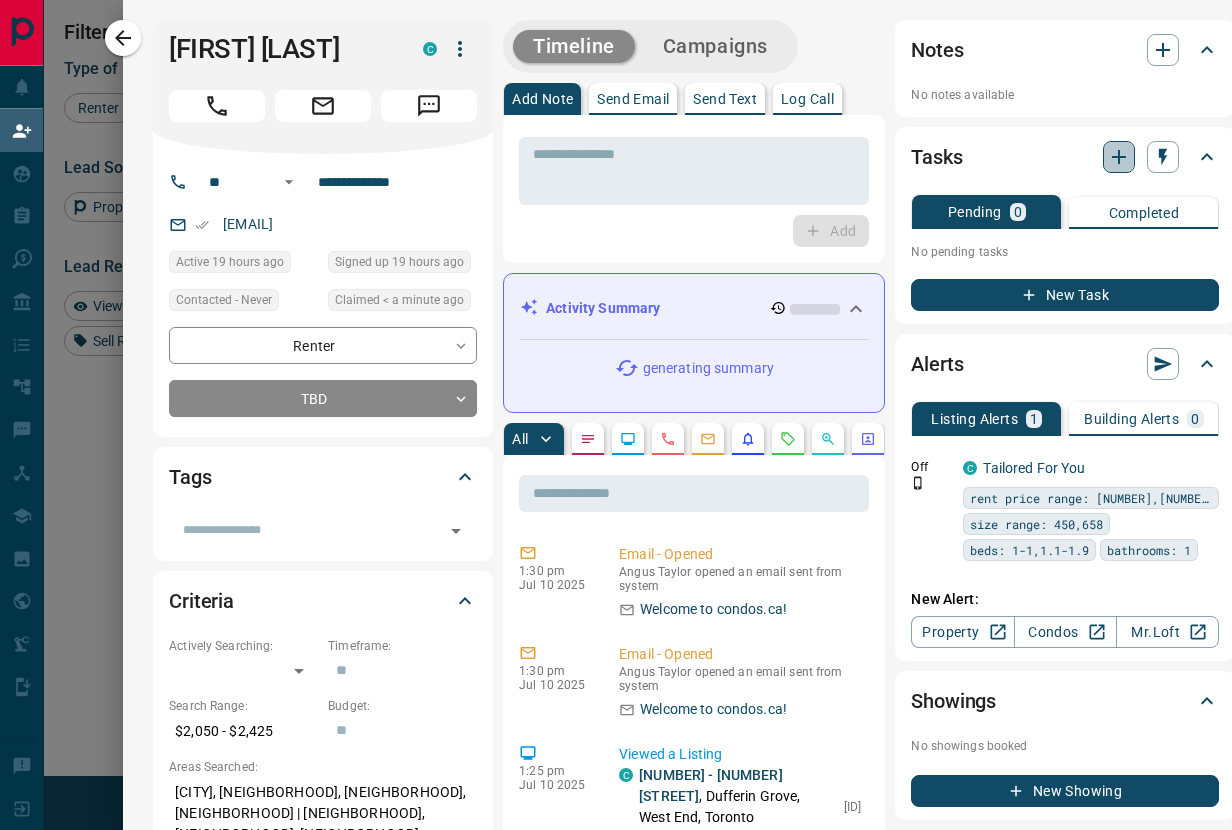 click 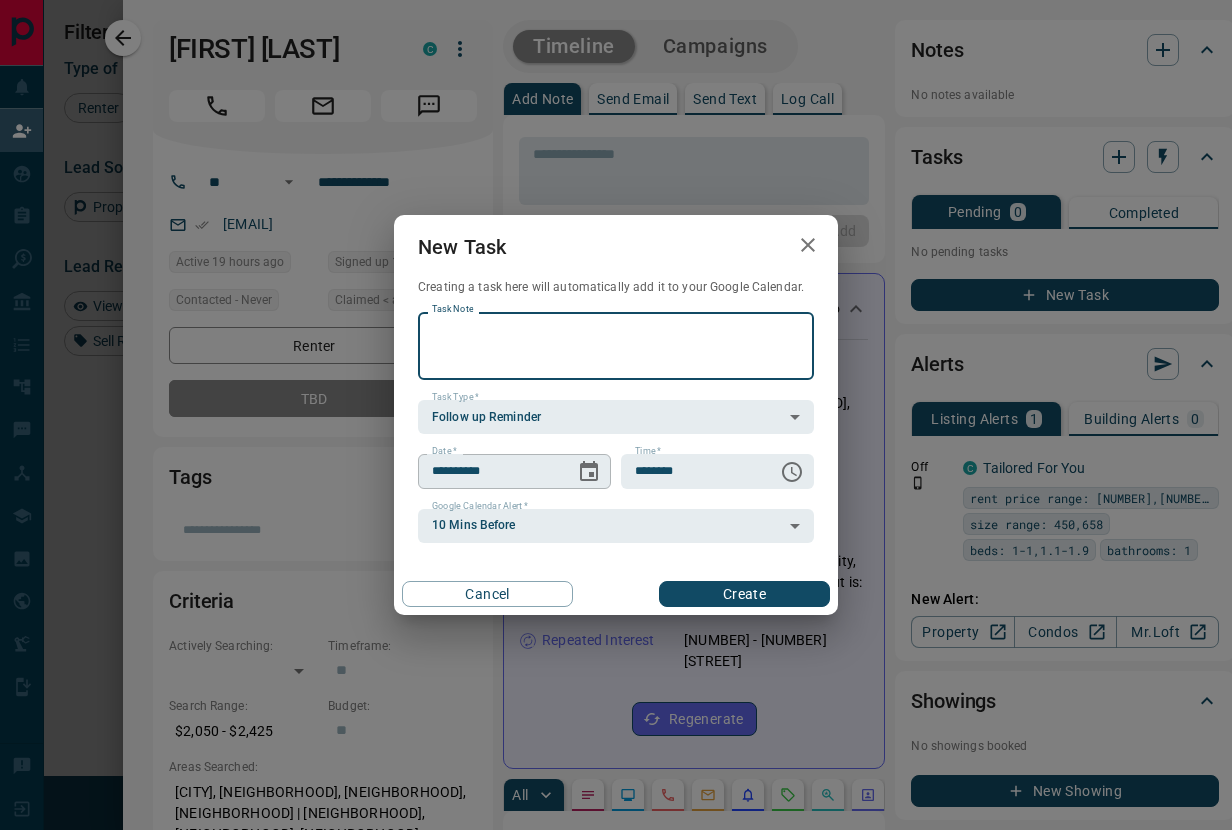 click 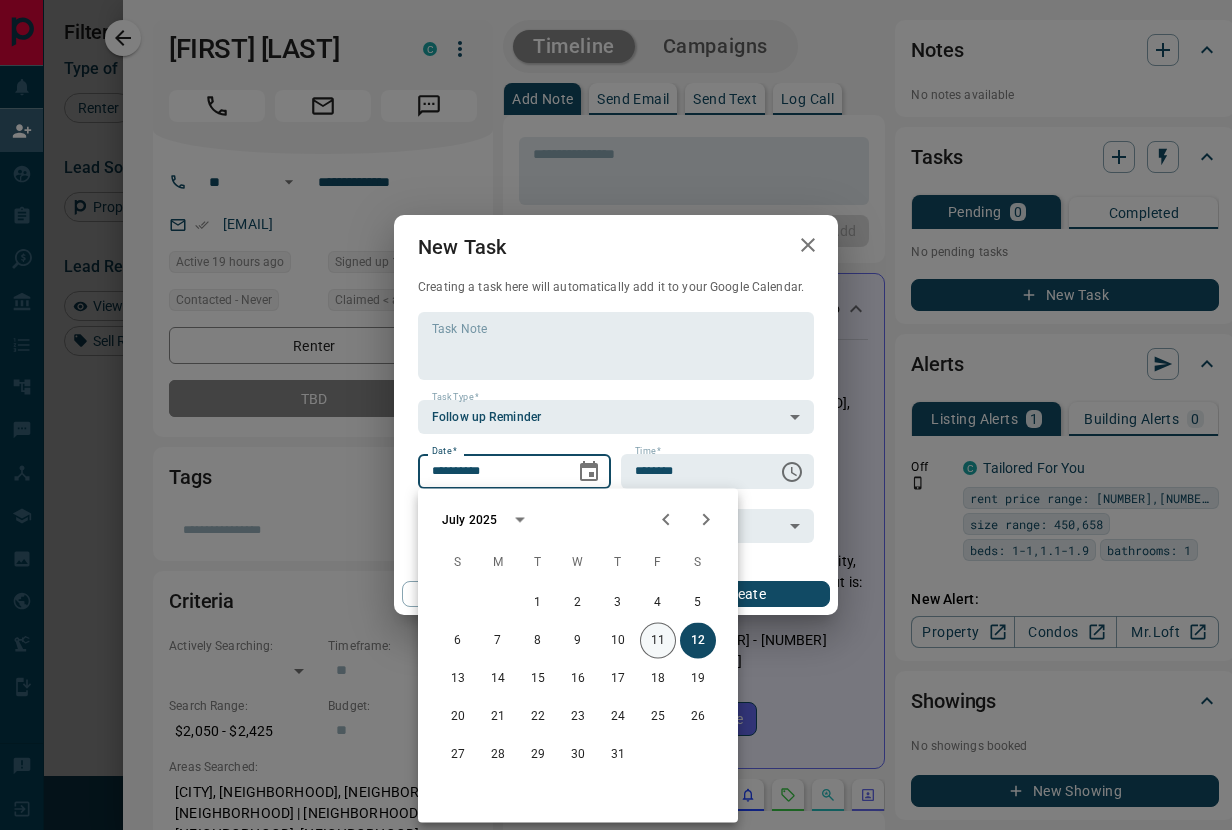 click on "11" at bounding box center [658, 641] 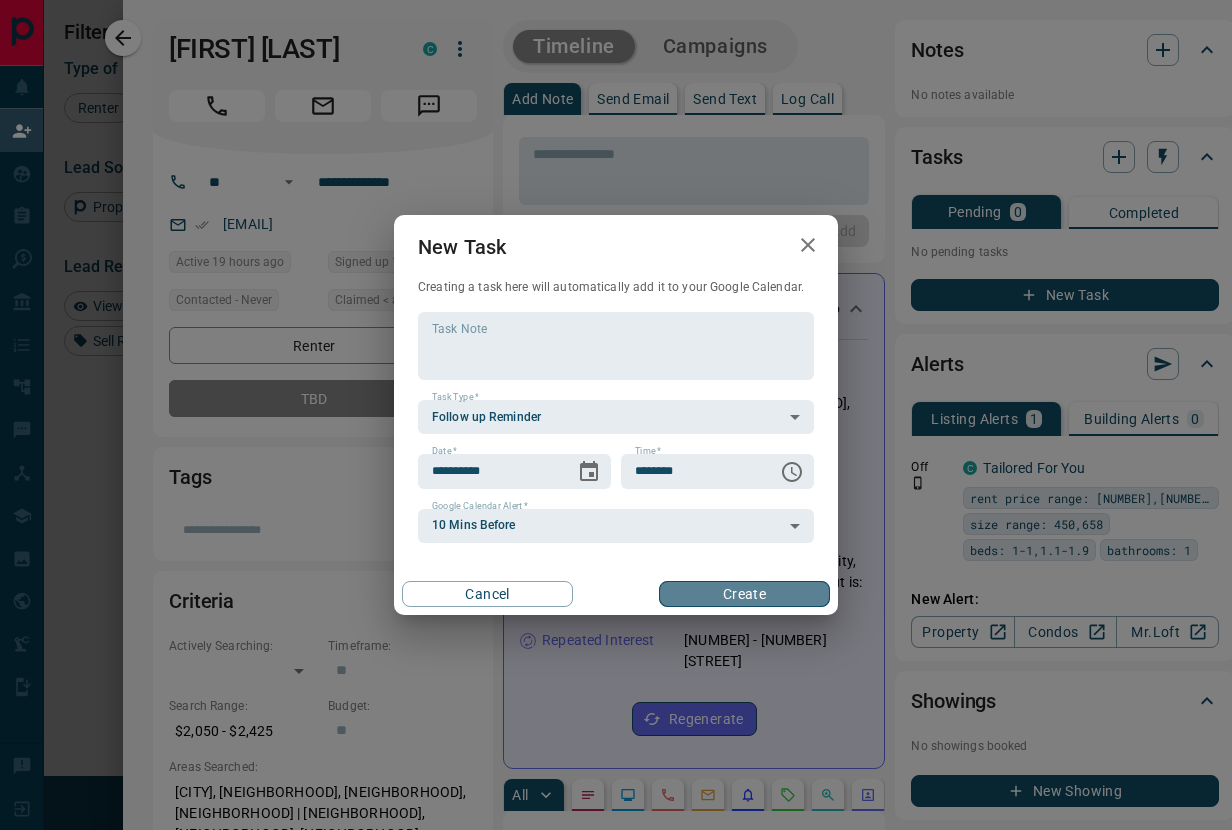 click on "Create" at bounding box center [744, 594] 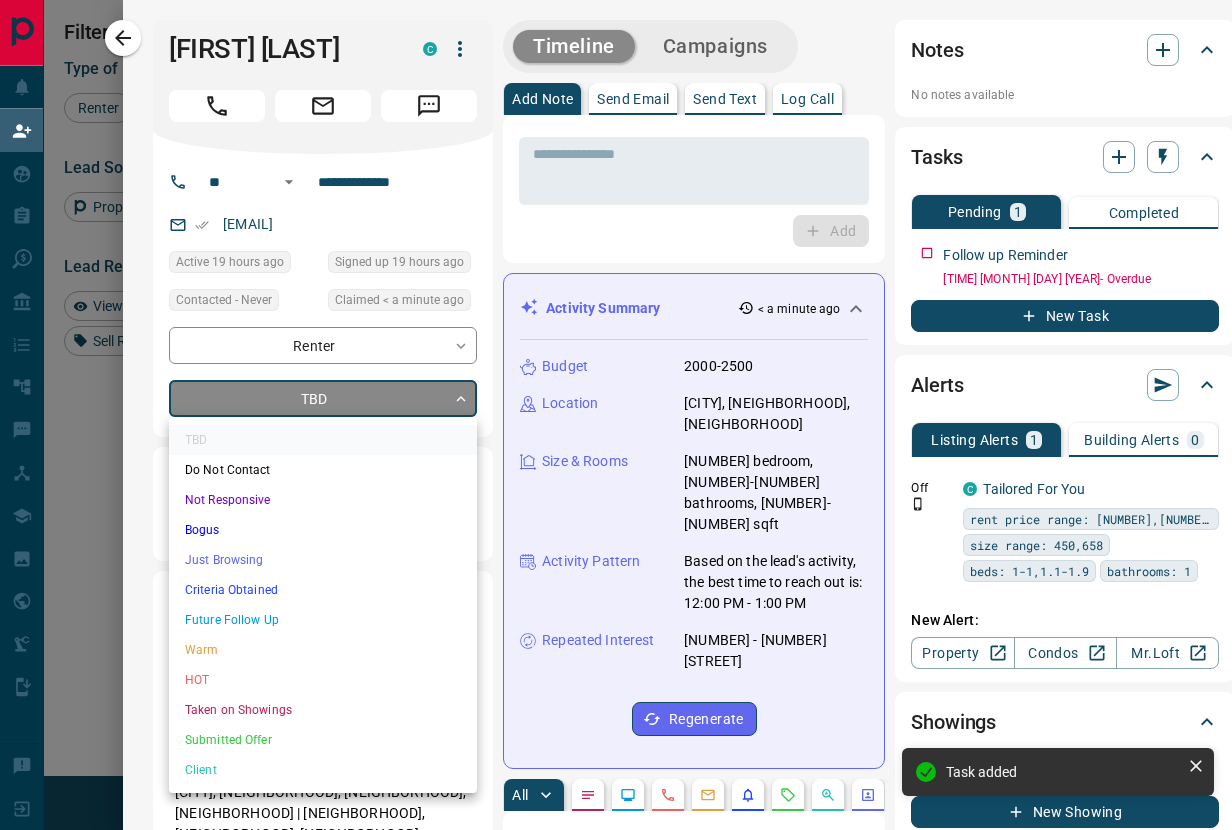 click on "Name Contact Search ​ Search Range Location Requests AI Status Recent Opportunities (30d) Renter Alejandra Ramos C [EMAIL] +[PHONE] $[NUMBER] - $[NUMBER] [CITY], [CITY], [CITY], [CITY], +[NUMBER] Renter James Duvalle C [EMAIL] +[PHONE] $[NUMBER] - $[NUMBER] [CITY], [CITY] Favourite Renter Mallesh Shah C [EMAIL] +[PHONE] $[NUMBER] - $[NUMBER] [CITY], [CITY] Back to Site Renter T Bratz C [EMAIL] +[PHONE] $[NUMBER] - $[NUMBER] [CITY], [CITY], [CITY] Back to Site Setup Building Alert Renter Teju Koda C [EMAIL] +[PHONE] $[NUMBER] - $[NUMBER] [CITY], [CITY], [CITY] | [CITY] High Interest Renter Jo A C [EMAIL] +[PHONE] $[NUMBER] - $[NUMBER] [CITY], [CITY], [CITY], [CITY], +[NUMBER] Back to Site C" at bounding box center (616, 363) 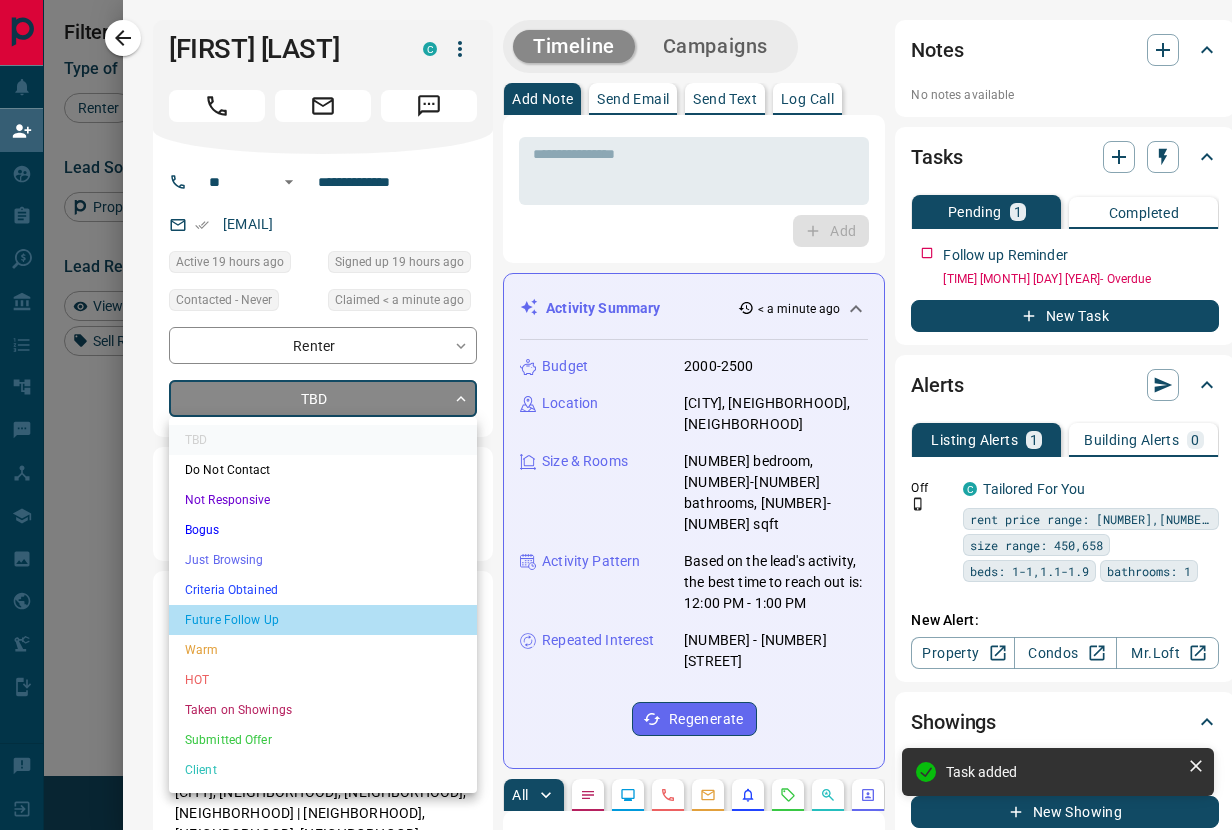 click on "Future Follow Up" at bounding box center (323, 620) 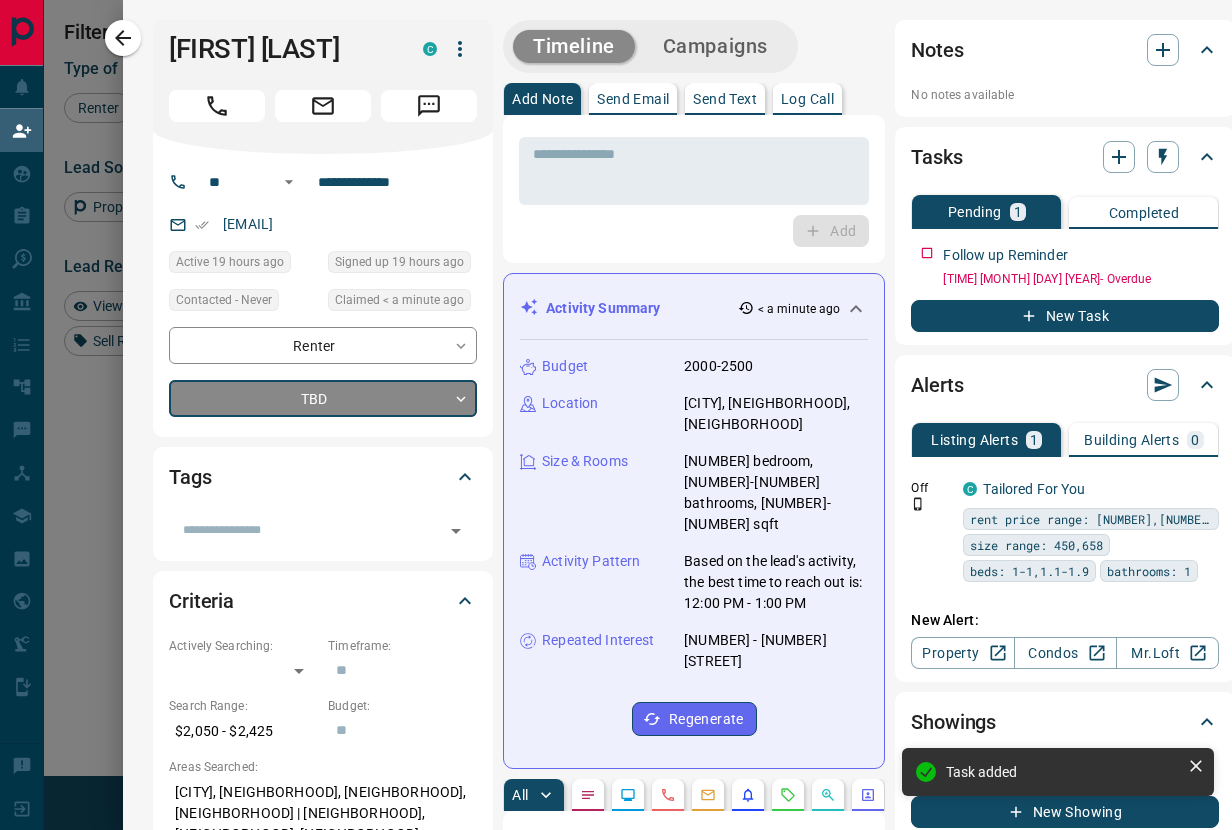 type on "*" 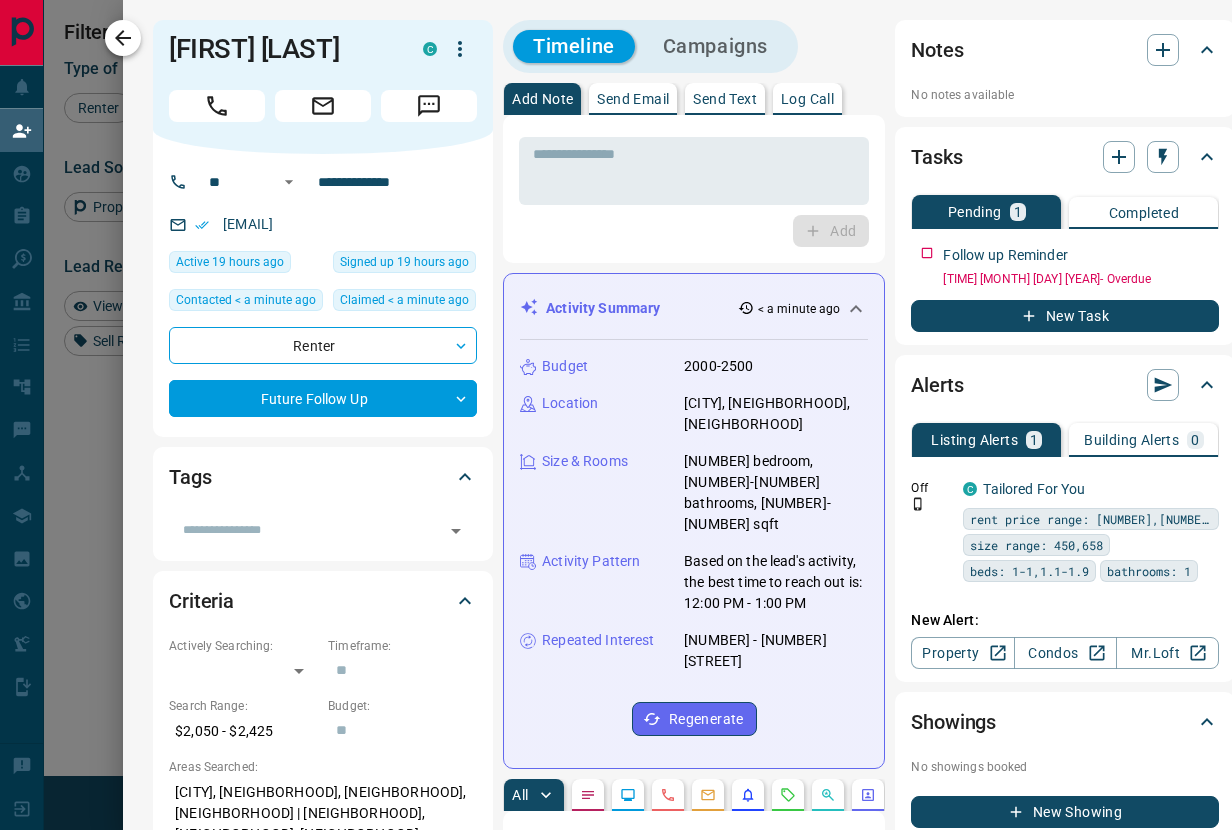 click 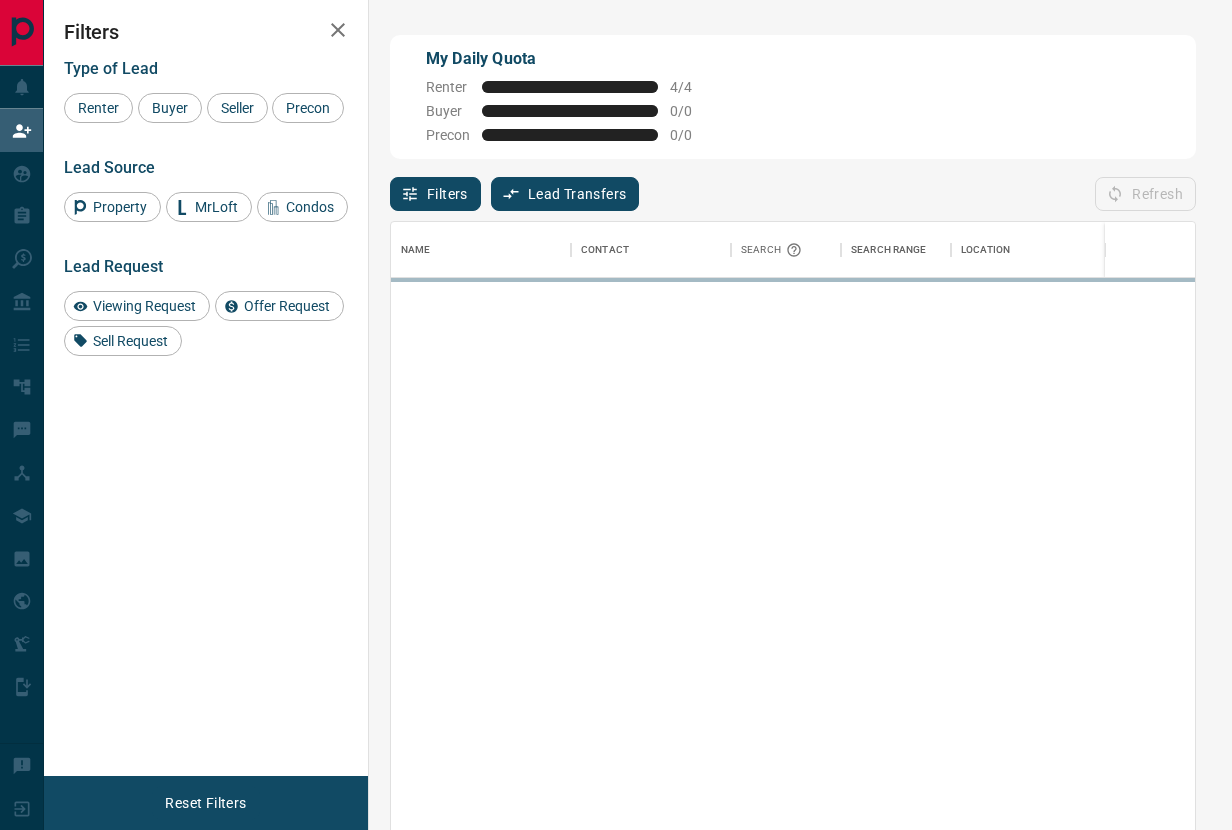 scroll, scrollTop: 1, scrollLeft: 1, axis: both 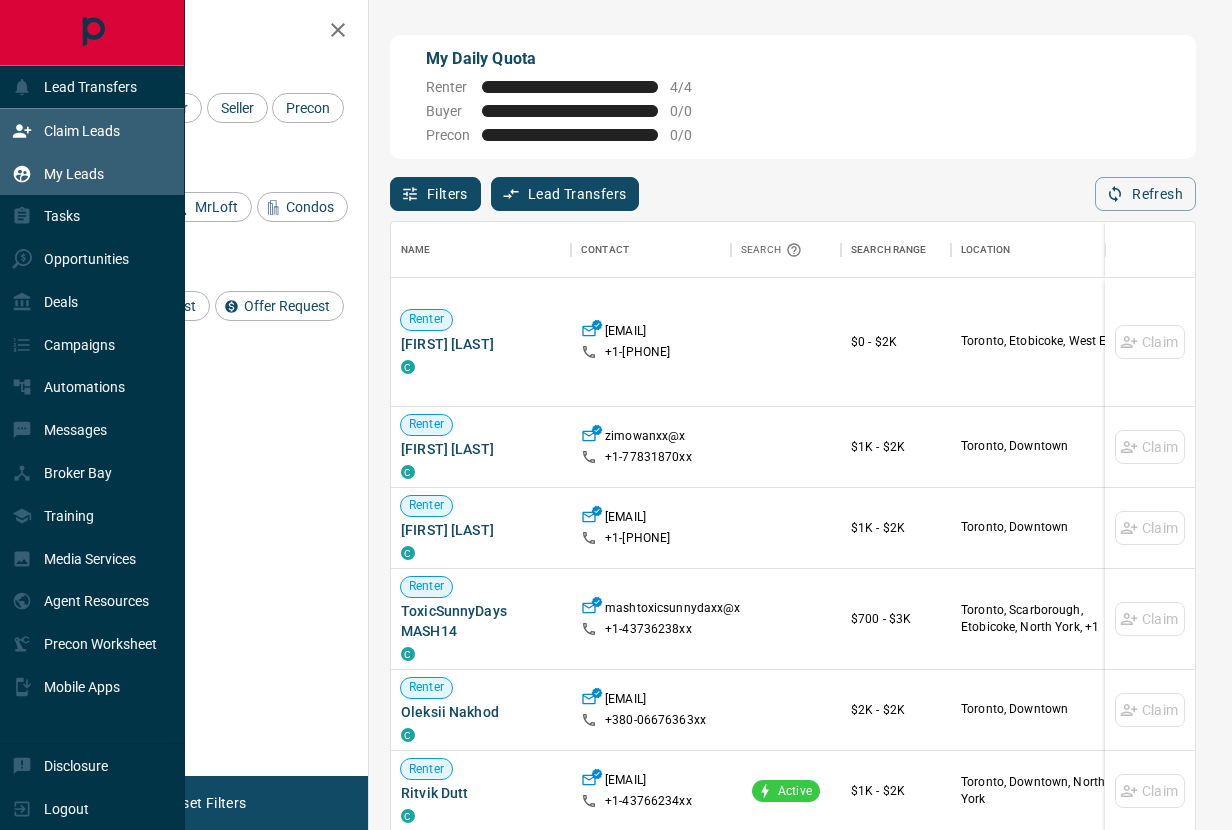 click on "My Leads" at bounding box center [58, 173] 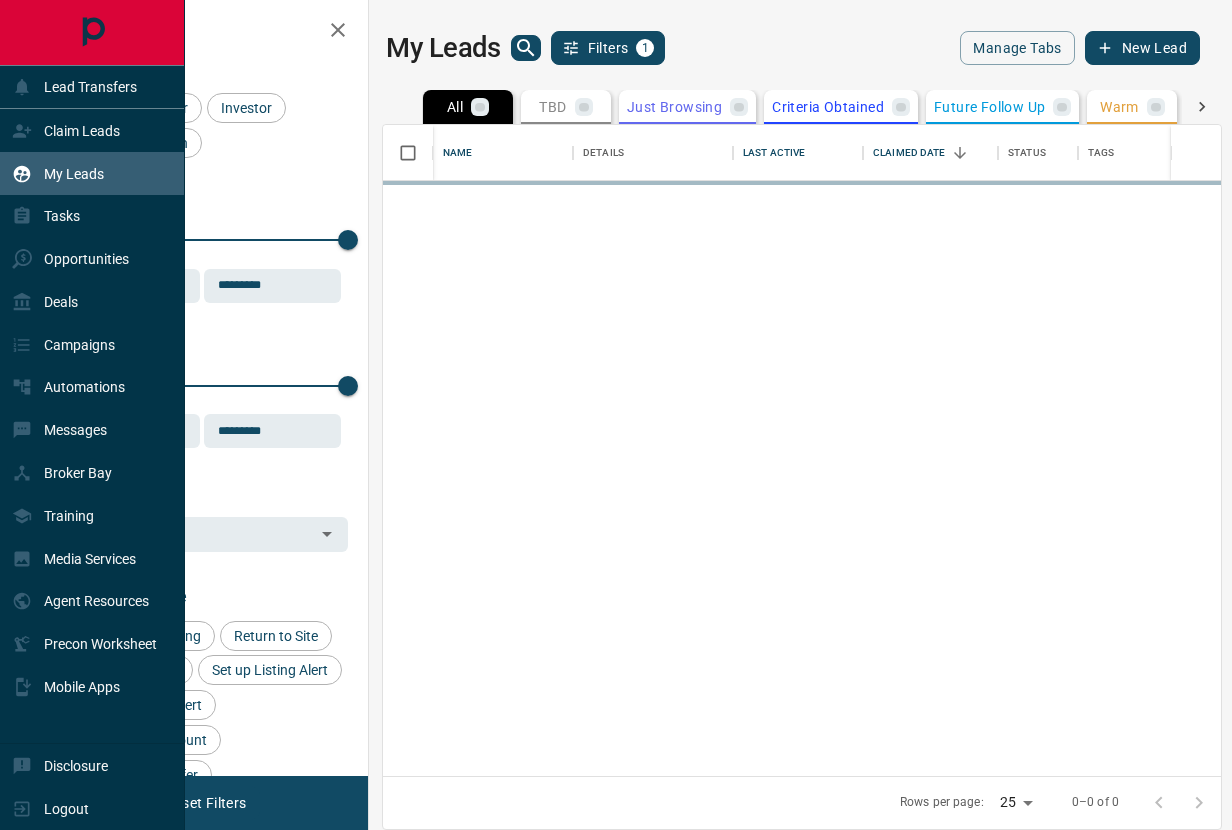 scroll, scrollTop: 0, scrollLeft: 0, axis: both 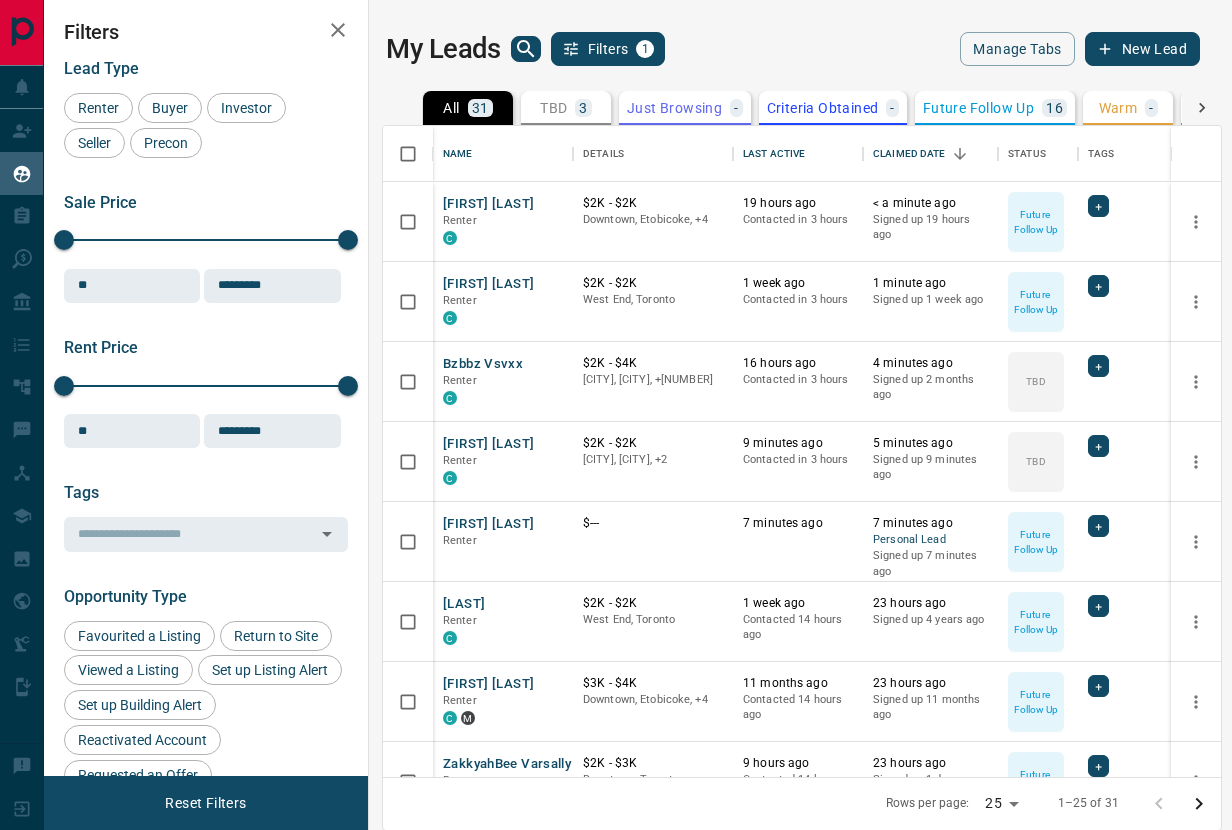 click on "TBD" at bounding box center [553, 108] 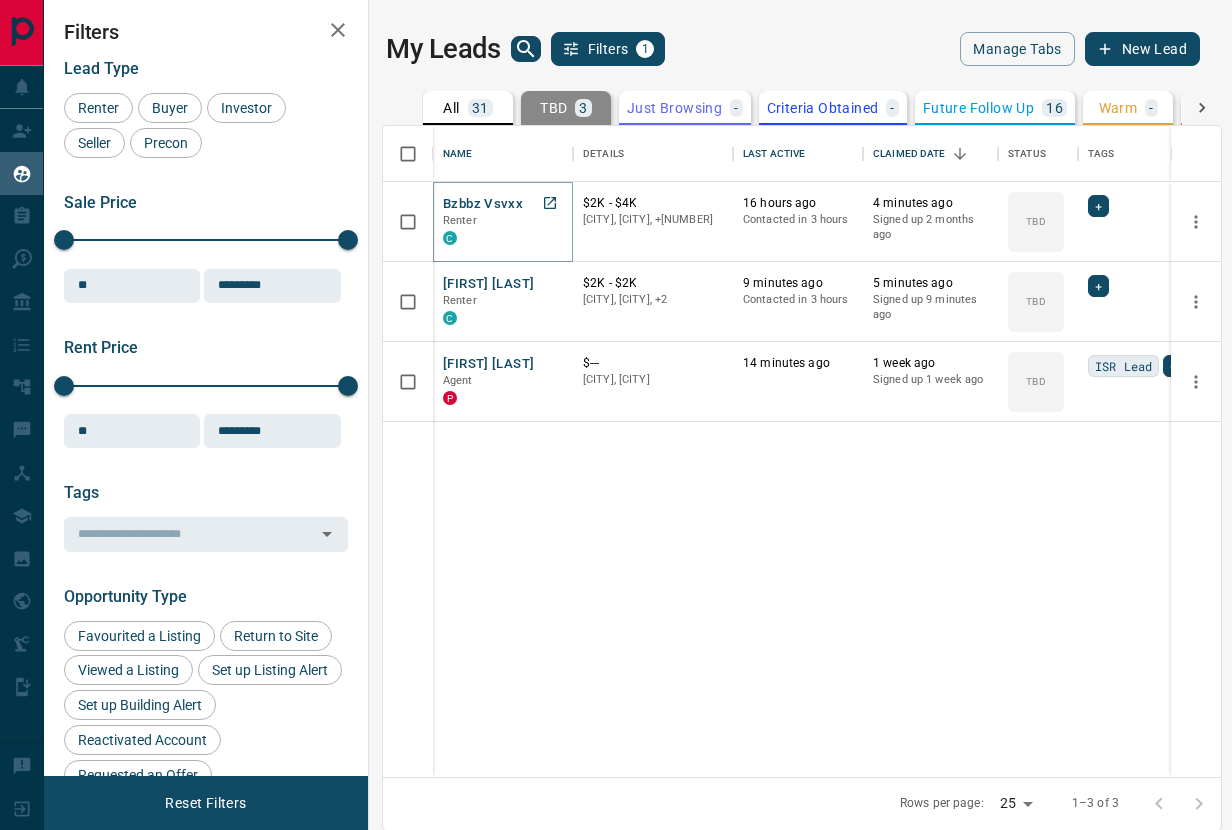 click on "Bzbbz Vsvxx" at bounding box center [483, 204] 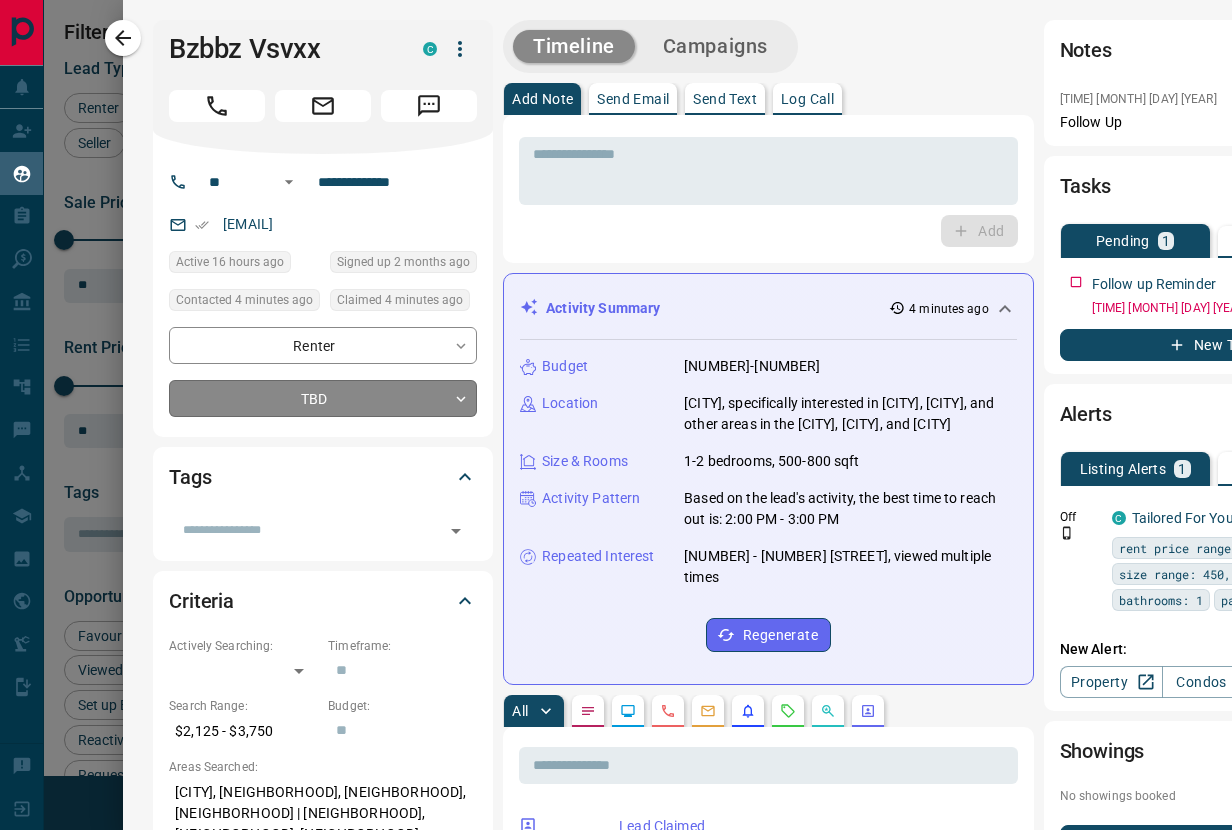 click on "Lead Transfers Claim Leads My Leads Tasks Opportunities Deals Campaigns Automations Messages Broker Bay Training Media Services Agent Resources Precon Worksheet Mobile Apps Disclosure Logout My Leads Filters 1 Manage Tabs New Lead All 31 TBD 3 Do Not Contact - Not Responsive - Bogus - Just Browsing - Criteria Obtained - Future Follow Up 16 Warm - HOT - Taken on Showings 3 Submitted Offer - Client 9 Name Details Last Active Claimed Date Status Tags Bzbbz Vsvxx Renter C $[PRICE] - $[PRICE] [NEIGHBORHOOD], [NEIGHBORHOOD], +[NUMBER] [TIME] ago Contacted in [TIME] ago Signed up [TIME] ago TBD + Jamie Lavery Renter C $[PRICE] - $[PRICE] [NEIGHBORHOOD], [NEIGHBORHOOD], +[NUMBER] [TIME] ago Contacted in [TIME] ago Signed up [TIME] ago TBD + Thea Bosa Agent P $--- [CITY], [CITY] [TIME] ago [TIME] ago Signed up [TIME] ago TBD ISR Lead + Rows per page: 25 ** 1–3 of 3 Filters Lead Type Renter Buyer Investor Seller Precon Sale Price 0 [PRICE] Sale price range ** ​ Input sale price range Sale price range ********* ​ Rent Price 0" at bounding box center (616, 414) 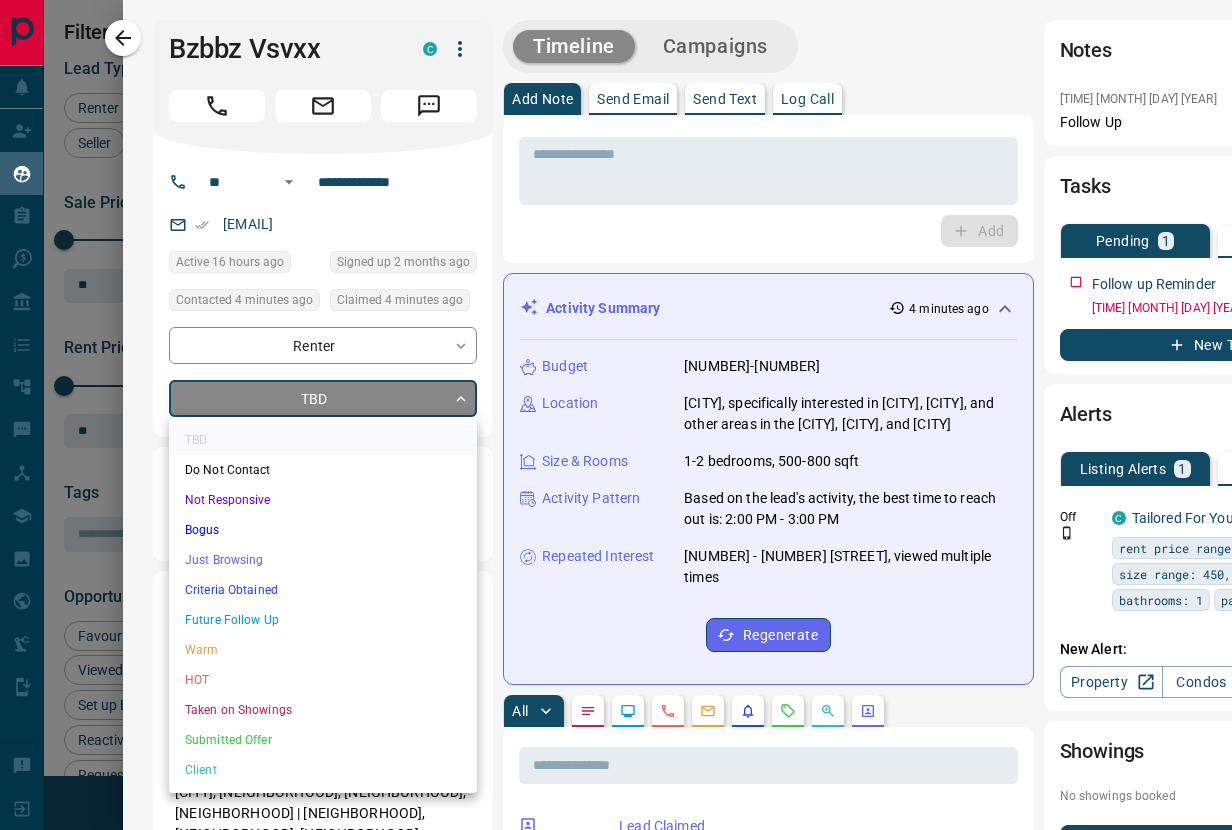 click at bounding box center (616, 415) 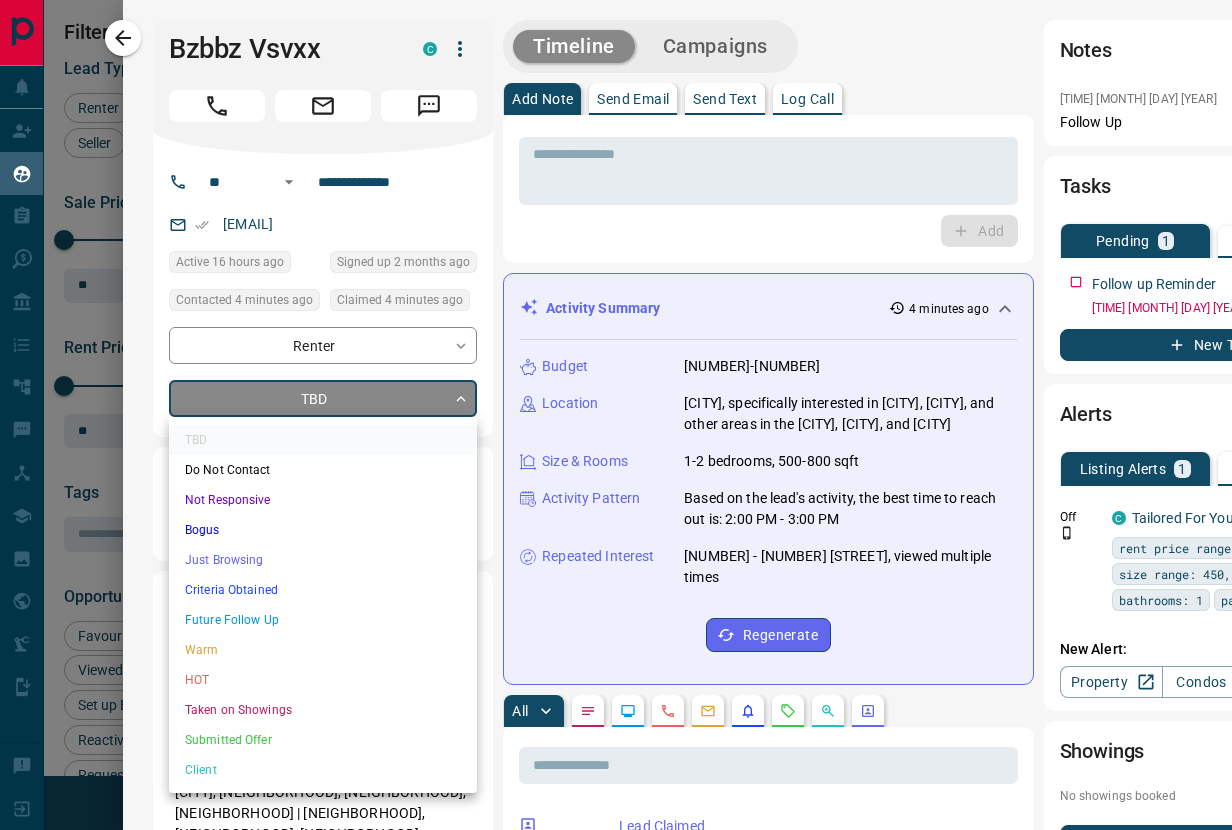 click on "Lead Transfers Claim Leads My Leads Tasks Opportunities Deals Campaigns Automations Messages Broker Bay Training Media Services Agent Resources Precon Worksheet Mobile Apps Disclosure Logout My Leads Filters 1 Manage Tabs New Lead All 31 TBD 3 Do Not Contact - Not Responsive - Bogus - Just Browsing - Criteria Obtained - Future Follow Up 16 Warm - HOT - Taken on Showings 3 Submitted Offer - Client 9 Name Details Last Active Claimed Date Status Tags Bzbbz Vsvxx Renter C $[PRICE] - $[PRICE] [NEIGHBORHOOD], [NEIGHBORHOOD], +[NUMBER] [TIME] ago Contacted in [TIME] ago Signed up [TIME] ago TBD + Jamie Lavery Renter C $[PRICE] - $[PRICE] [NEIGHBORHOOD], [NEIGHBORHOOD], +[NUMBER] [TIME] ago Contacted in [TIME] ago Signed up [TIME] ago TBD + Thea Bosa Agent P $--- [CITY], [CITY] [TIME] ago [TIME] ago Signed up [TIME] ago TBD ISR Lead + Rows per page: 25 ** 1–3 of 3 Filters Lead Type Renter Buyer Investor Seller Precon Sale Price 0 [PRICE] Sale price range ** ​ Input sale price range Sale price range ********* ​ Rent Price 0" at bounding box center [616, 414] 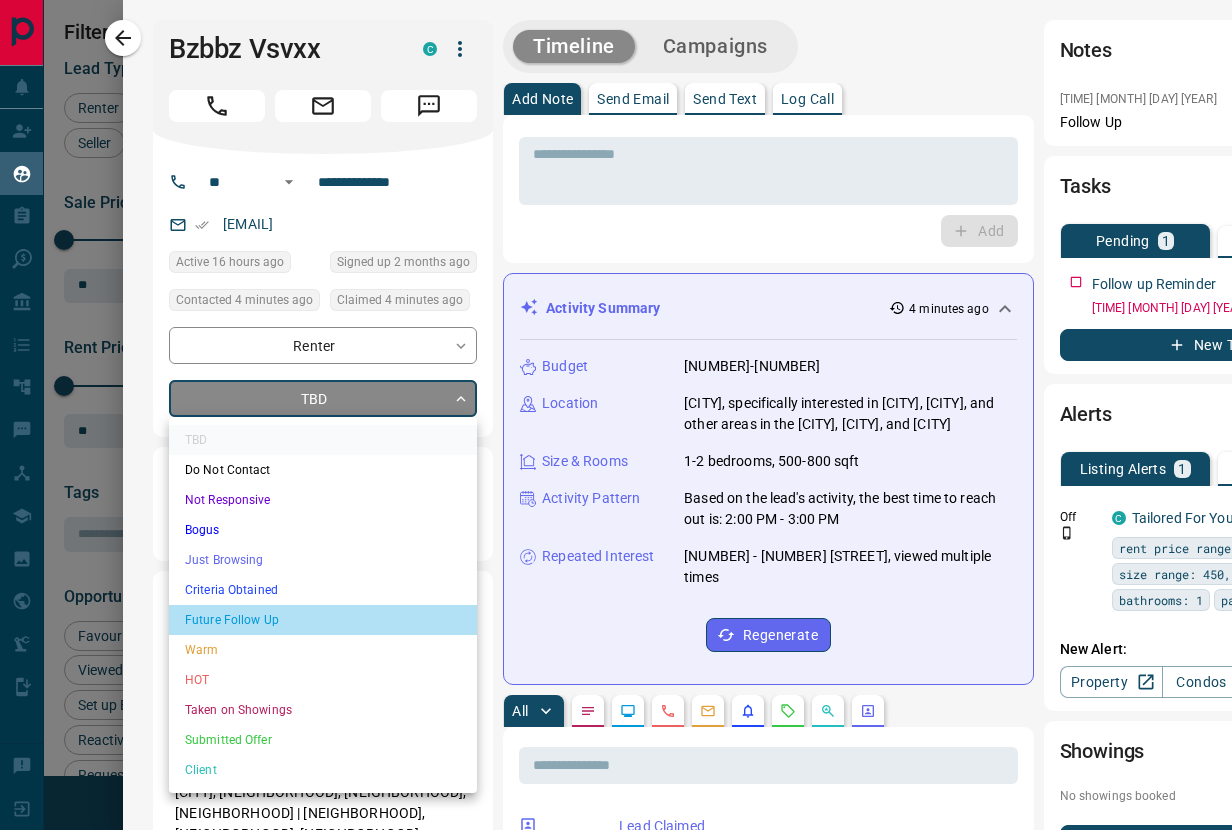 click on "Future Follow Up" at bounding box center (323, 620) 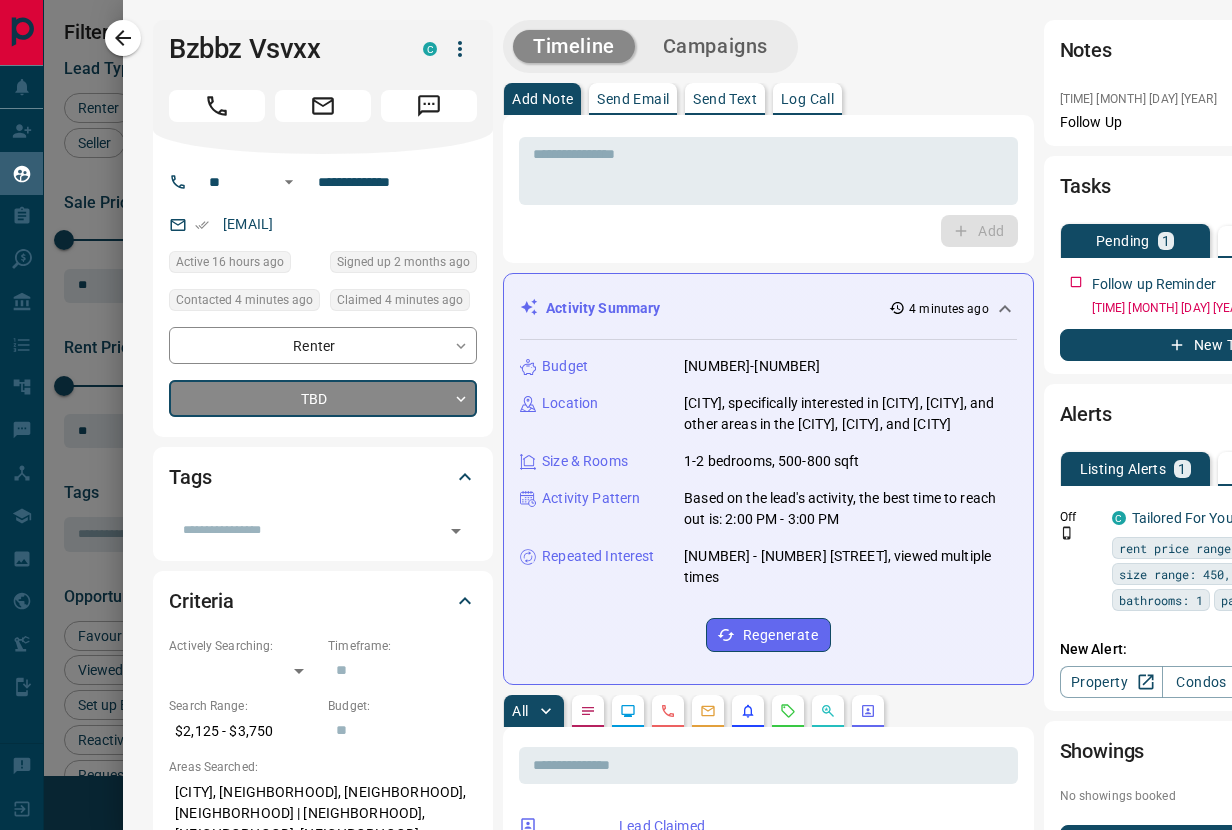type on "*" 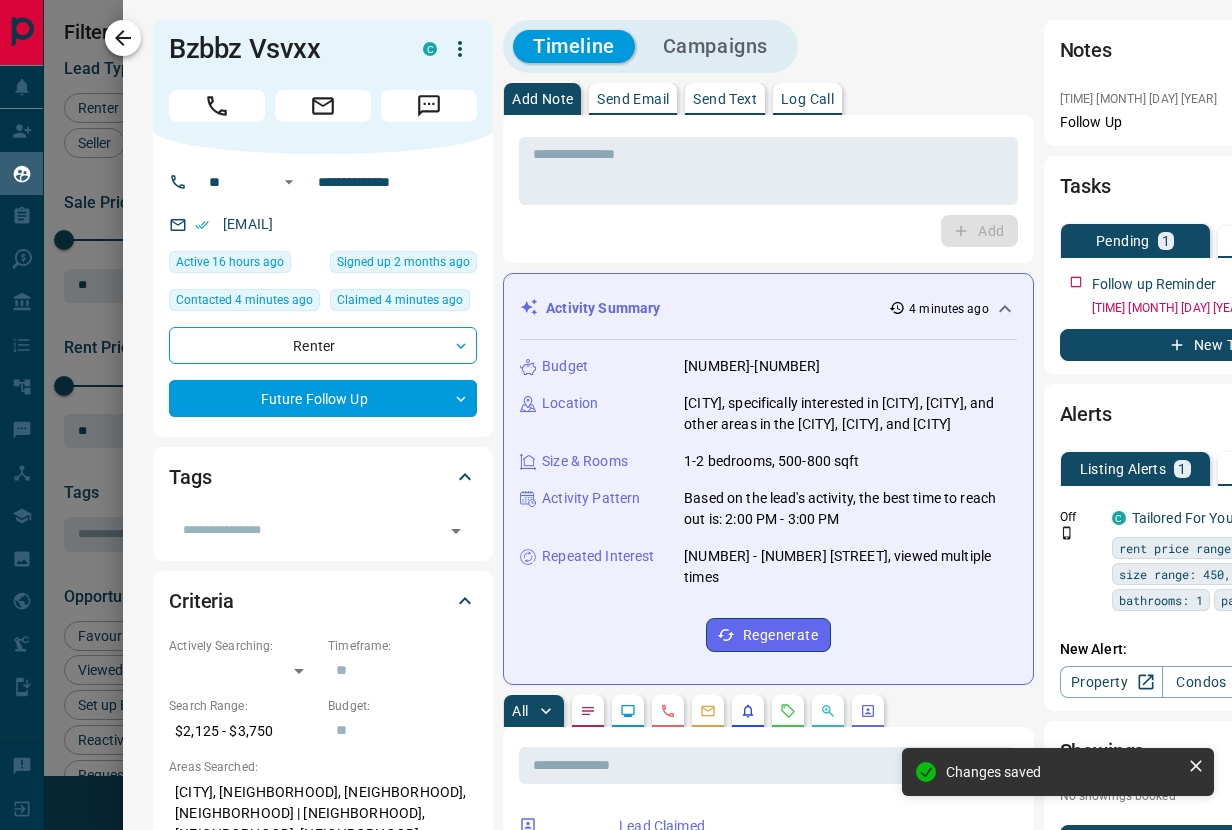 click 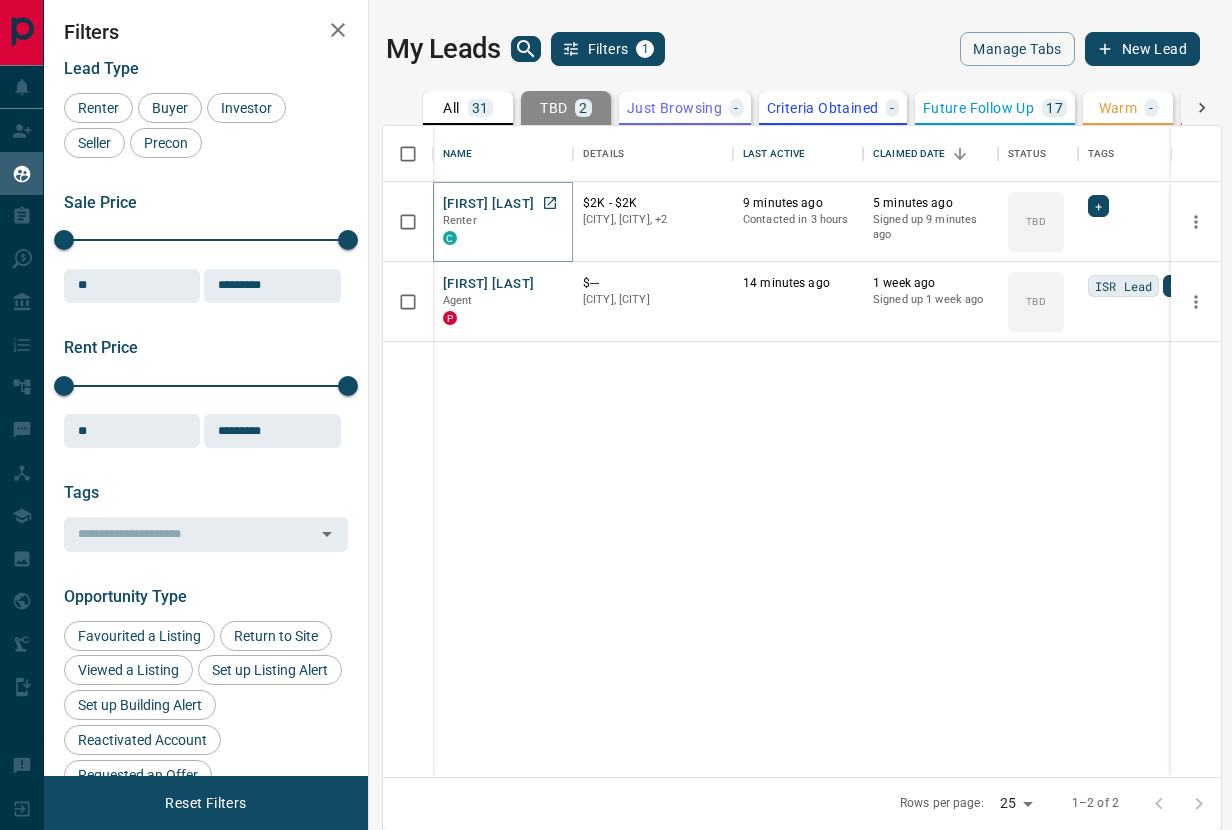 click on "[FIRST] [LAST]" at bounding box center [488, 204] 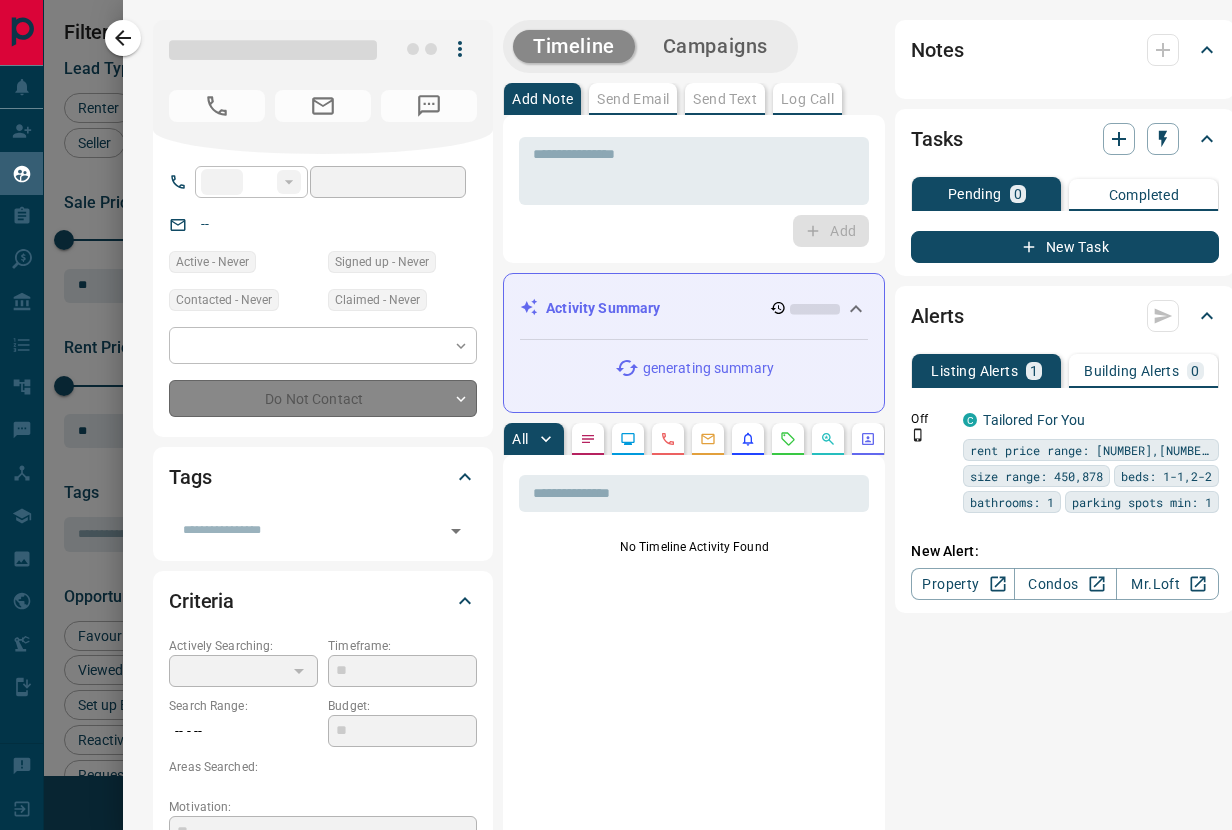 type on "**" 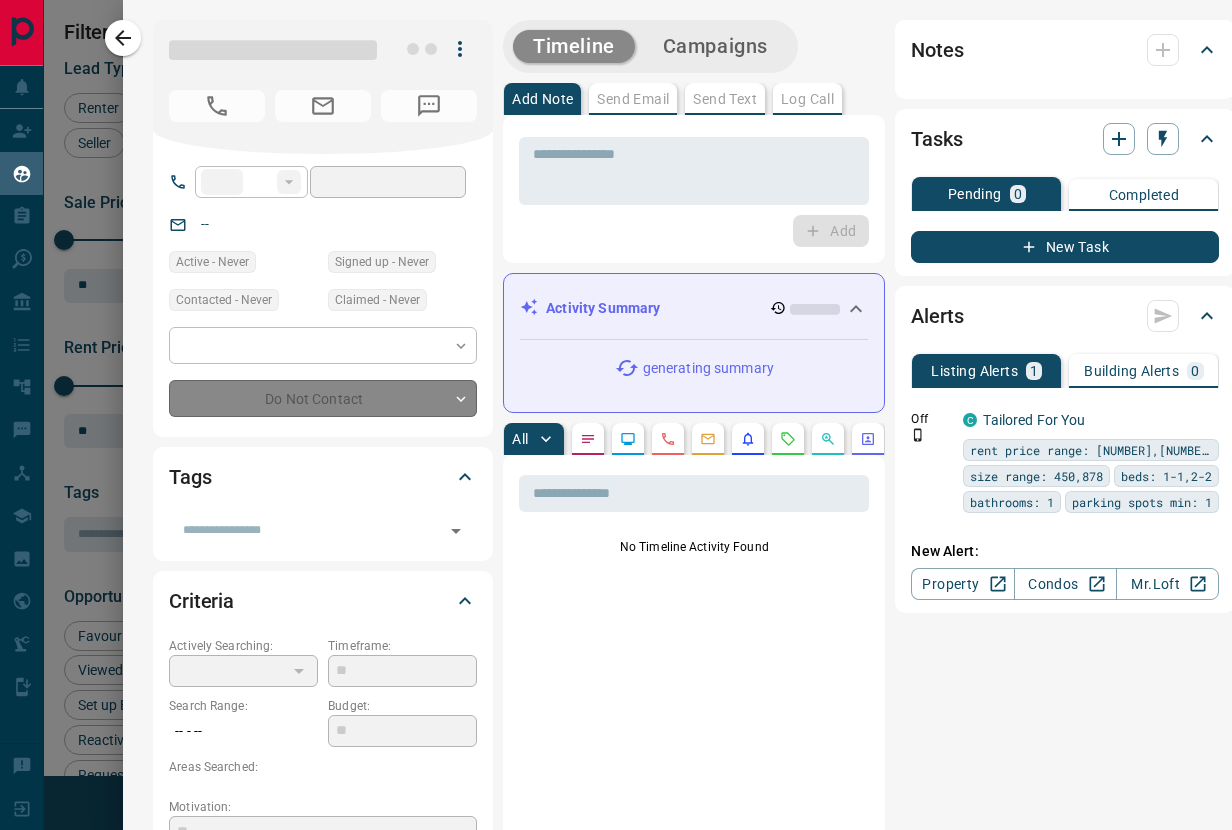 type on "**********" 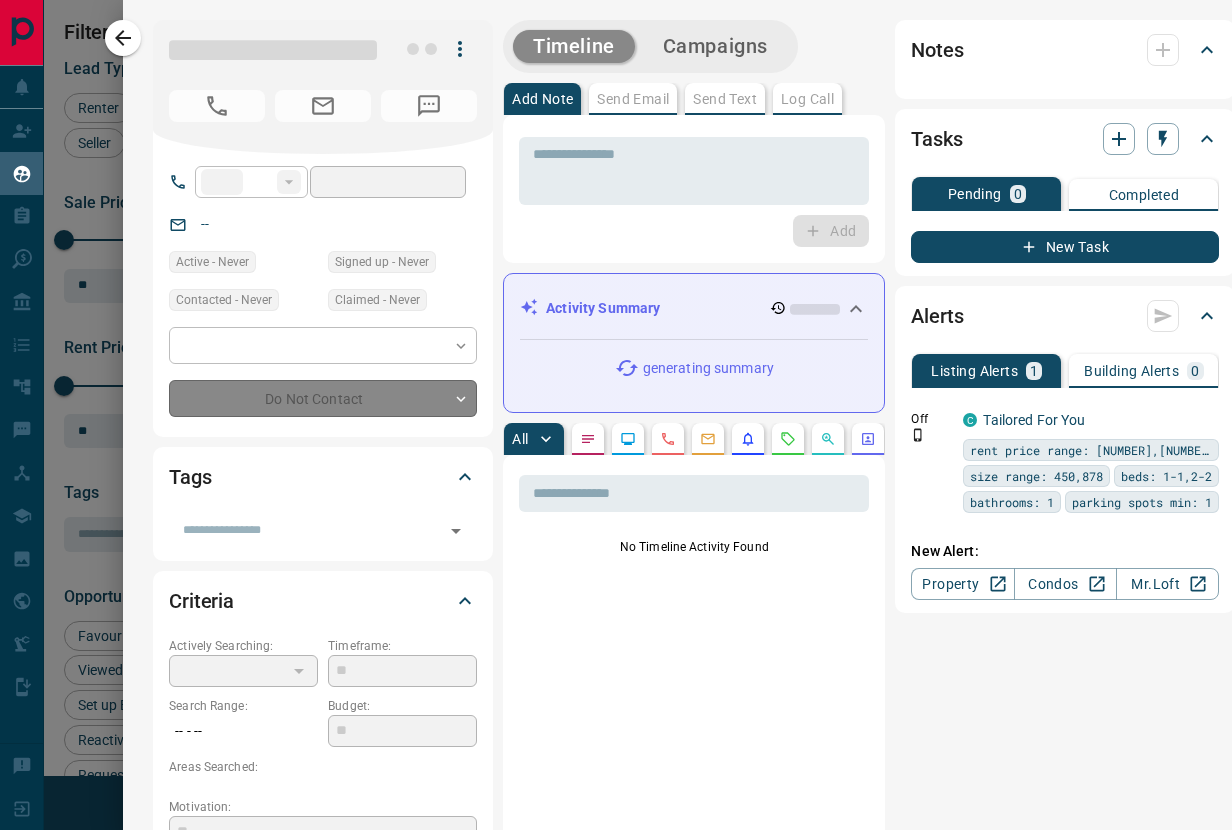 type on "**********" 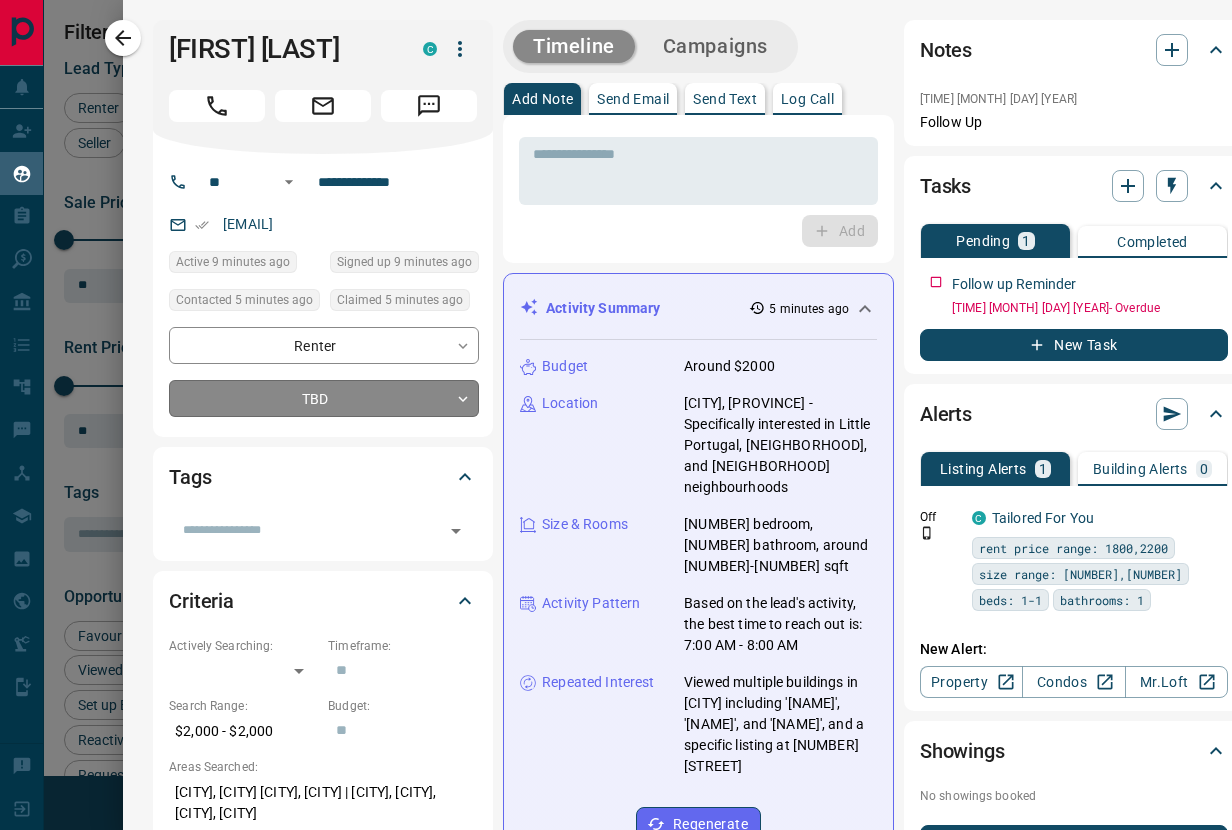 click on "Lead Transfers Claim Leads My Leads Tasks Opportunities Deals Campaigns Automations Messages Broker Bay Training Media Services Agent Resources Precon Worksheet Mobile Apps Disclosure Logout My Leads Filters 1 Manage Tabs New Lead All 31 TBD 2 Do Not Contact - Not Responsive - Bogus - Just Browsing - Criteria Obtained - Future Follow Up 17 Warm - HOT - Taken on Showings 3 Submitted Offer - Client 9 Name Details Last Active Claimed Date Status Tags Jamie Lavery Renter C $[PRICE] - $[PRICE] [NEIGHBORHOOD], [NEIGHBORHOOD], +[NUMBER] [TIME] ago Contacted in [TIME] ago Signed up [TIME] ago TBD + Thea Bosa Agent P $--- [CITY], [CITY] [TIME] ago [TIME] ago Signed up [TIME] ago TBD ISR Lead + Rows per page: 25 ** 1–2 of 2 Filters Lead Type Renter Buyer Investor Seller Precon Sale Price 0 [PRICE] Sale price range ** ​ Input sale price range Sale price range ********* ​ Input sale price range Rent Price 0 [PRICE] Rent price range ** ​ Input rent price range Rent price range ********* ​ Input rent price range To" at bounding box center [616, 414] 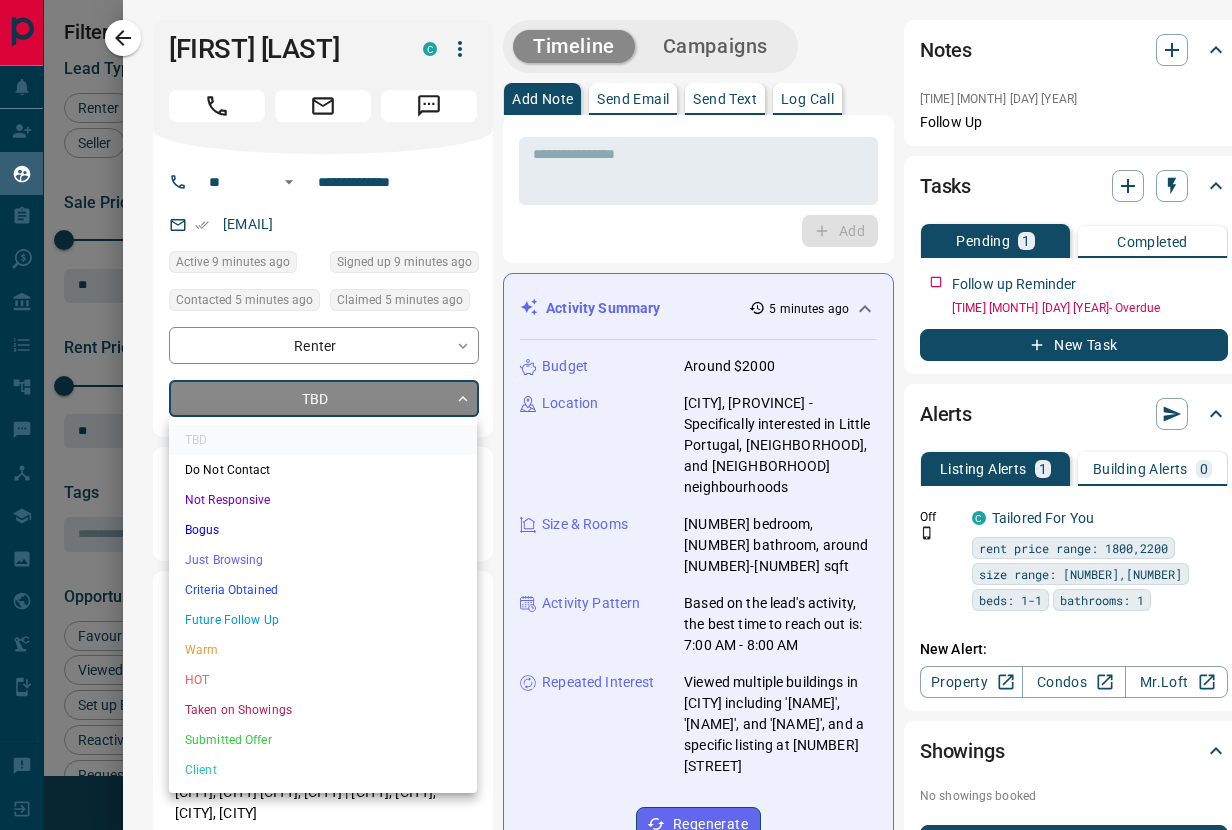 click on "Future Follow Up" at bounding box center [323, 620] 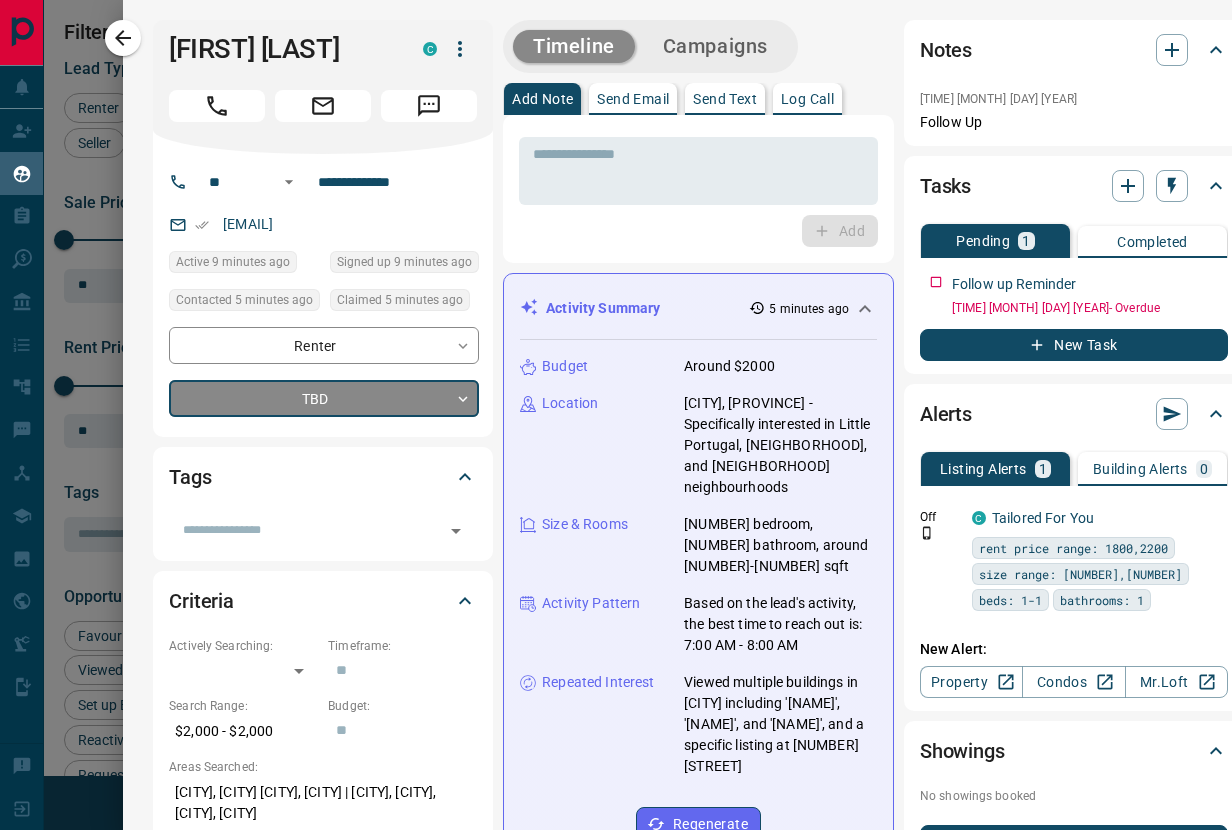 type on "*" 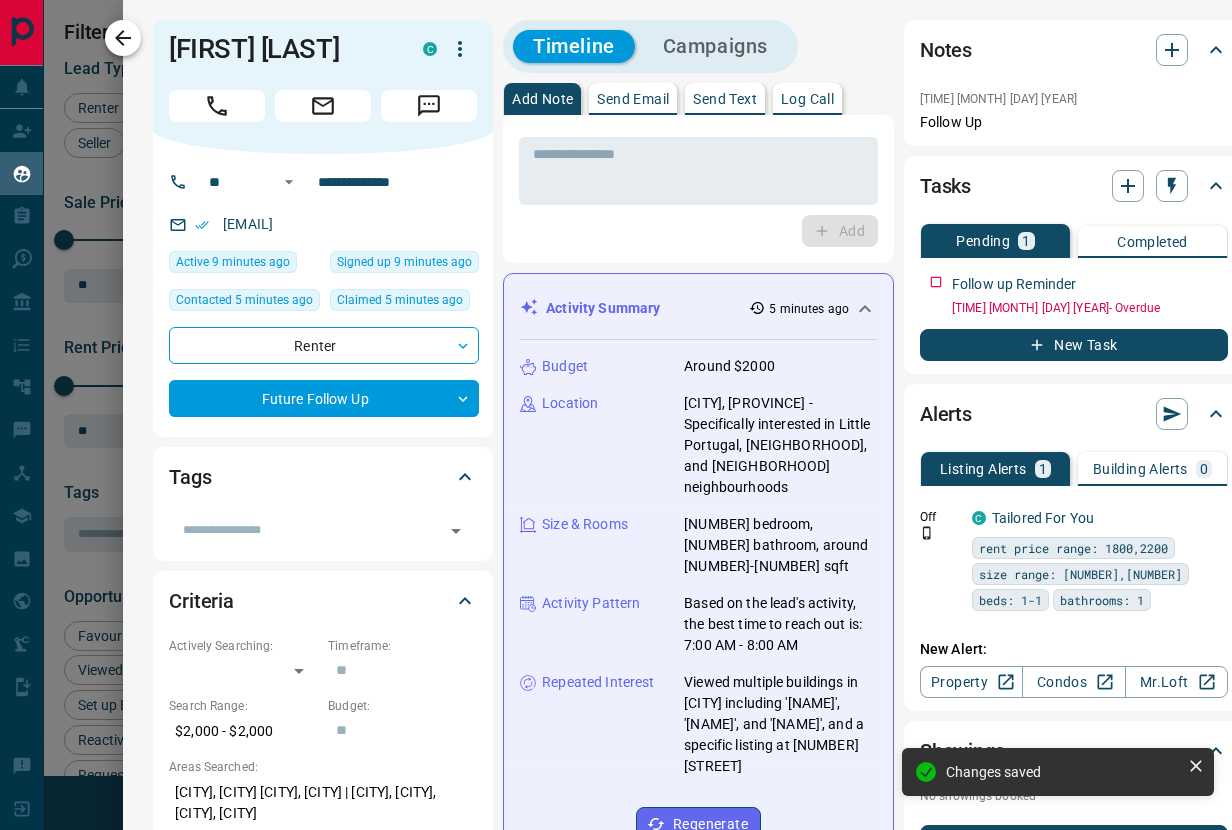 click 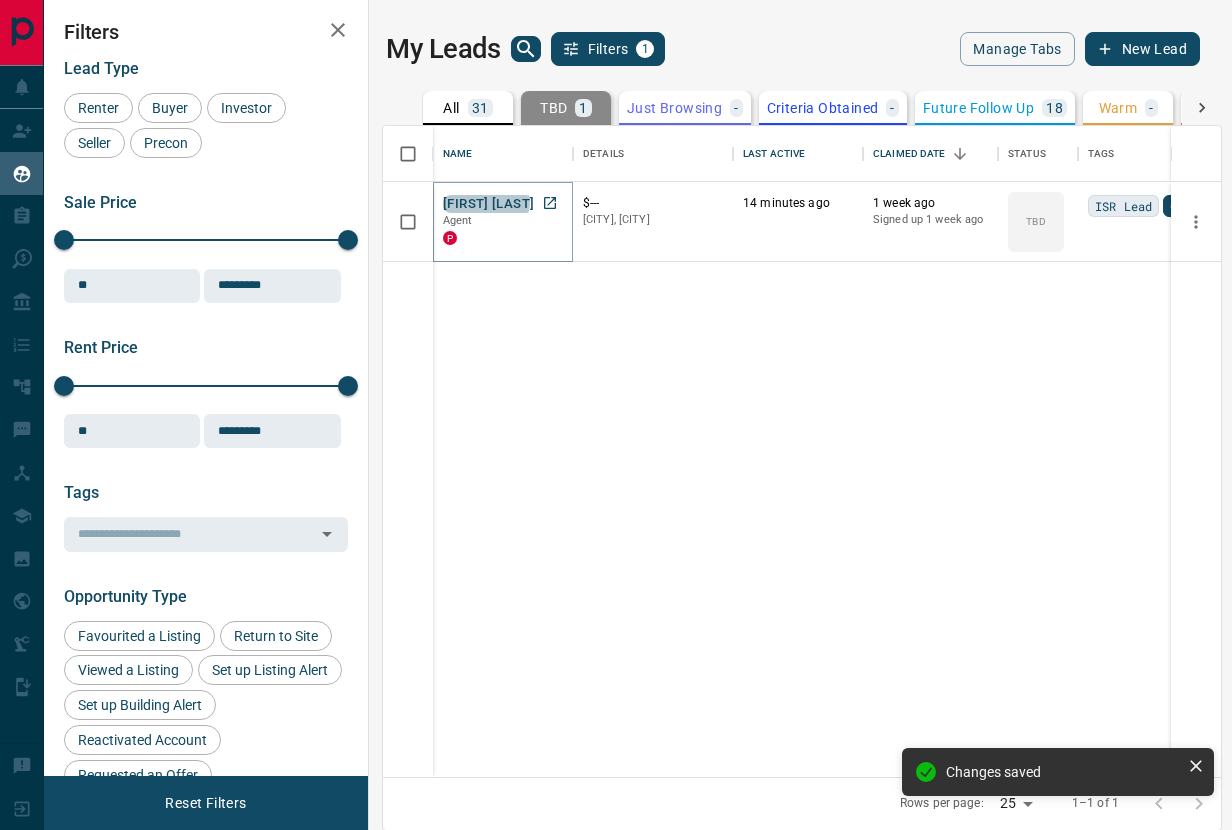click on "[FIRST] [LAST]" at bounding box center [488, 204] 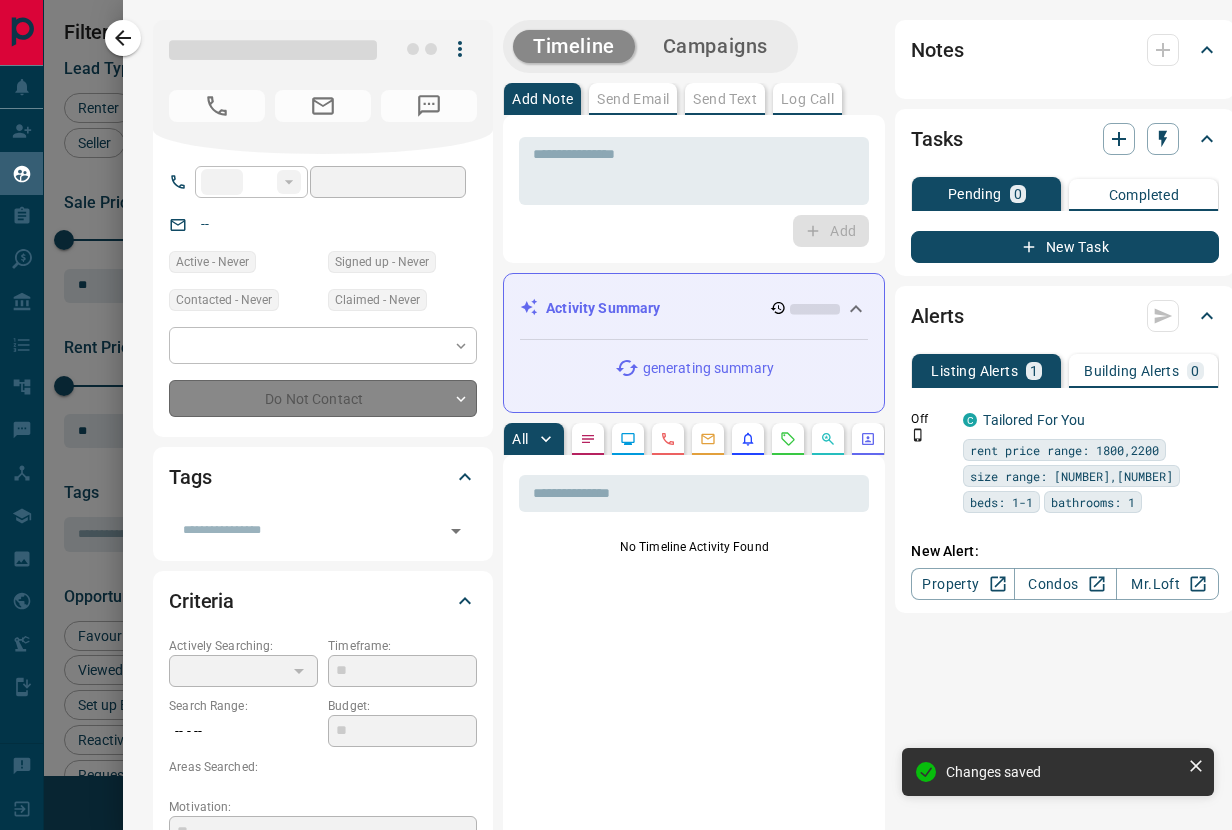 type on "**" 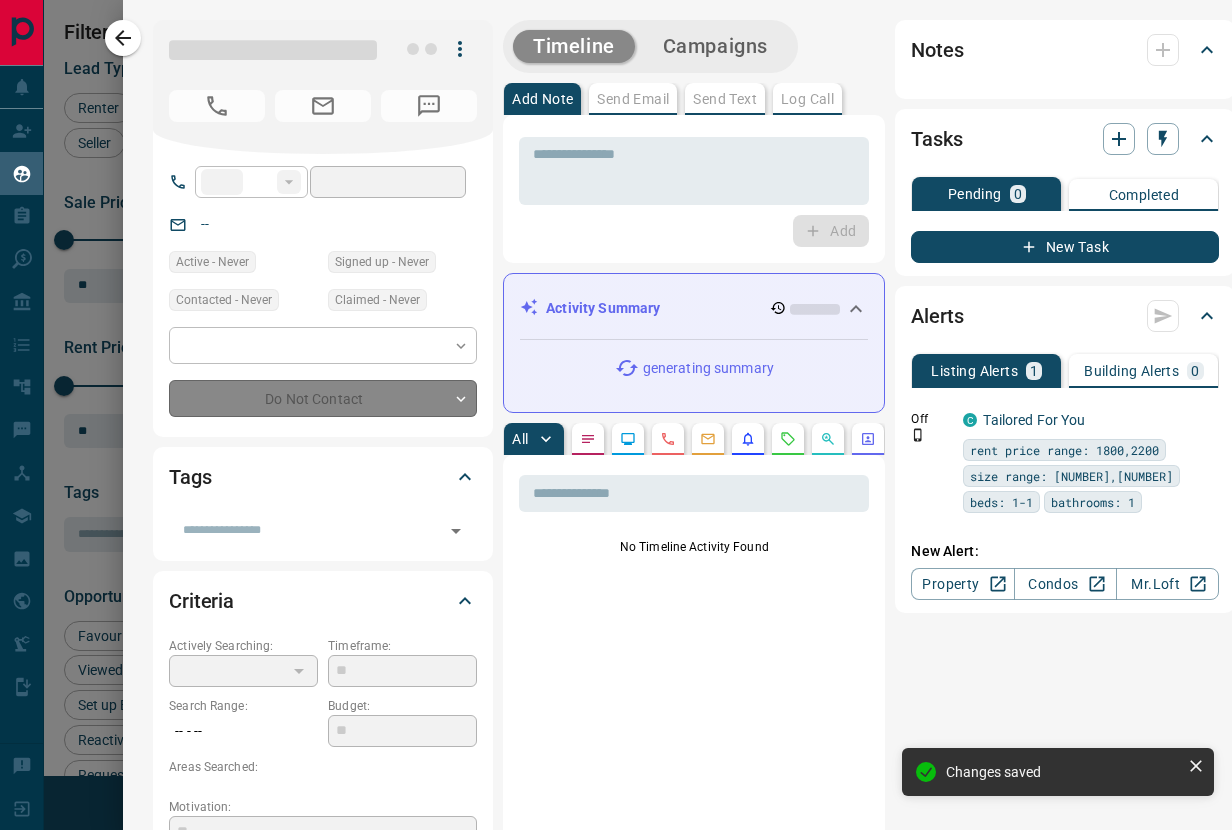 type on "**********" 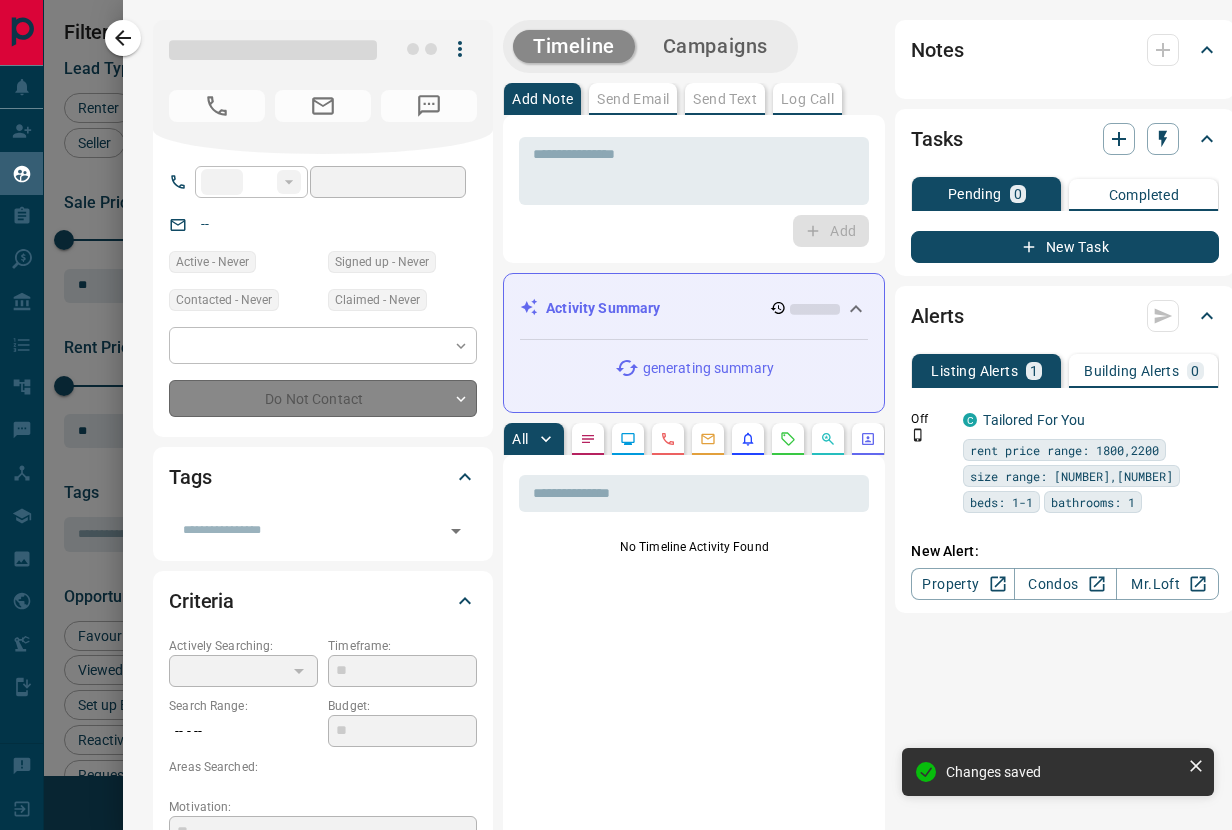 type on "**********" 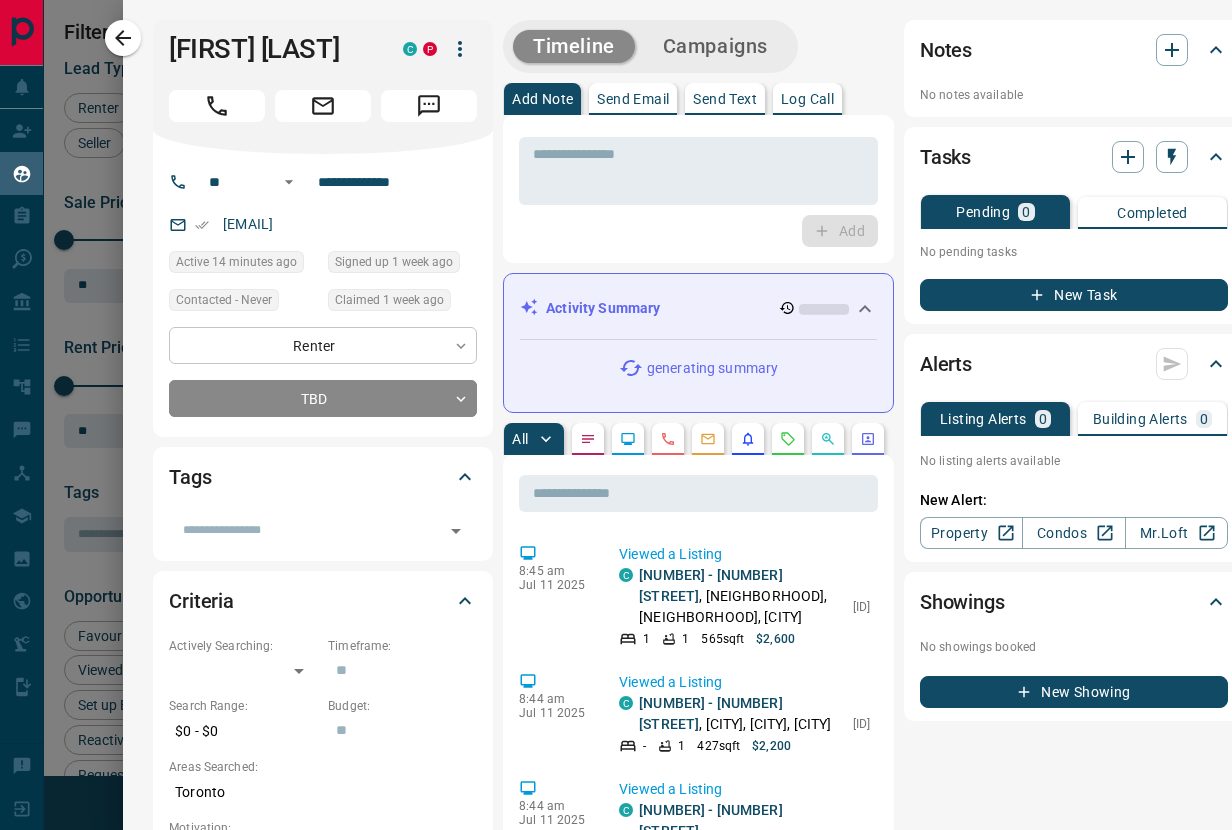 click on "Lead Transfers Claim Leads My Leads Tasks Opportunities Deals Campaigns Automations Messages Broker Bay Training Media Services Agent Resources Precon Worksheet Mobile Apps Disclosure Logout My Leads Filters 1 Manage Tabs New Lead All 31 TBD 1 Do Not Contact - Not Responsive - Bogus - Just Browsing - Criteria Obtained - Future Follow Up 18 Warm - HOT - Taken on Showings 3 Submitted Offer - Client 9 Name Details Last Active Claimed Date Status Tags Thea Bosa Agent P $--- [CITY], [CITY] 14 minutes ago 1 week ago Signed up 1 week ago TBD ISR Lead + Rows per page: 25 ** 1–1 of 1 Filters Lead Type Renter Buyer Investor Seller Precon Sale Price 0 5500000 Sale price range ** ​ Input sale price range Sale price range ********* ​ Input sale price range Rent Price 0 20000 Rent price range ** ​ Input rent price range Rent price range ********* ​ Input rent price range Tags ​ Opportunity Type Favourited a Listing Return to Site Viewed a Listing Set up Listing Alert Set up Building Alert Reactivated Account" at bounding box center [616, 414] 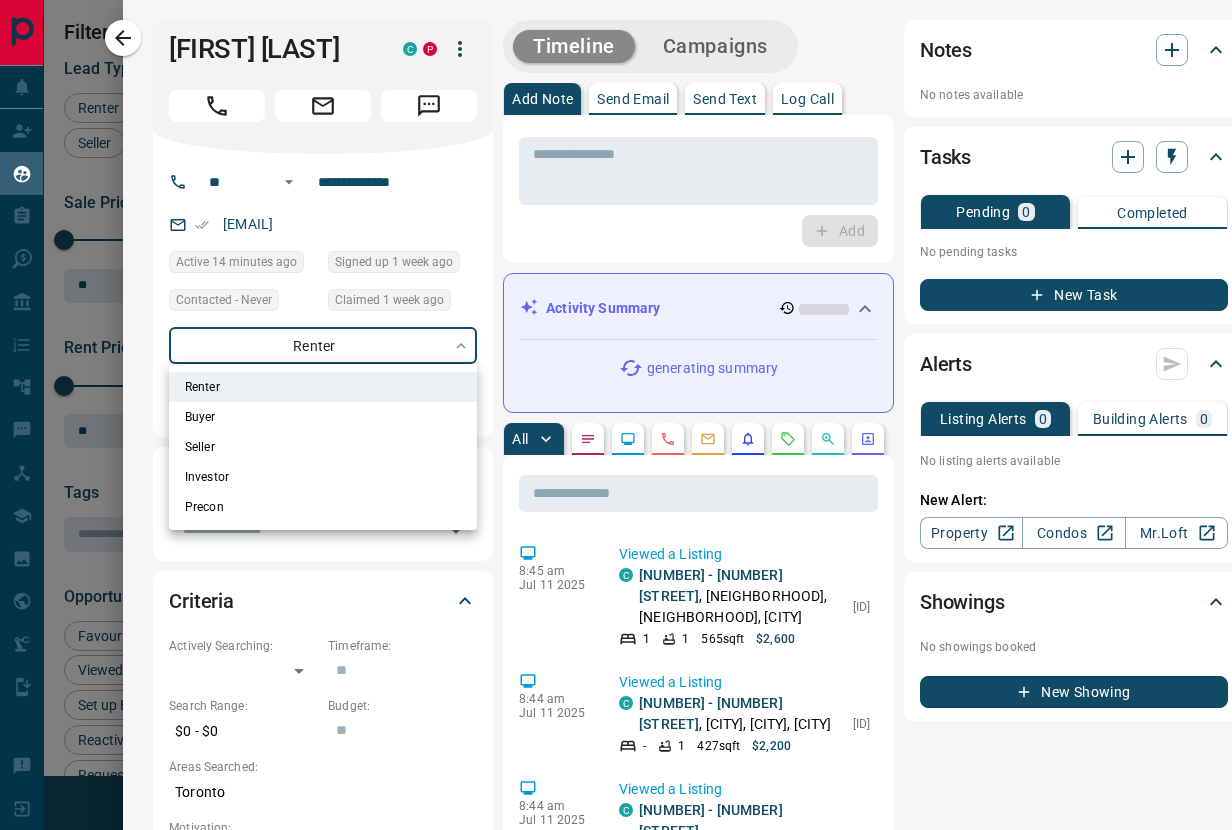 scroll, scrollTop: 1, scrollLeft: 0, axis: vertical 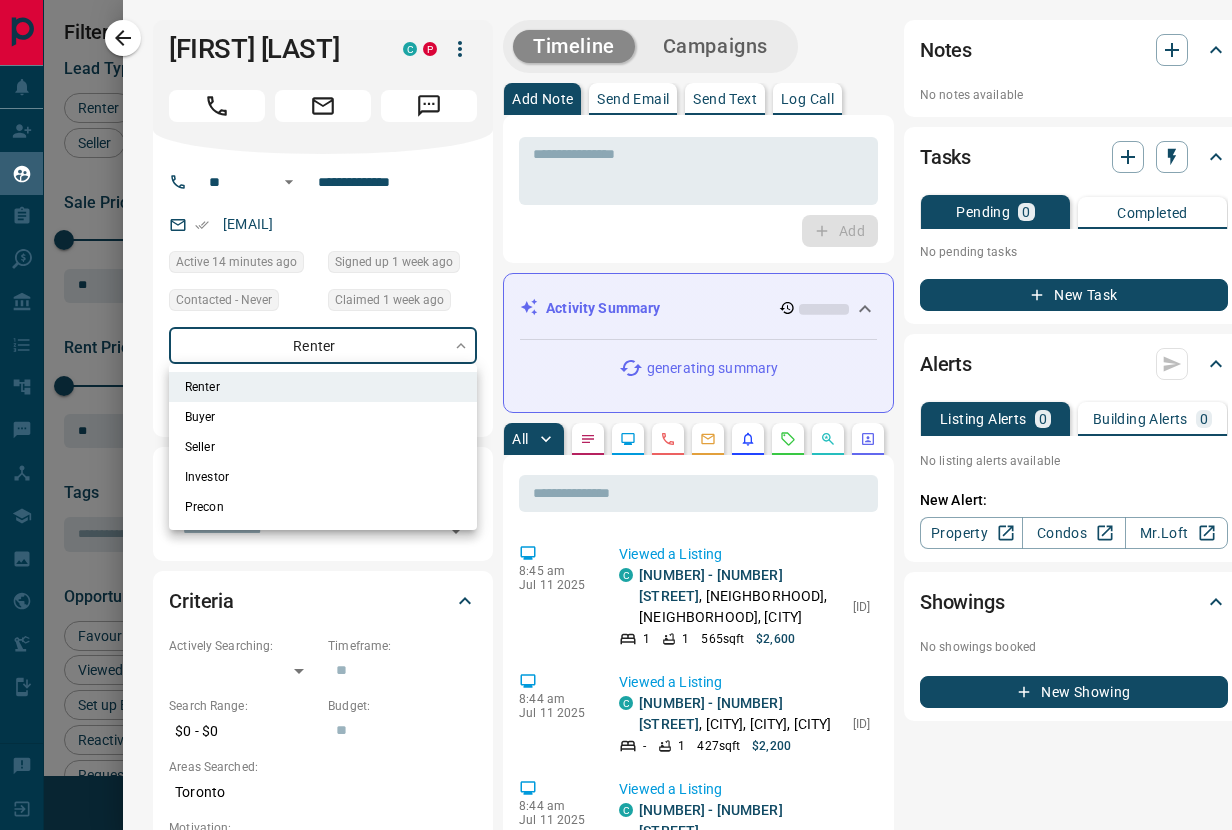 click at bounding box center (616, 415) 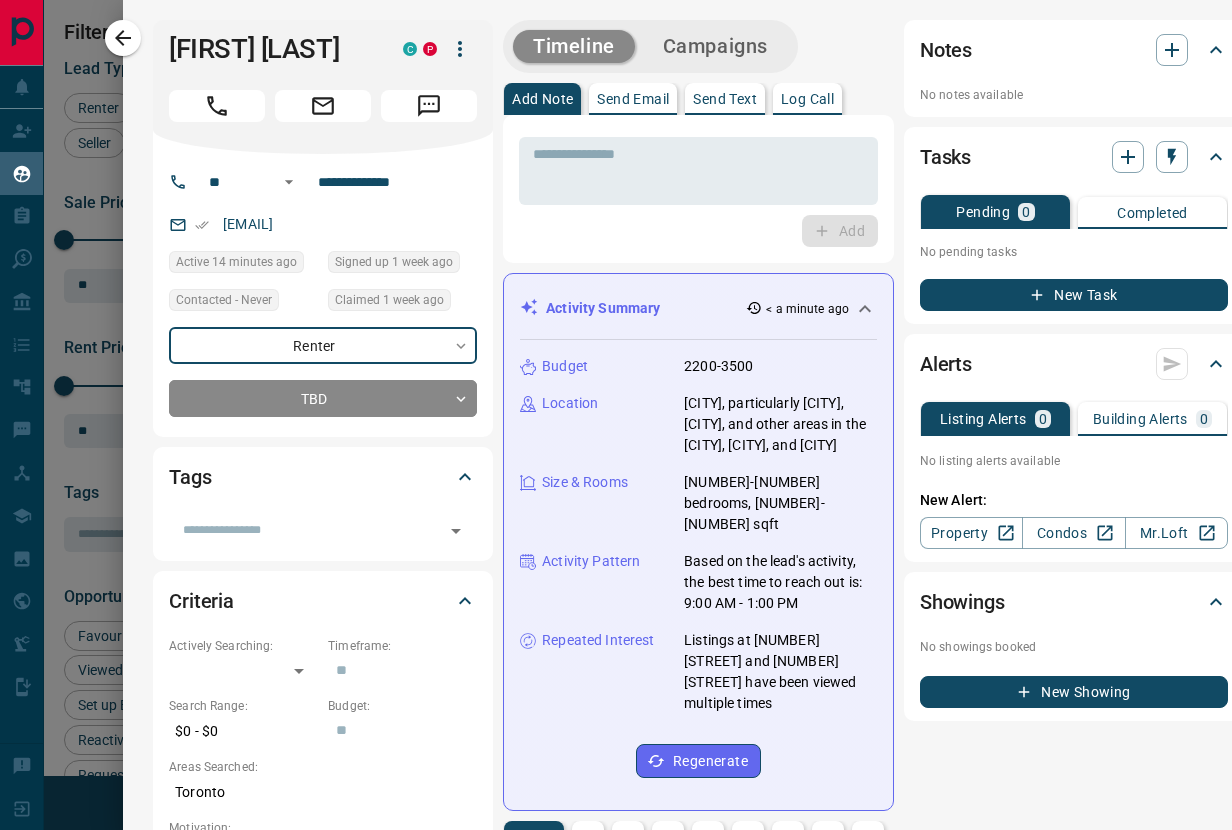 click 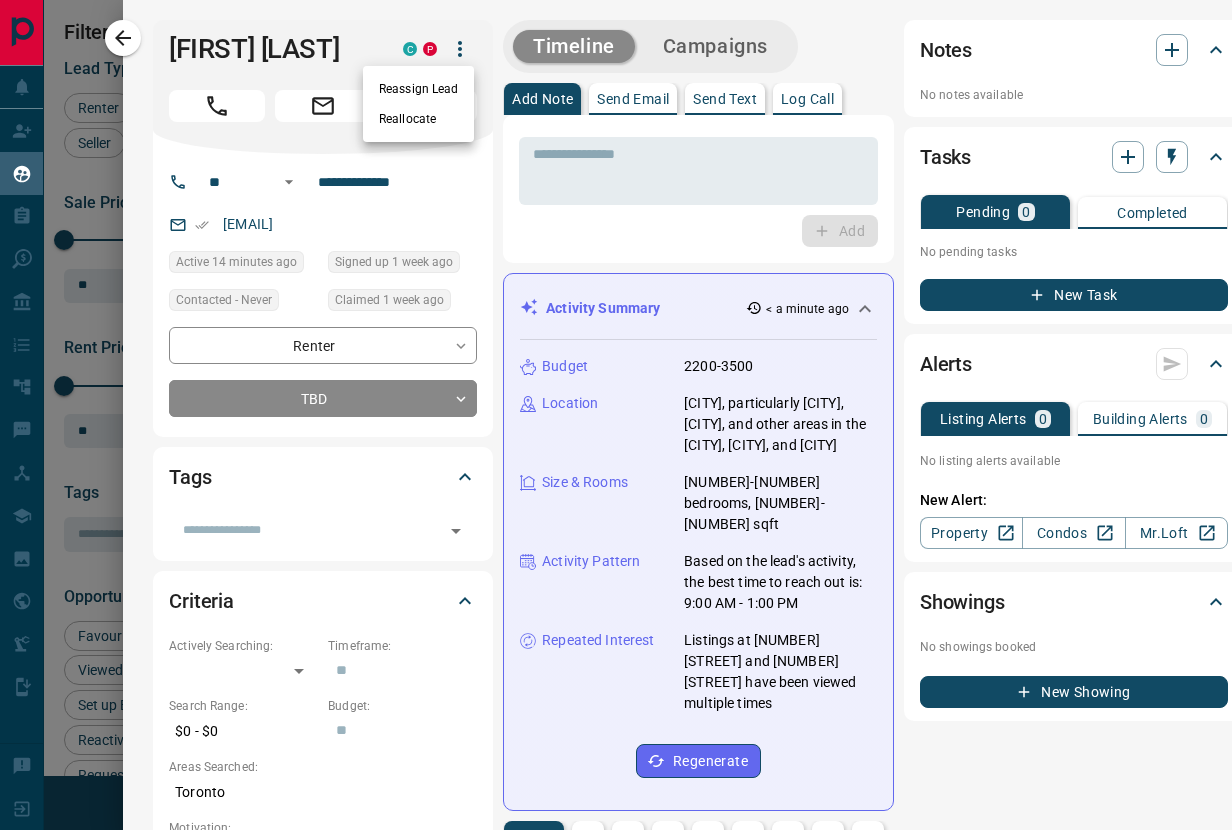 click at bounding box center [616, 415] 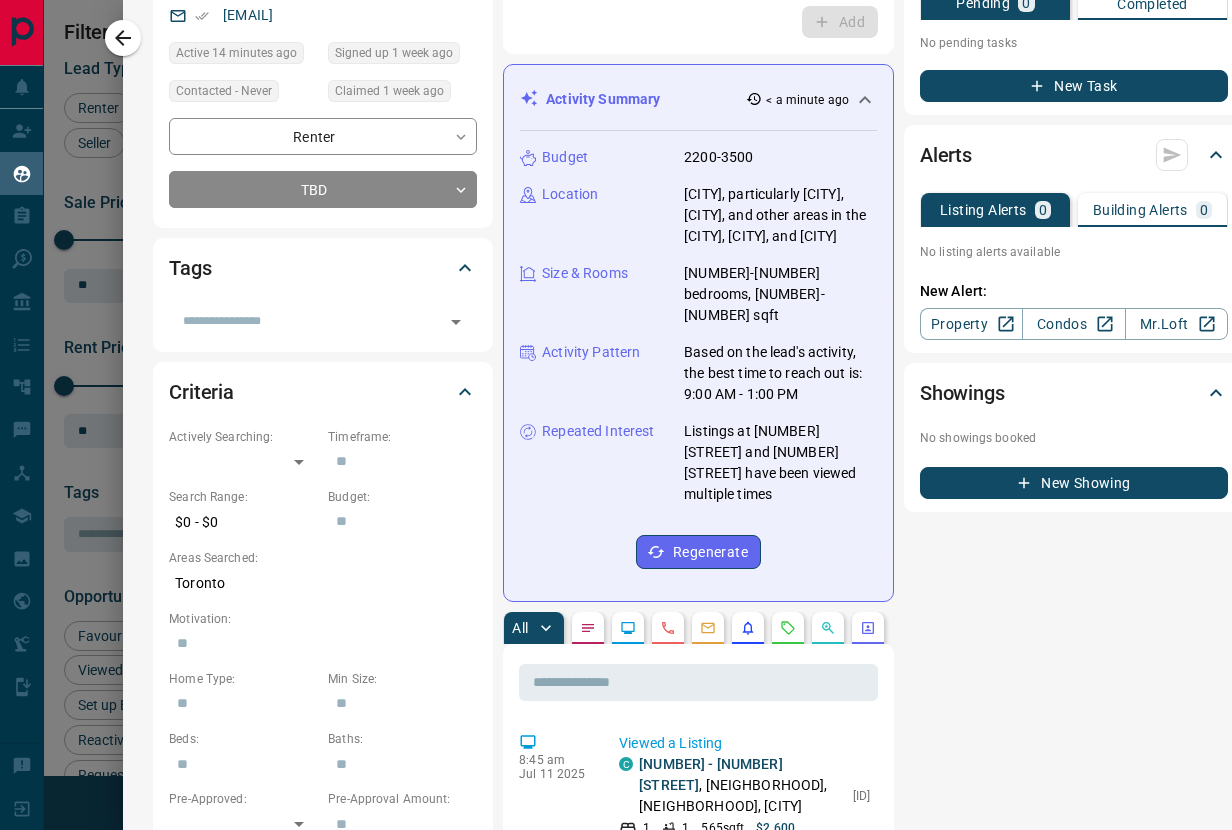 scroll, scrollTop: 0, scrollLeft: 0, axis: both 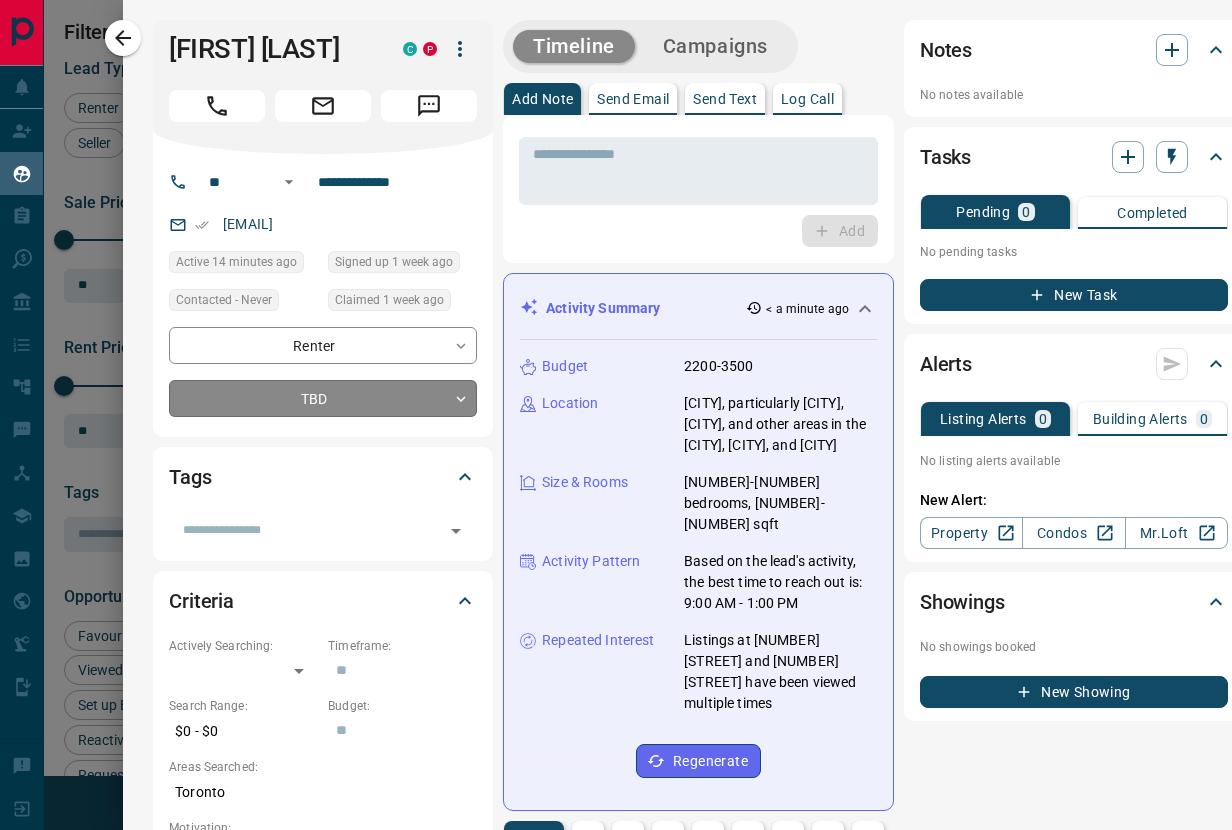 click on "Lead Transfers Claim Leads My Leads Tasks Opportunities Deals Campaigns Automations Messages Broker Bay Training Media Services Agent Resources Precon Worksheet Mobile Apps Disclosure Logout My Leads Filters 1 Manage Tabs New Lead All 31 TBD 1 Do Not Contact - Not Responsive - Bogus - Just Browsing - Criteria Obtained - Future Follow Up 18 Warm - HOT - Taken on Showings 3 Submitted Offer - Client 9 Name Details Last Active Claimed Date Status Tags Thea Bosa Agent P $--- [CITY], [CITY] 14 minutes ago 1 week ago Signed up 1 week ago TBD ISR Lead + Rows per page: 25 ** 1–1 of 1 Filters Lead Type Renter Buyer Investor Seller Precon Sale Price 0 5500000 Sale price range ** ​ Input sale price range Sale price range ********* ​ Input sale price range Rent Price 0 20000 Rent price range ** ​ Input rent price range Rent price range ********* ​ Input rent price range Tags ​ Opportunity Type Favourited a Listing Return to Site Viewed a Listing Set up Listing Alert Set up Building Alert Reactivated Account" at bounding box center (616, 413) 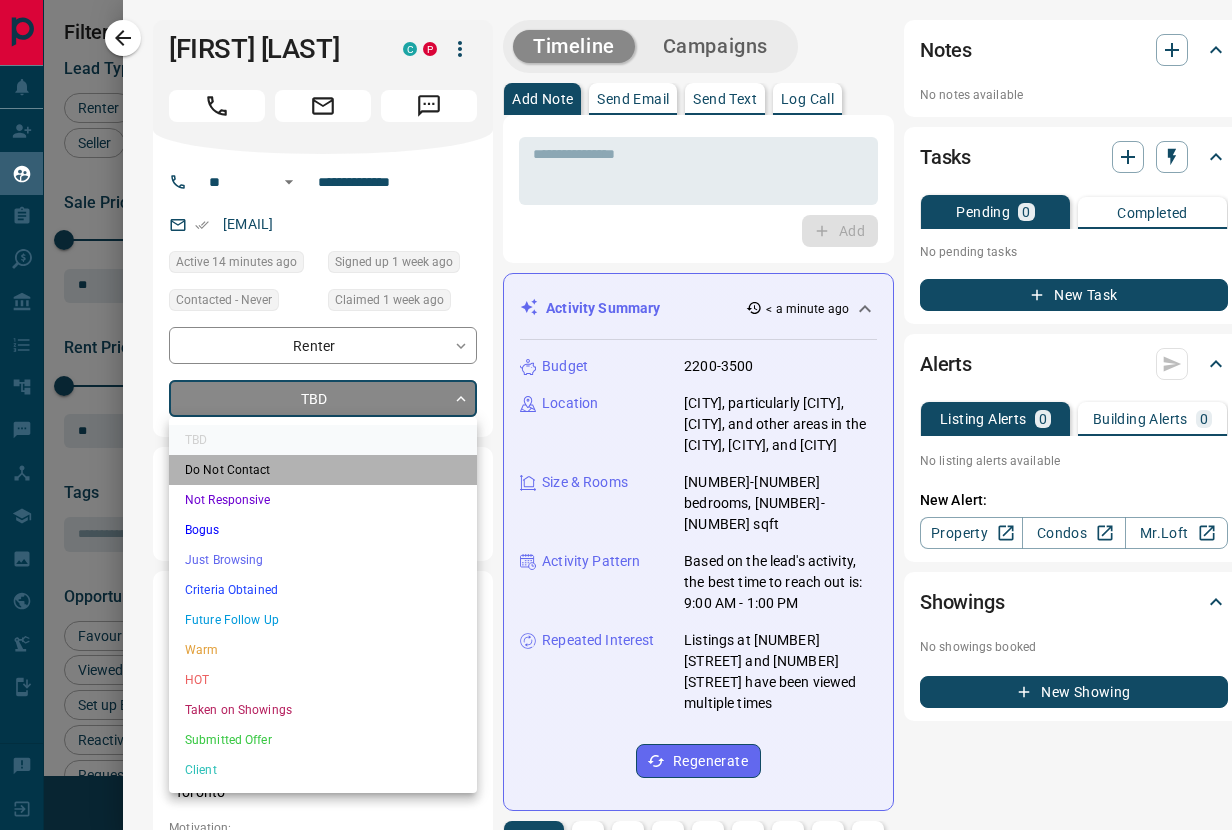click on "Do Not Contact" at bounding box center (323, 470) 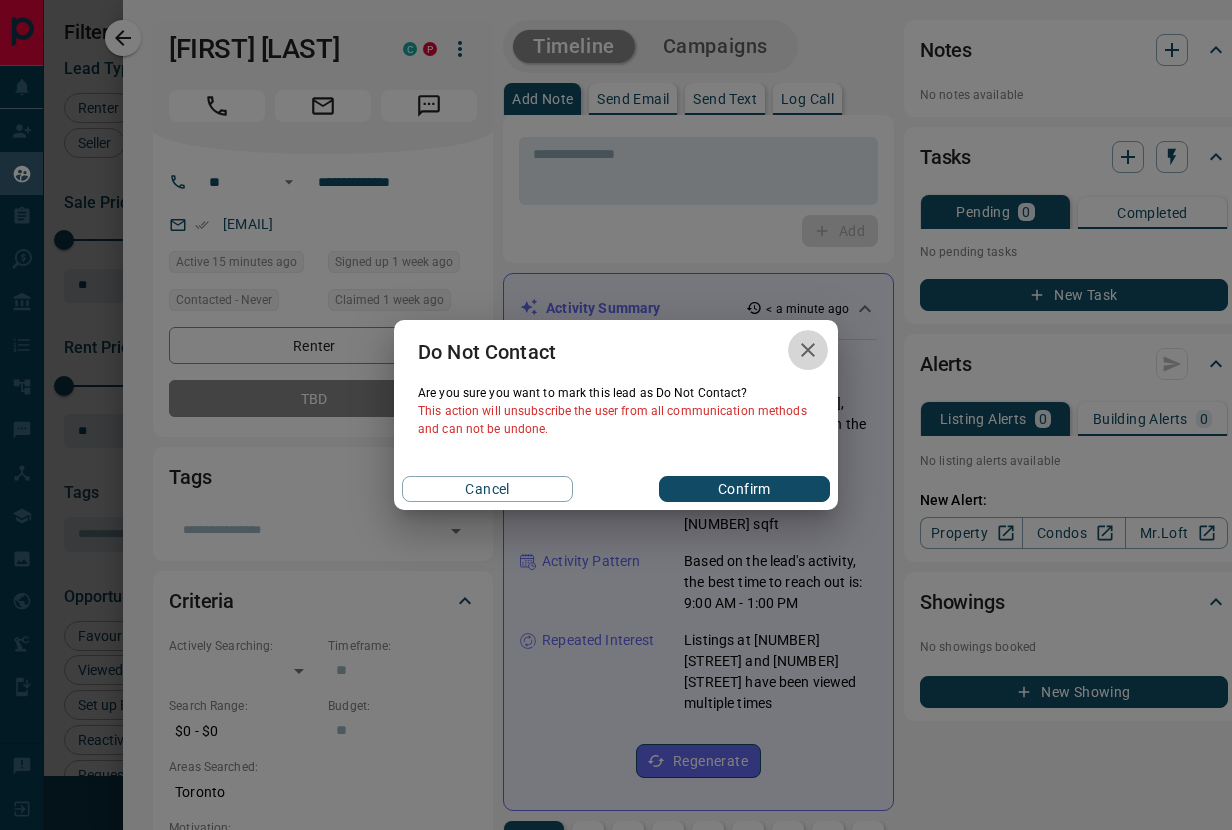 click 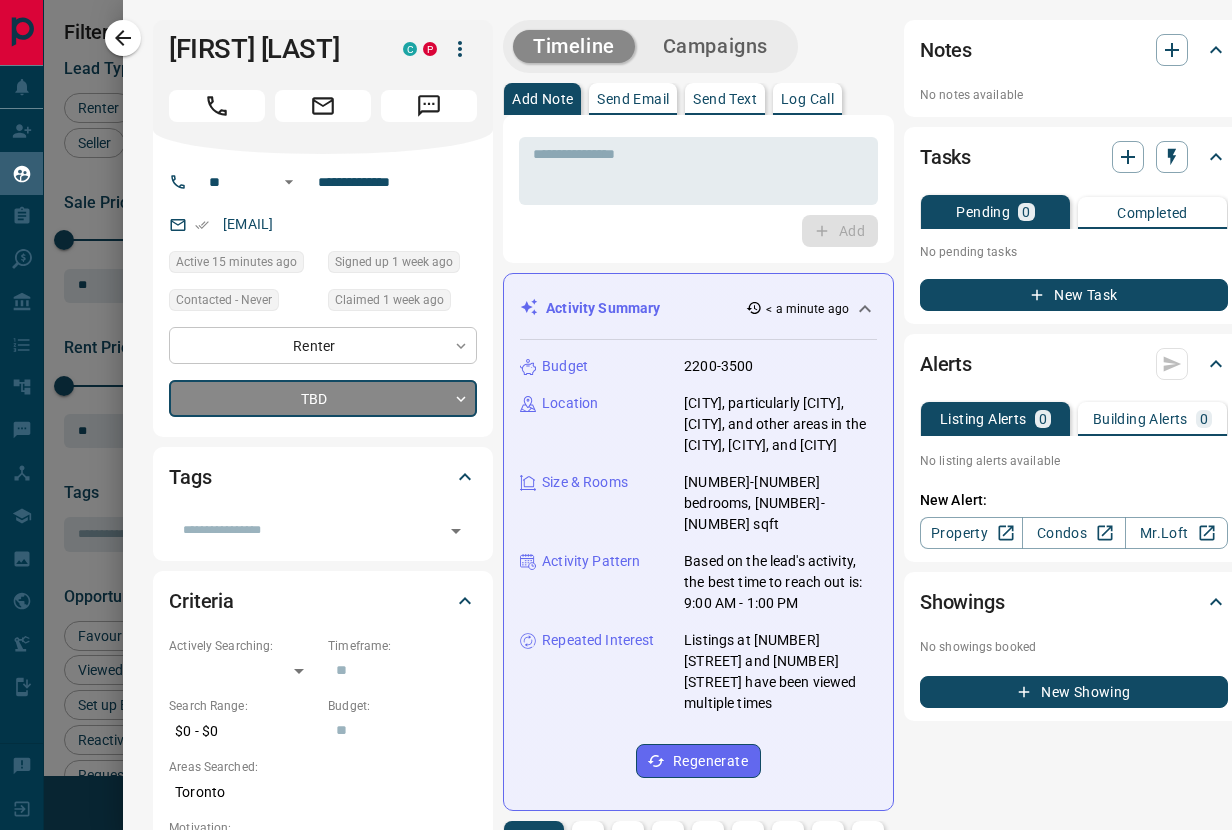 click on "Lead Transfers Claim Leads My Leads Tasks Opportunities Deals Campaigns Automations Messages Broker Bay Training Media Services Agent Resources Precon Worksheet Mobile Apps Disclosure Logout My Leads Filters 1 Manage Tabs New Lead All 31 TBD 1 Do Not Contact - Not Responsive - Bogus - Just Browsing - Criteria Obtained - Future Follow Up 18 Warm - HOT - Taken on Showings 3 Submitted Offer - Client 9 Name Details Last Active Claimed Date Status Tags Thea Bosa Agent P $--- [CITY], [CITY] [TIME] ago [TIME] ago Signed up [TIME] ago TBD ISR Lead + Rows per page: 25 ** 1–1 of 1 Filters Lead Type Renter Buyer Investor Seller Precon Sale Price 0 [PRICE] Sale price range ** ​ Input sale price range Sale price range ********* ​ Input sale price range Rent Price 0 [PRICE] Rent price range ** ​ Input rent price range Rent price range ********* ​ Input rent price range Tags ​ Opportunity Type Favourited a Listing Return to Site Viewed a Listing Set up Listing Alert Set up Building Alert Reactivated Account" at bounding box center [616, 413] 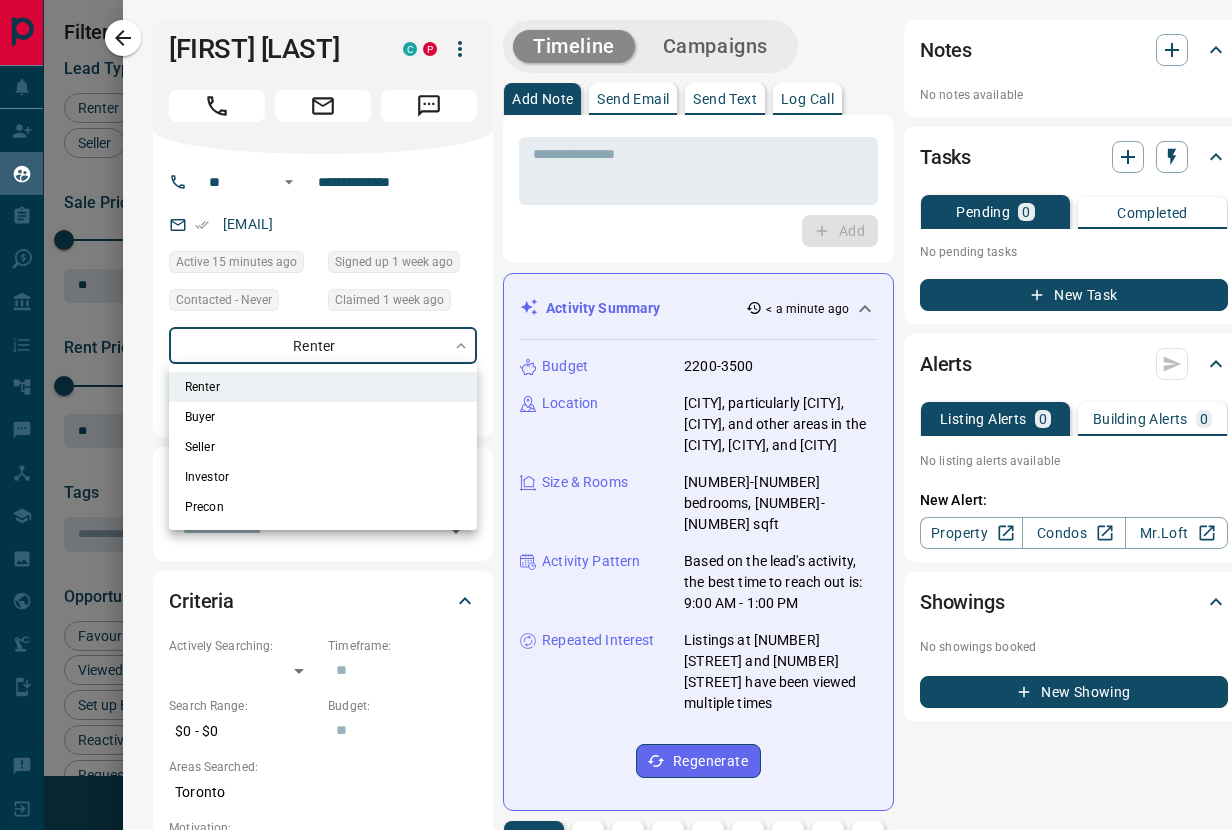 click at bounding box center [616, 415] 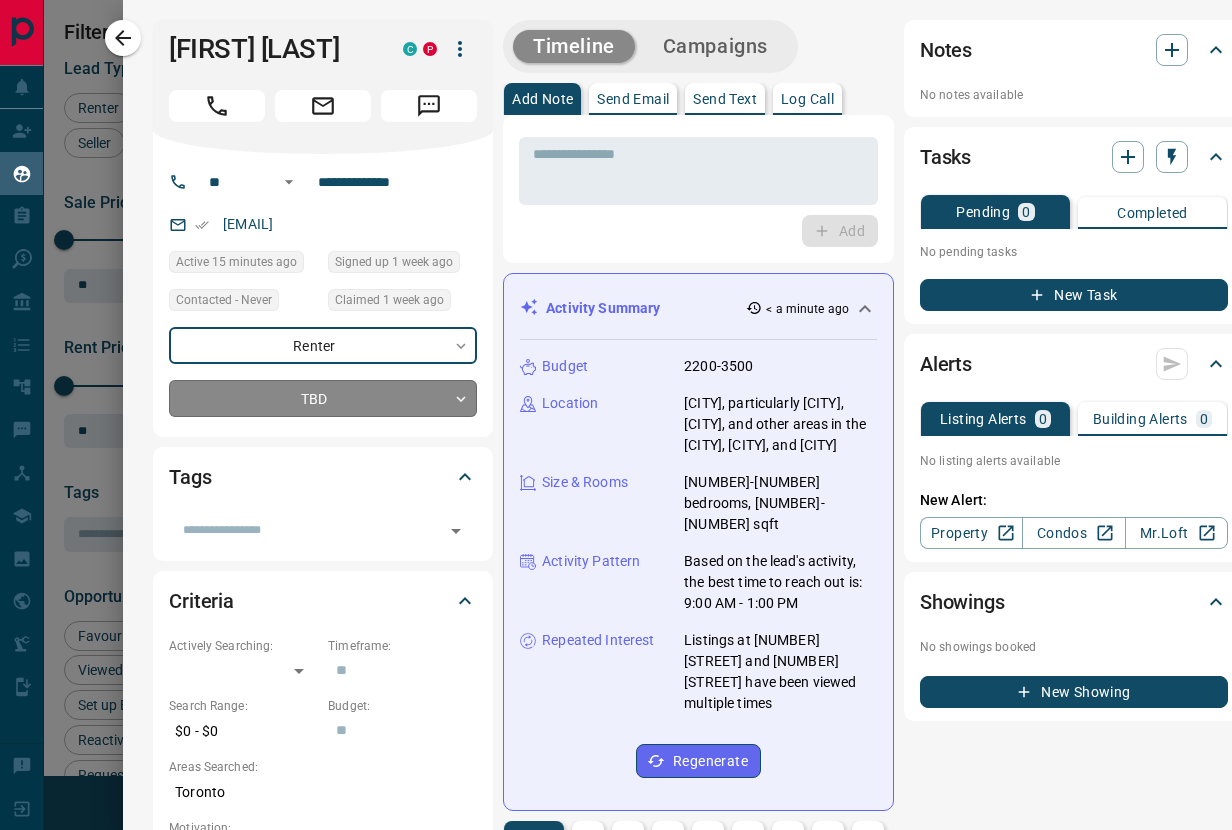 click on "Lead Transfers Claim Leads My Leads Tasks Opportunities Deals Campaigns Automations Messages Broker Bay Training Media Services Agent Resources Precon Worksheet Mobile Apps Disclosure Logout My Leads Filters 1 Manage Tabs New Lead All 31 TBD 1 Do Not Contact - Not Responsive - Bogus - Just Browsing - Criteria Obtained - Future Follow Up 18 Warm - HOT - Taken on Showings 3 Submitted Offer - Client 9 Name Details Last Active Claimed Date Status Tags Thea Bosa Agent P $--- [CITY], [CITY] [TIME] ago [TIME] ago Signed up [TIME] ago TBD ISR Lead + Rows per page: 25 ** 1–1 of 1 Filters Lead Type Renter Buyer Investor Seller Precon Sale Price 0 [PRICE] Sale price range ** ​ Input sale price range Sale price range ********* ​ Input sale price range Rent Price 0 [PRICE] Rent price range ** ​ Input rent price range Rent price range ********* ​ Input rent price range Tags ​ Opportunity Type Favourited a Listing Return to Site Viewed a Listing Set up Listing Alert Set up Building Alert Reactivated Account" at bounding box center [616, 413] 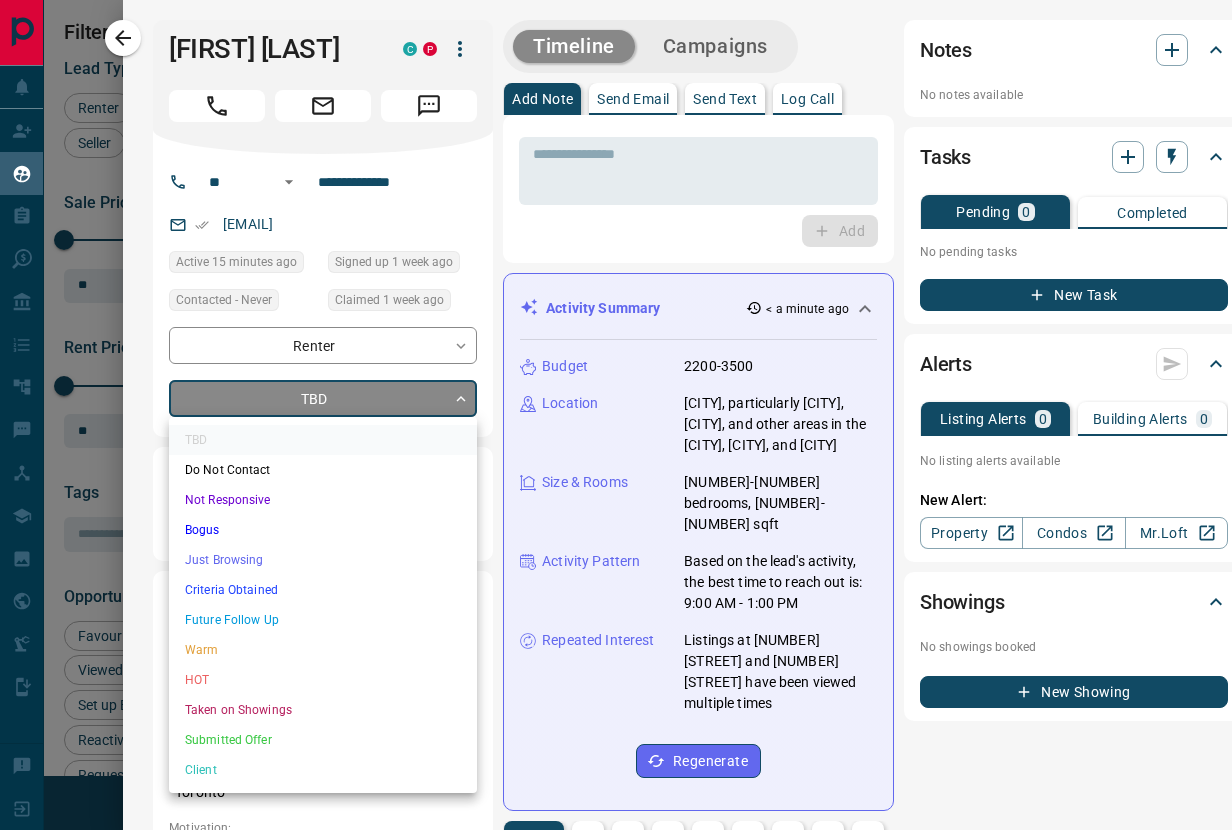 click on "Client" at bounding box center [323, 770] 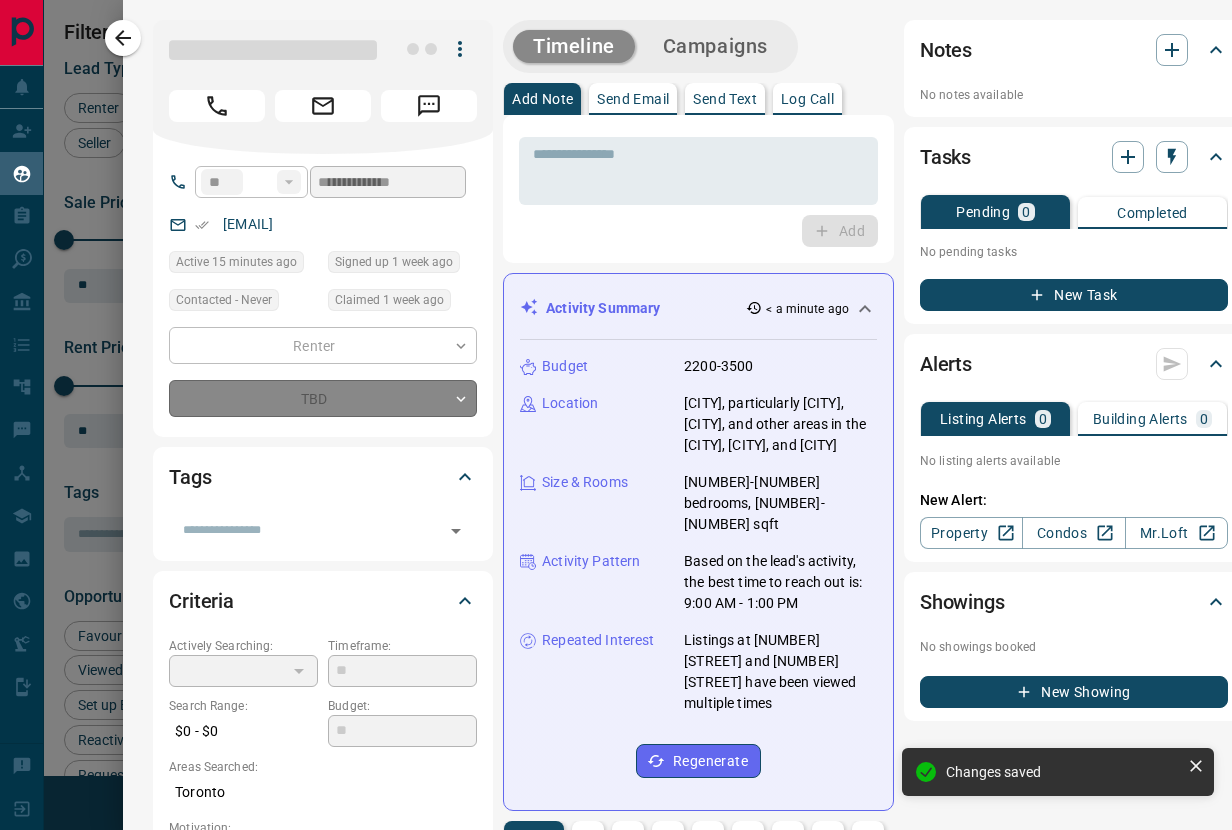 type on "**" 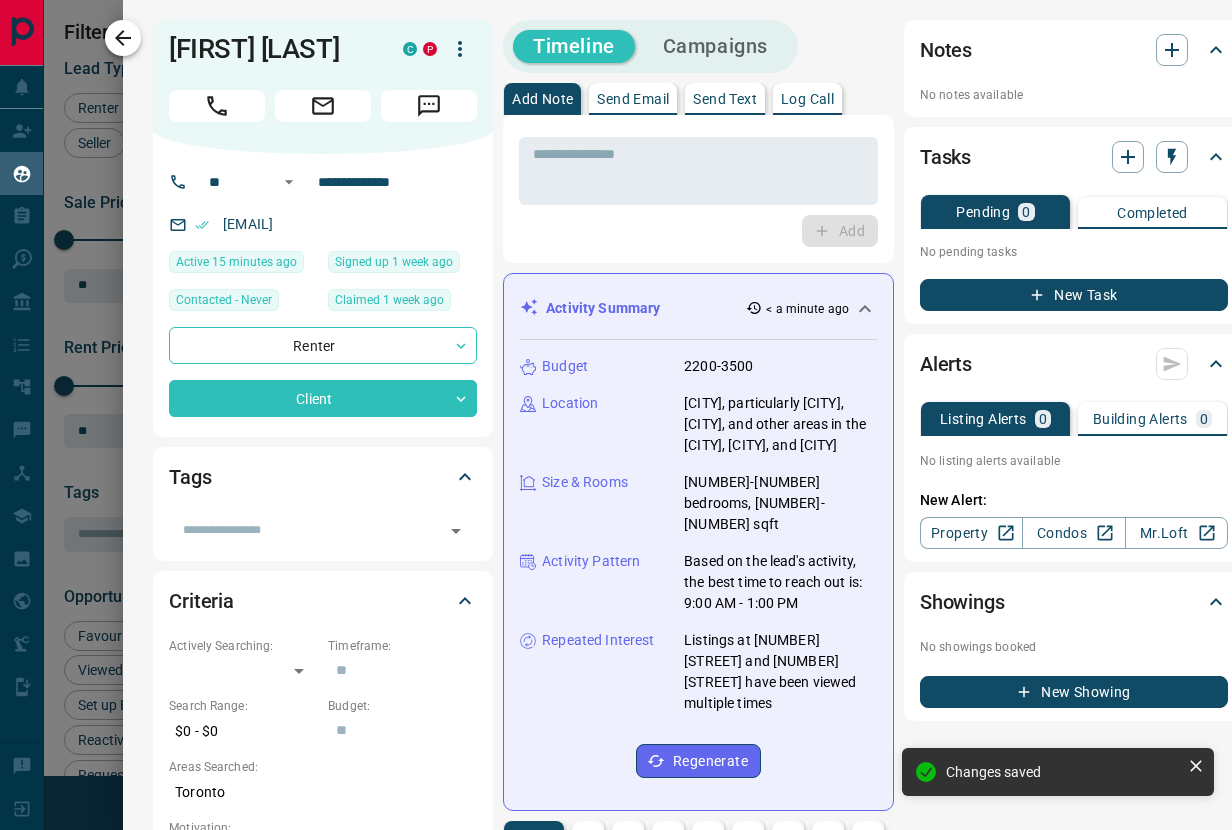 click 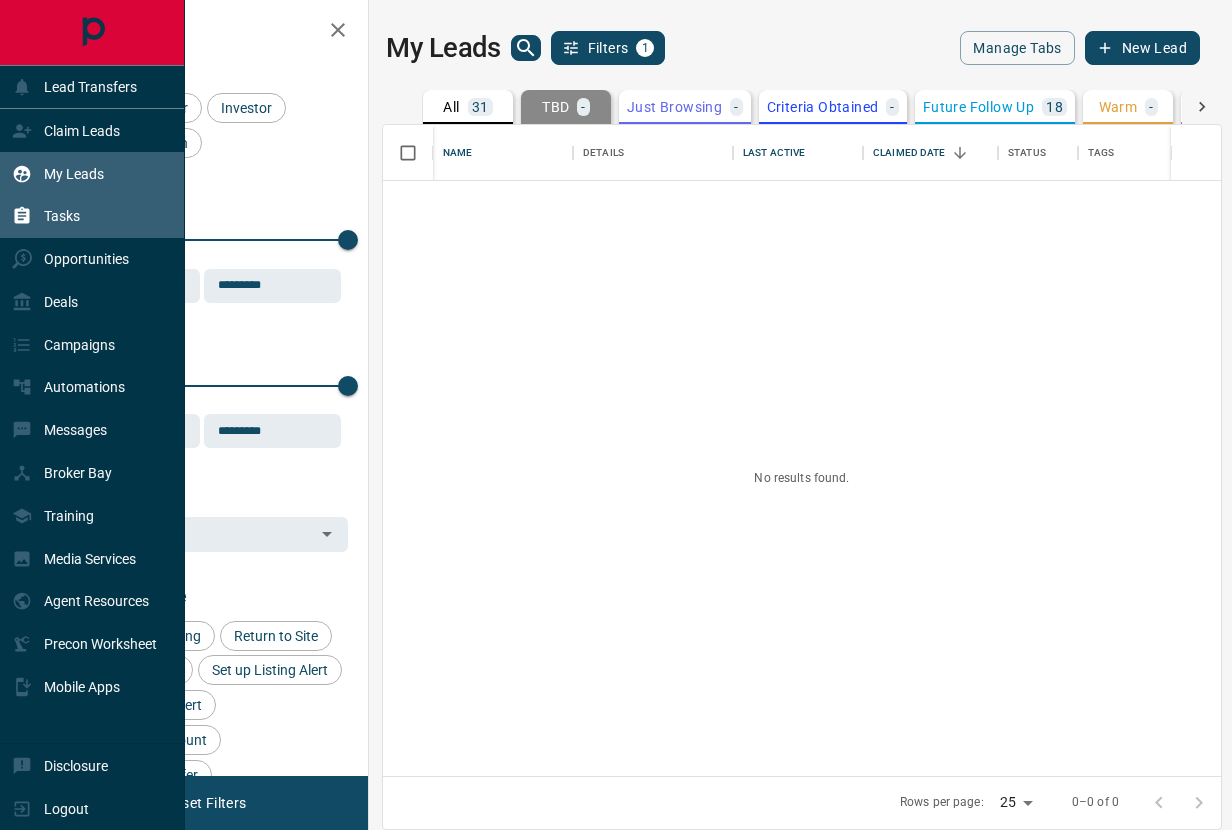 click on "Tasks" at bounding box center (62, 216) 